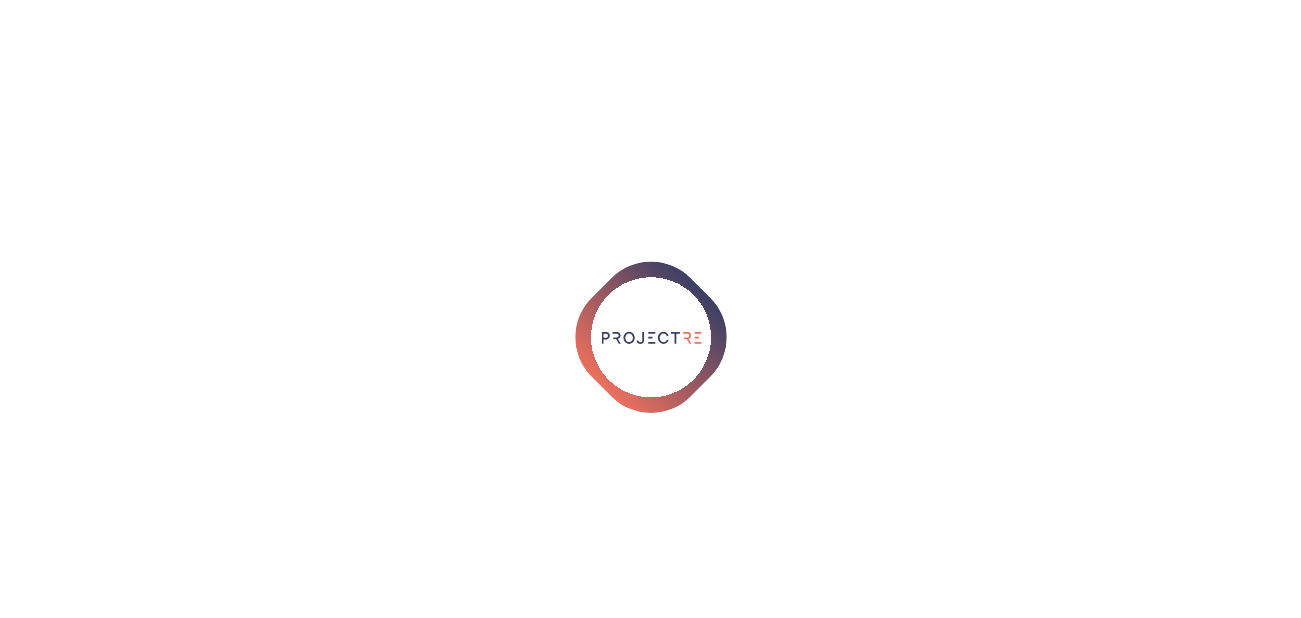 scroll, scrollTop: 0, scrollLeft: 0, axis: both 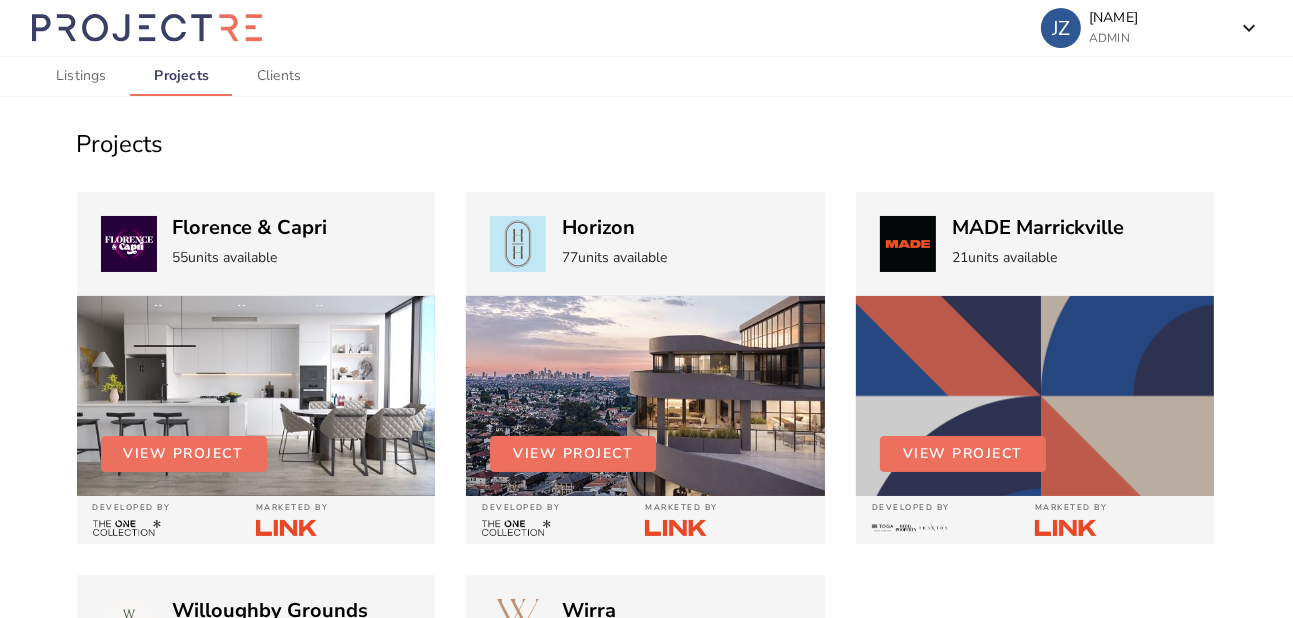 click at bounding box center (256, 396) 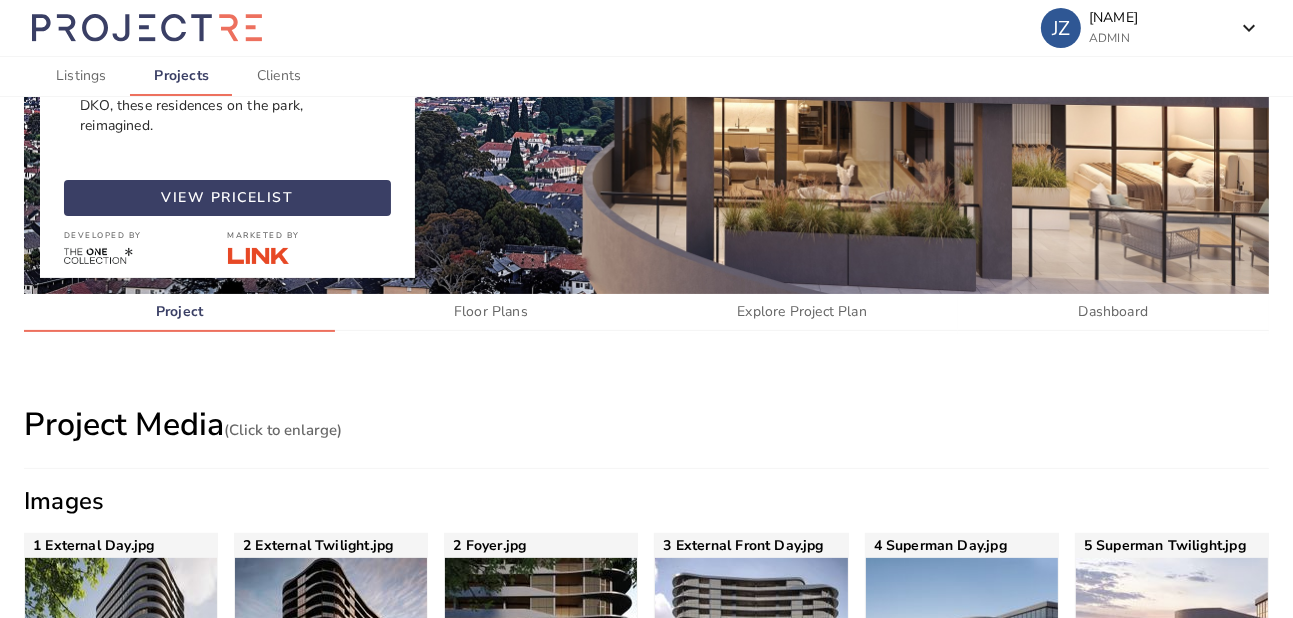 scroll, scrollTop: 0, scrollLeft: 0, axis: both 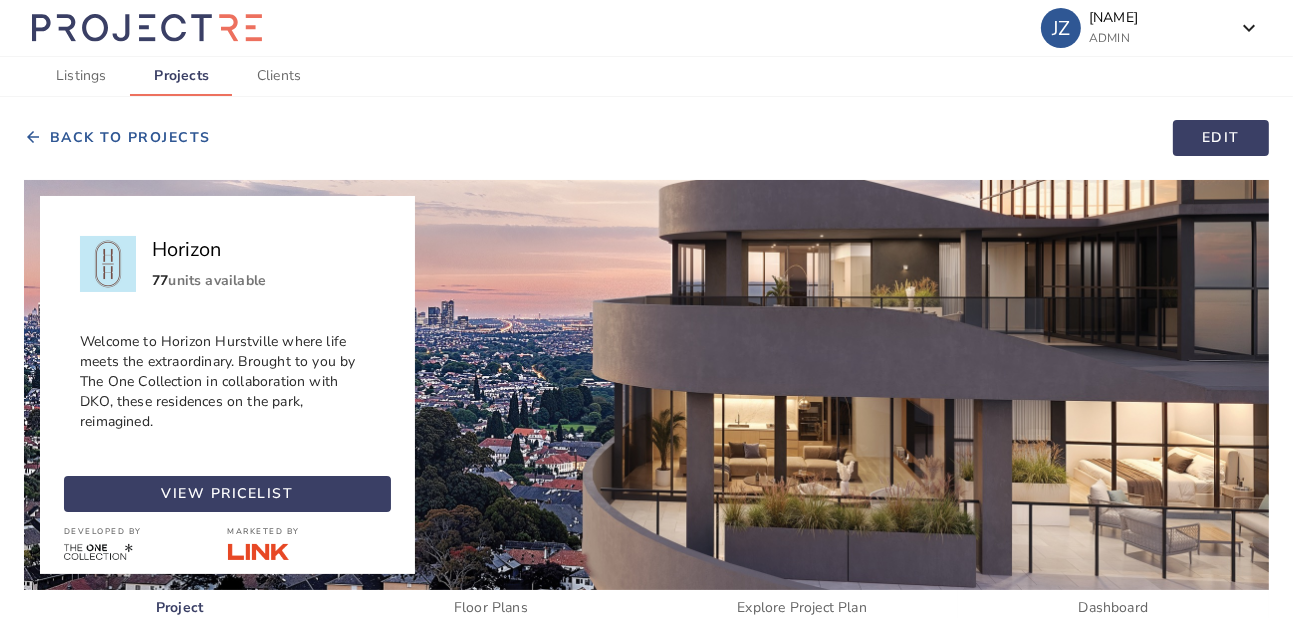 click on "Clients" at bounding box center (279, 76) 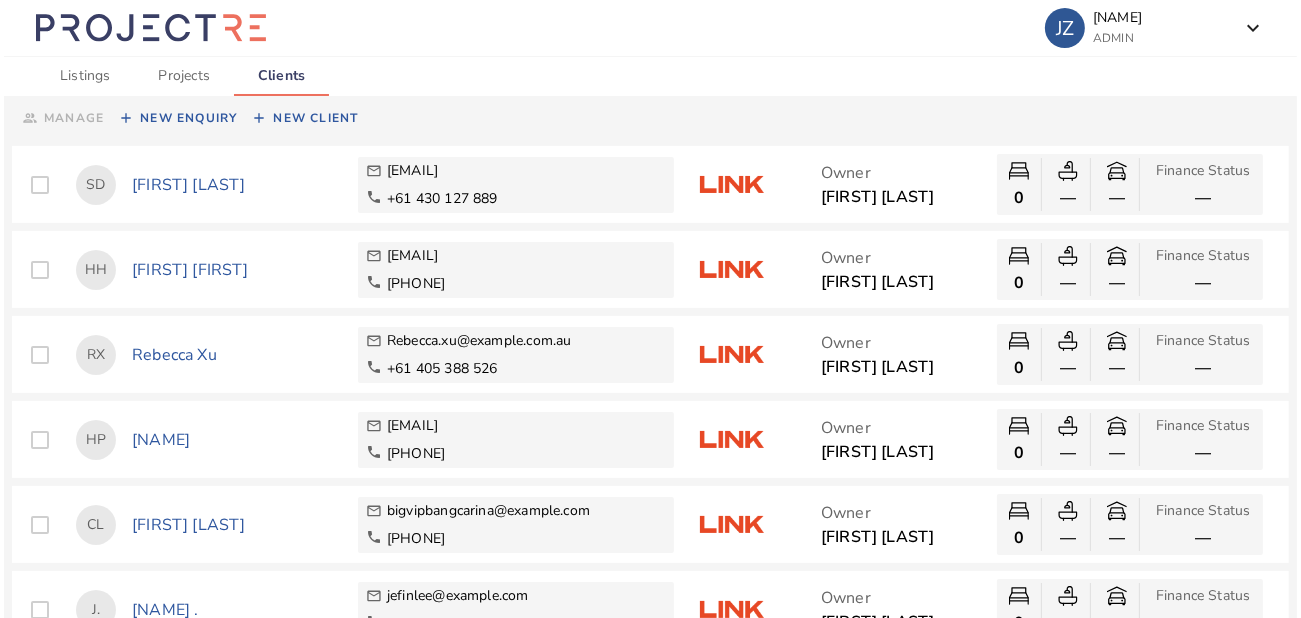 scroll, scrollTop: 0, scrollLeft: 0, axis: both 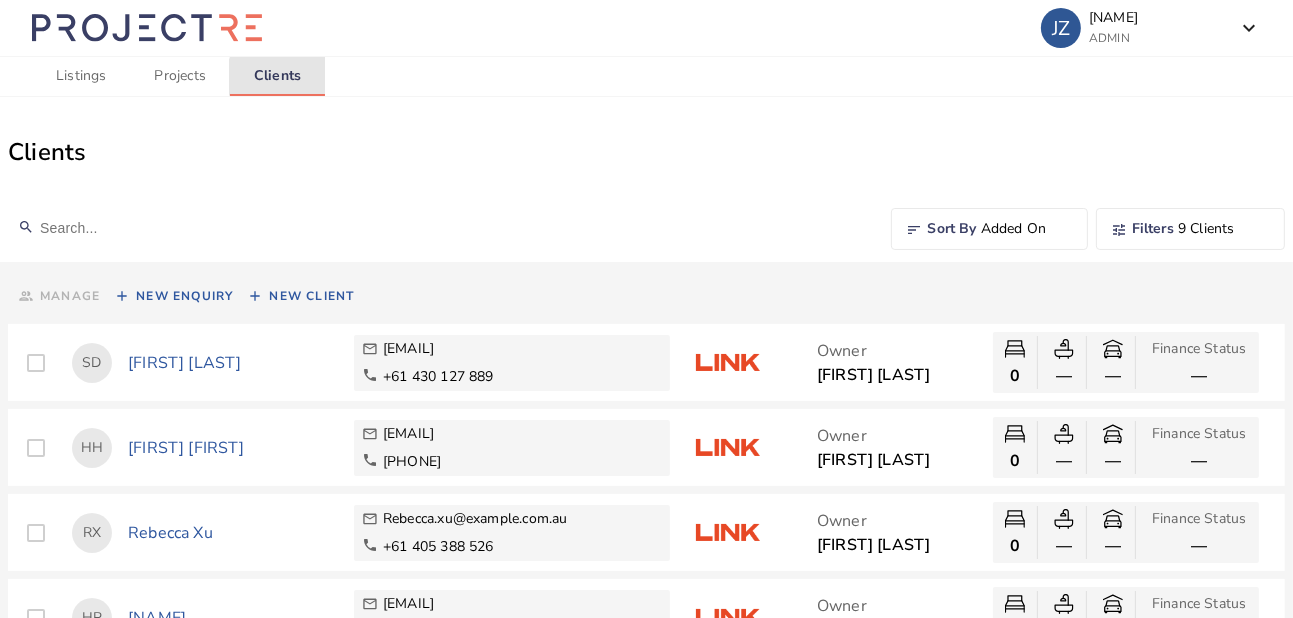 click on "Clients" at bounding box center (277, 76) 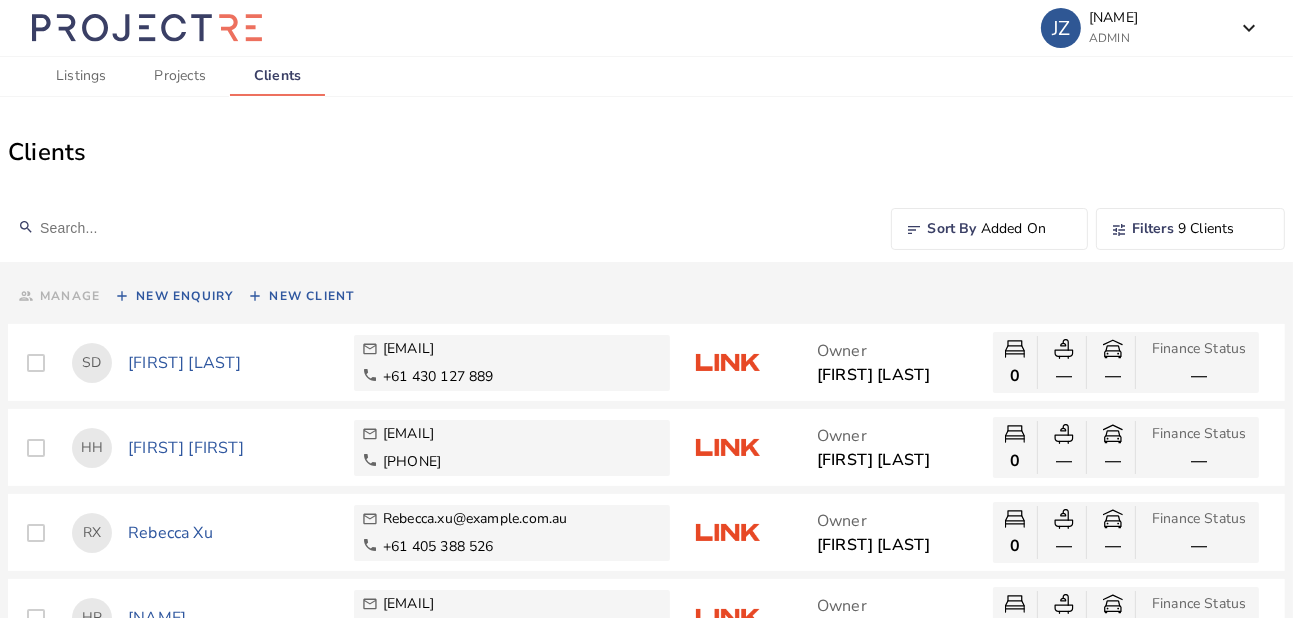 click on "New Client" at bounding box center [311, 296] 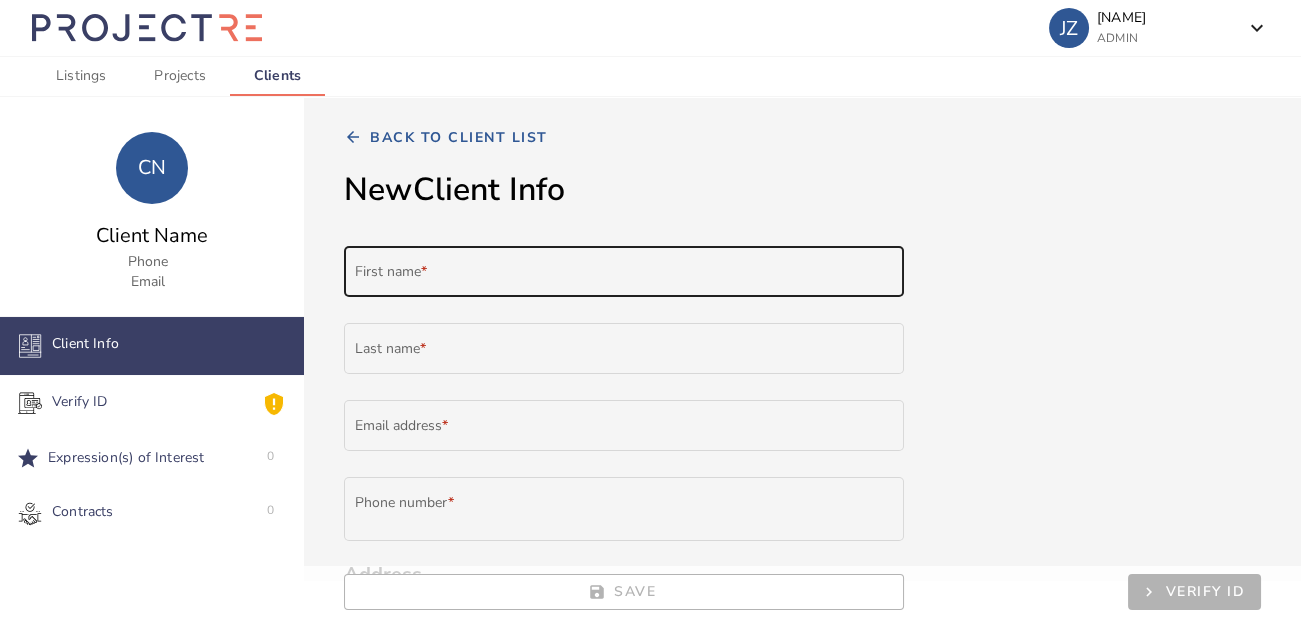 click on "First name  *" at bounding box center [624, 275] 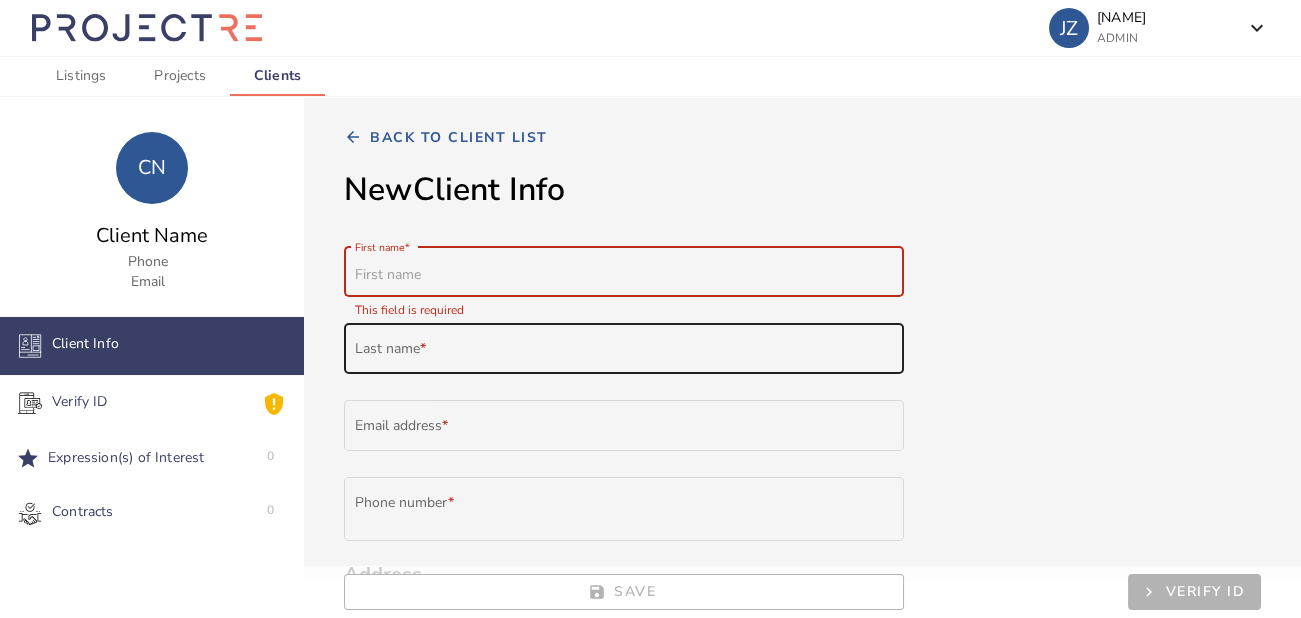 paste on "[NAME]" 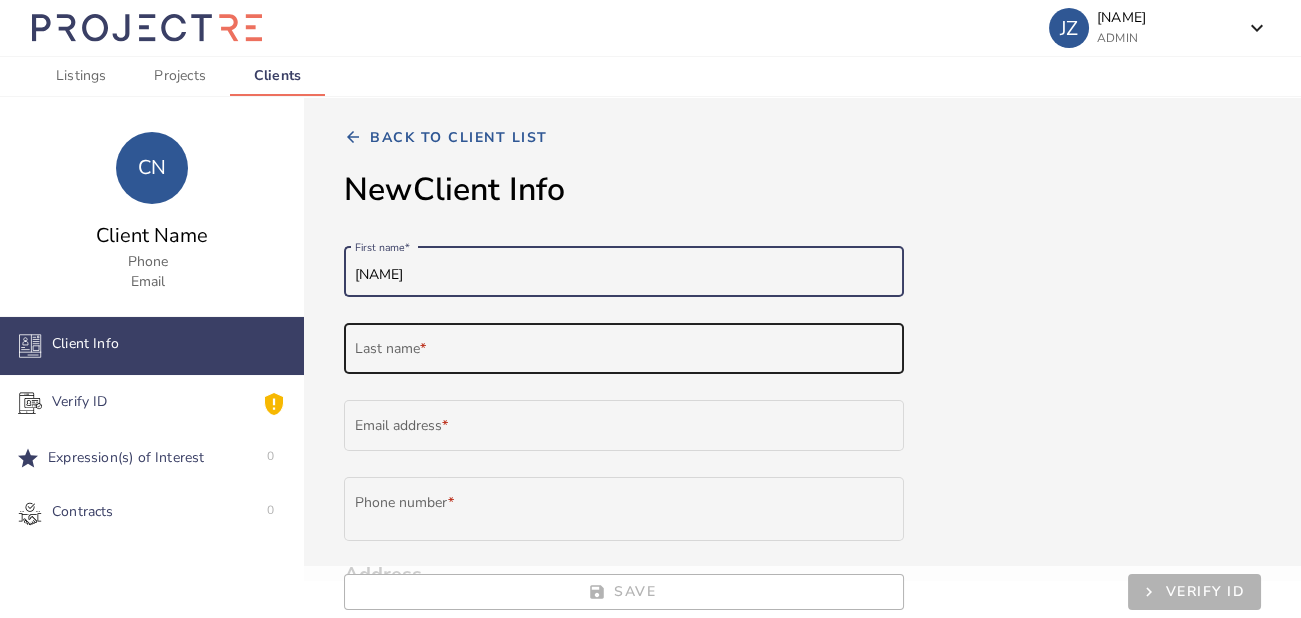 type on "[NAME]" 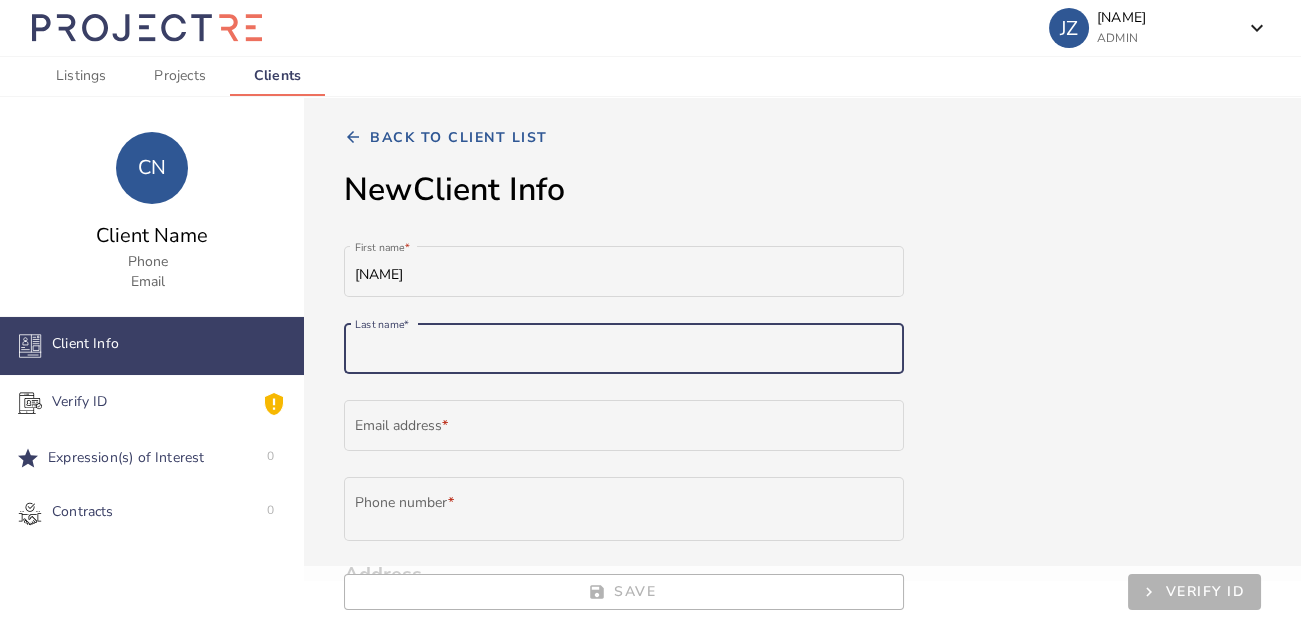 paste on "[NAME]" 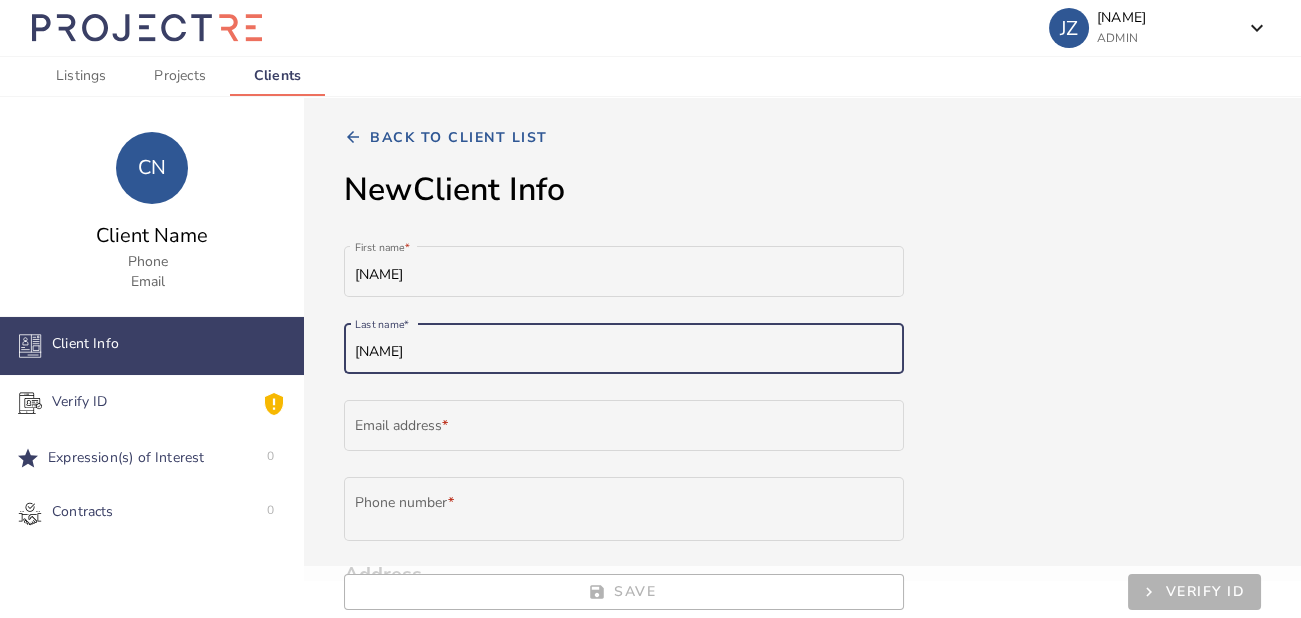 type on "[NAME]" 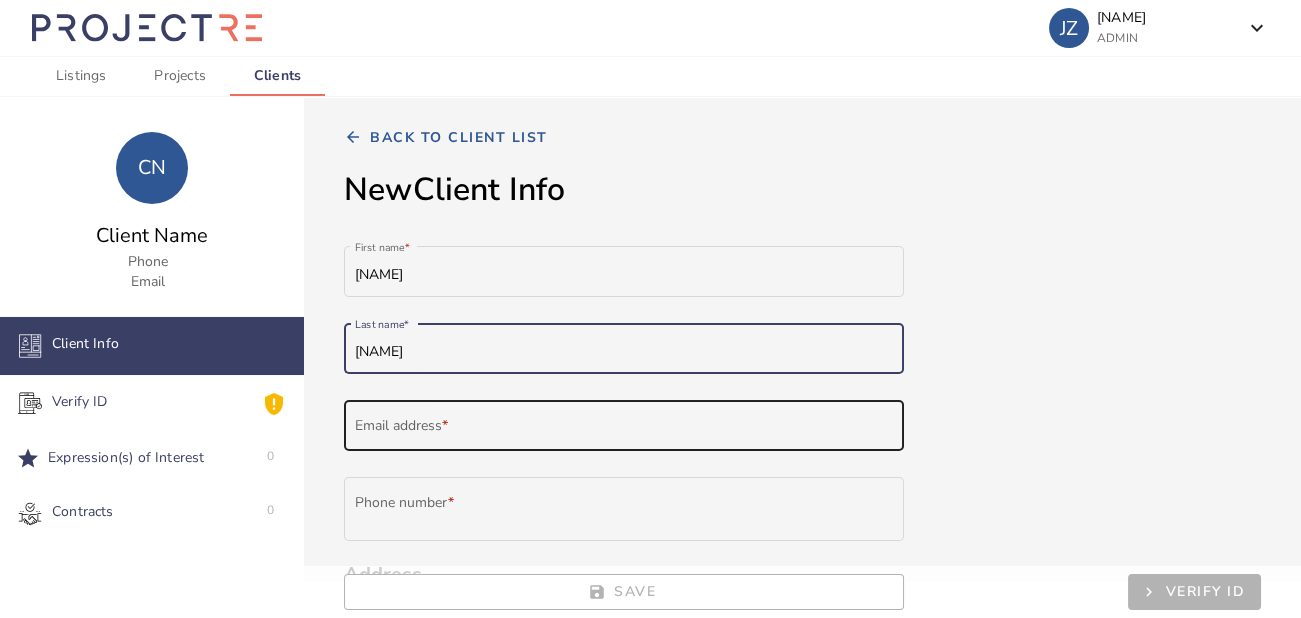 click on "Email address  *" at bounding box center (624, 424) 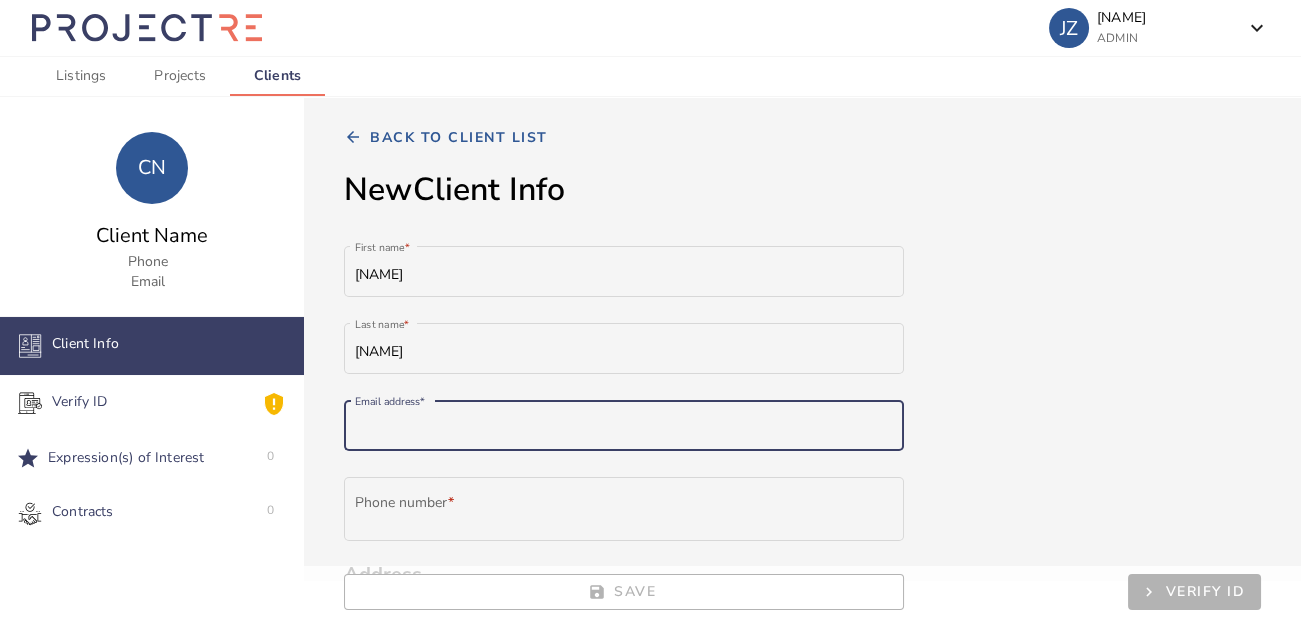 paste on "[EMAIL]" 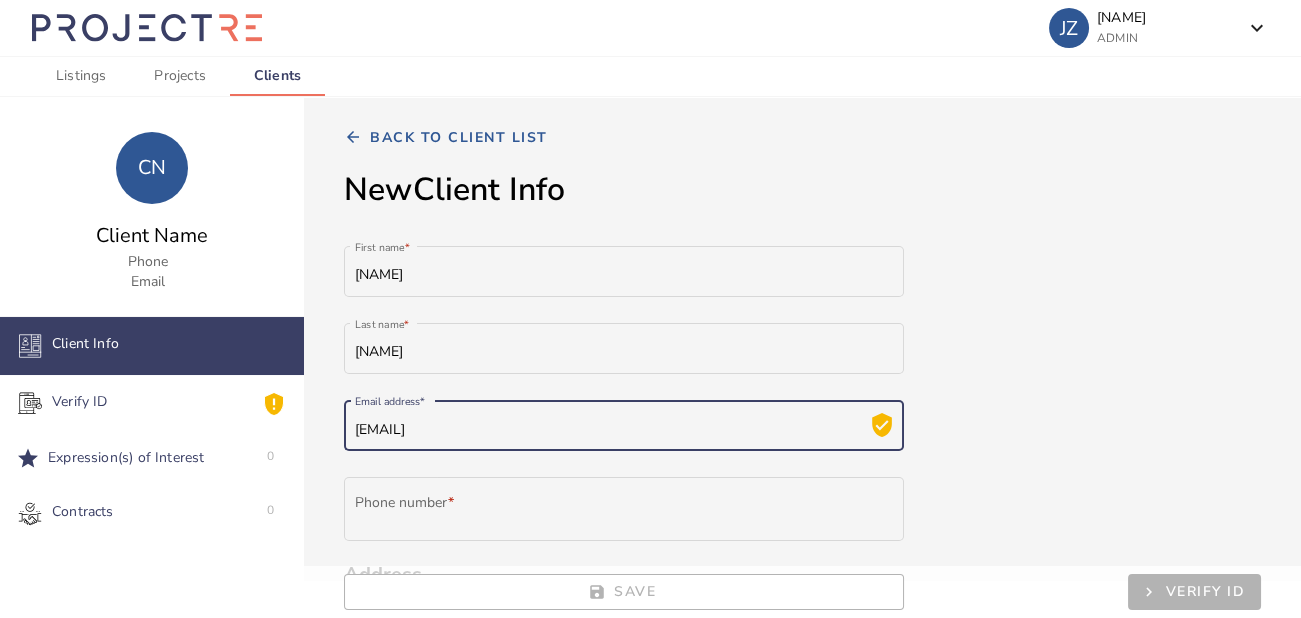 type on "[EMAIL]" 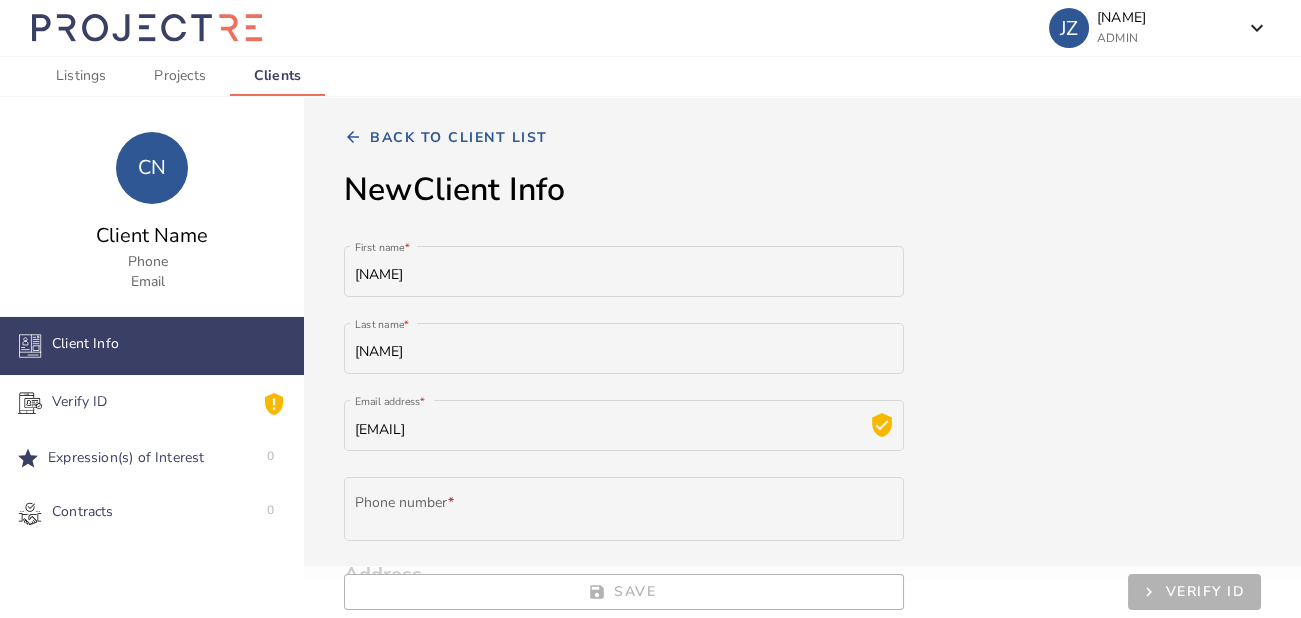 click on "New  Client Info    [NAME] First name  * [NAME] Last name  * [EMAIL] Email address  * +61 Phone number  * Address Address When suggestions are available, use the up and down arrows keys to review and enter to select. Touch device users, explore by touch or with swipe gestures. Suburb State Postcode Country Residency & Tax Is this client a foreign purchaser?  *   Yes    No  Tax File Number  (optional) Australian Tax File Number" at bounding box center [802, 727] 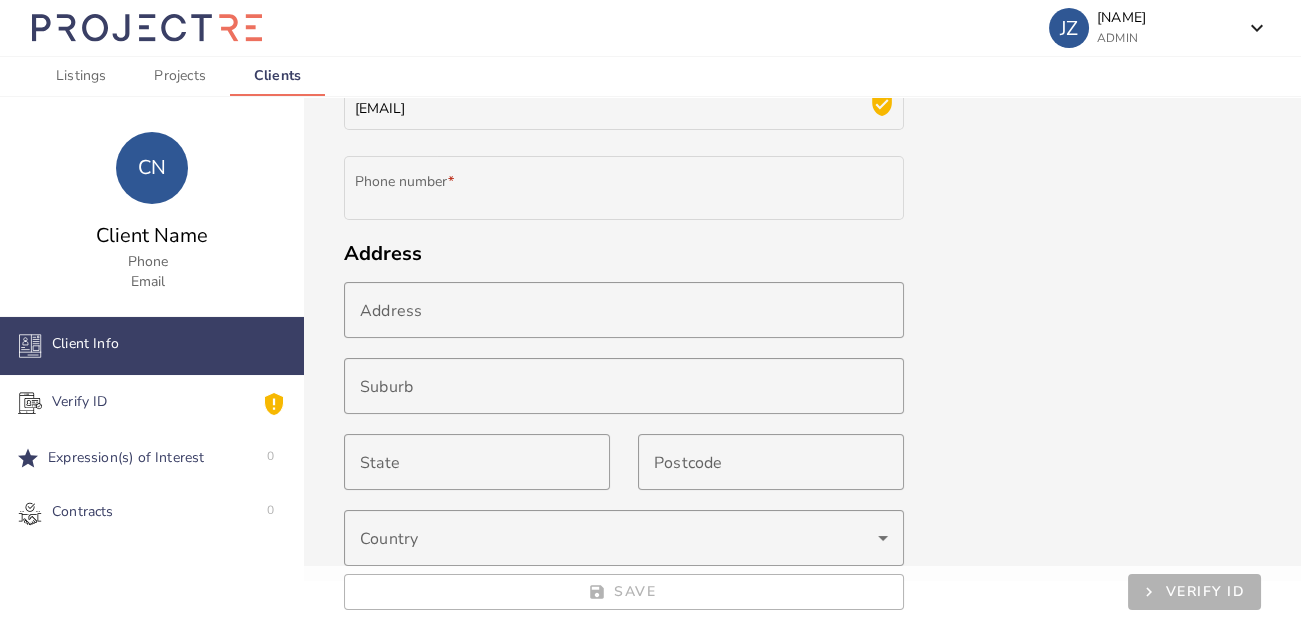 scroll, scrollTop: 210, scrollLeft: 0, axis: vertical 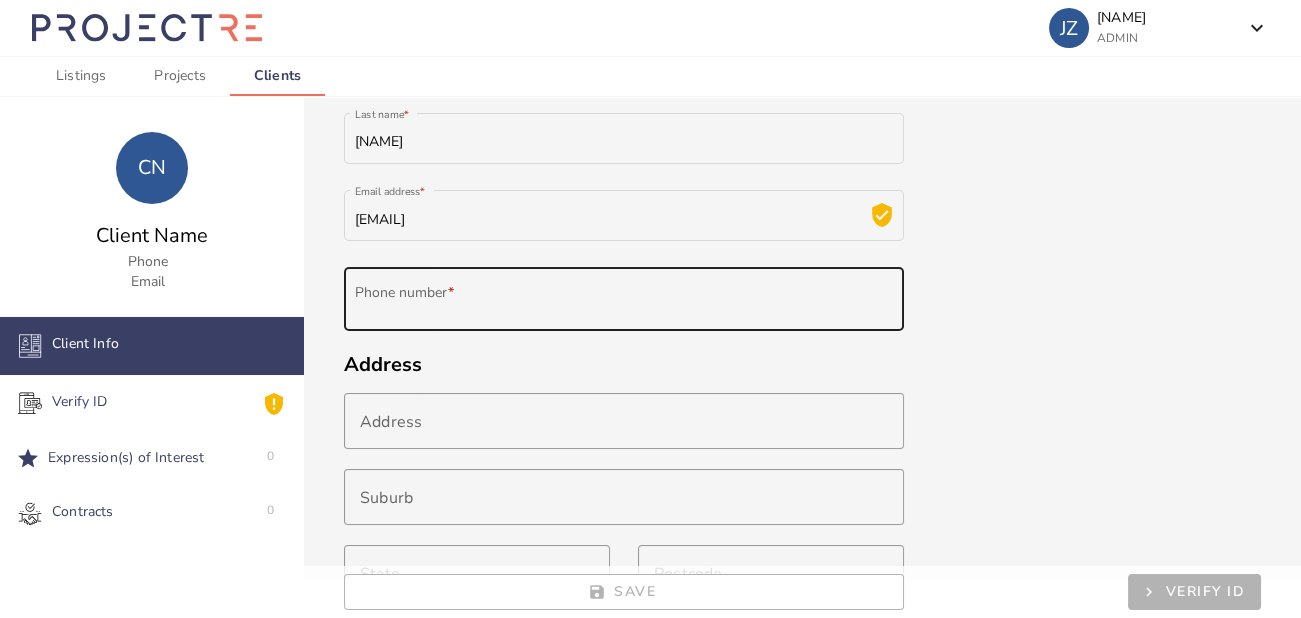 click on "+61 Phone number  *" at bounding box center [624, 297] 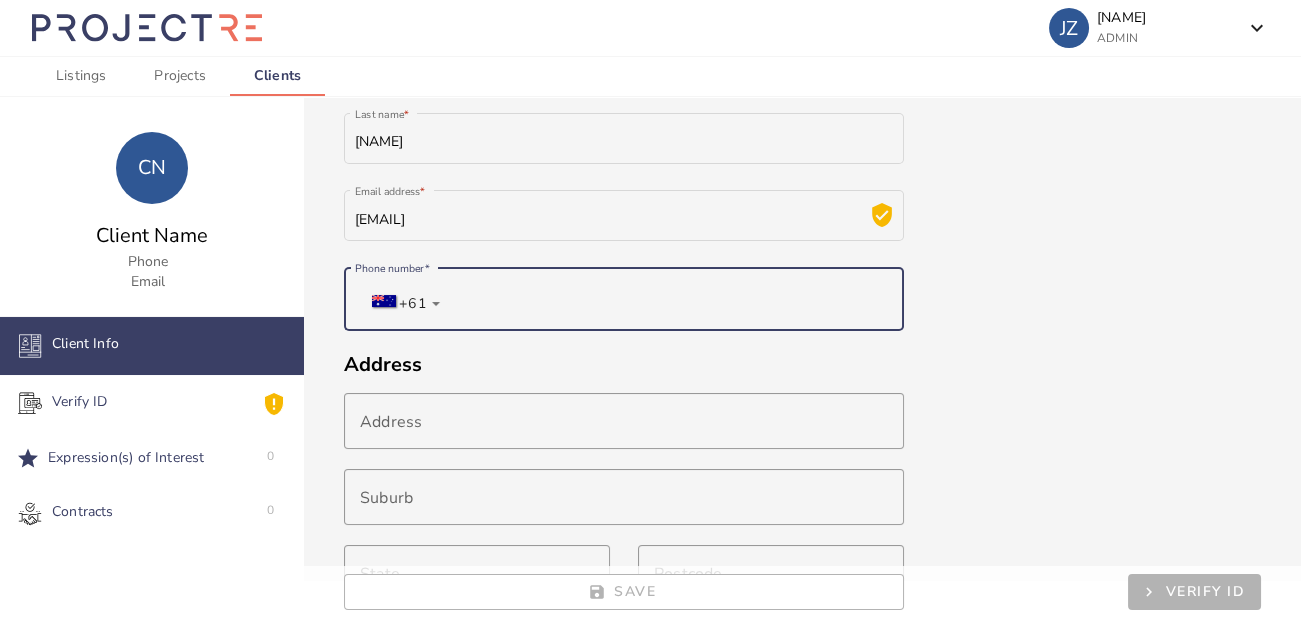 paste on "450411911" 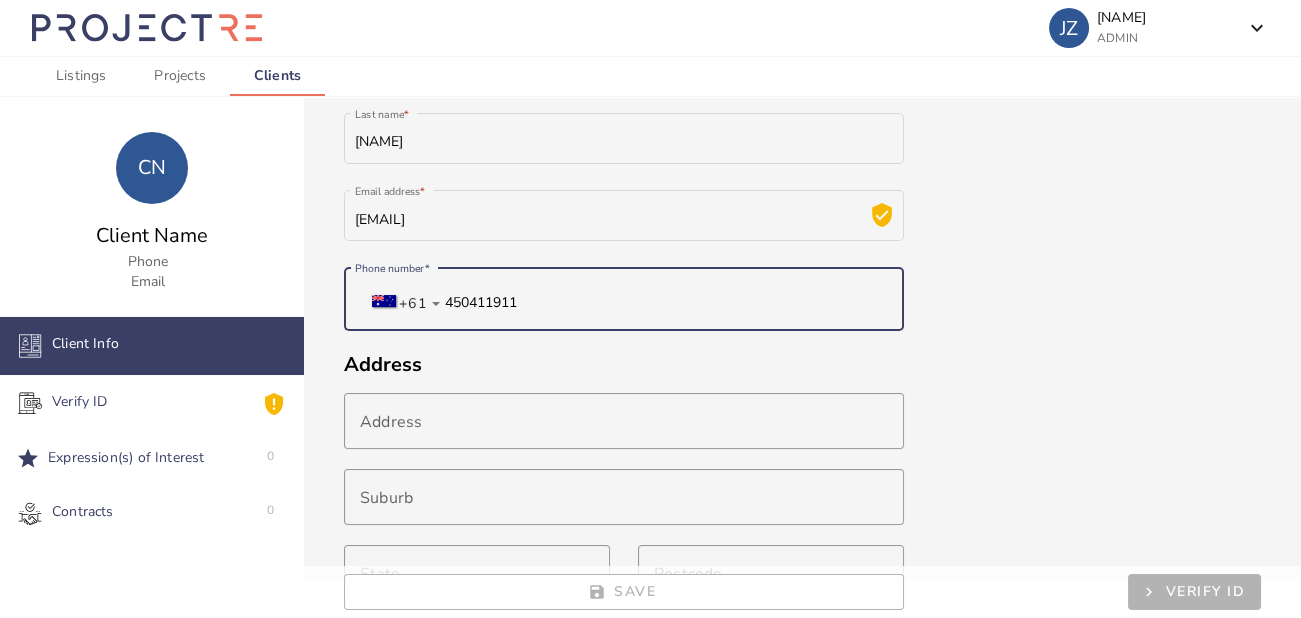 type on "450411911" 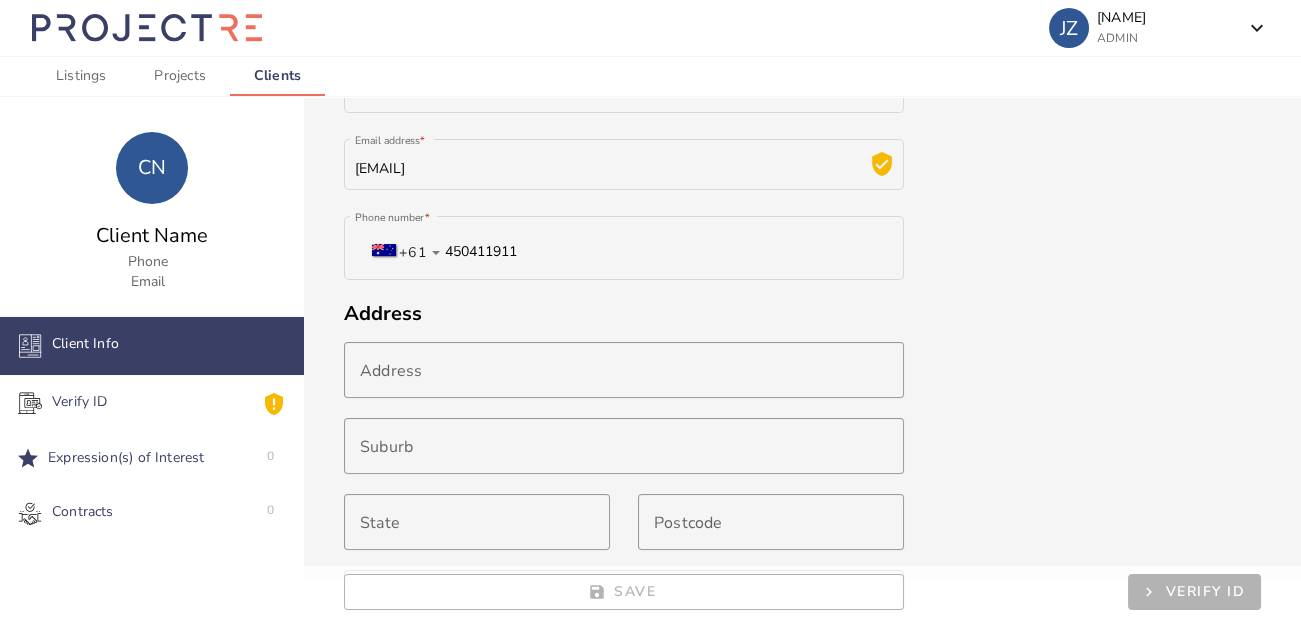 scroll, scrollTop: 413, scrollLeft: 0, axis: vertical 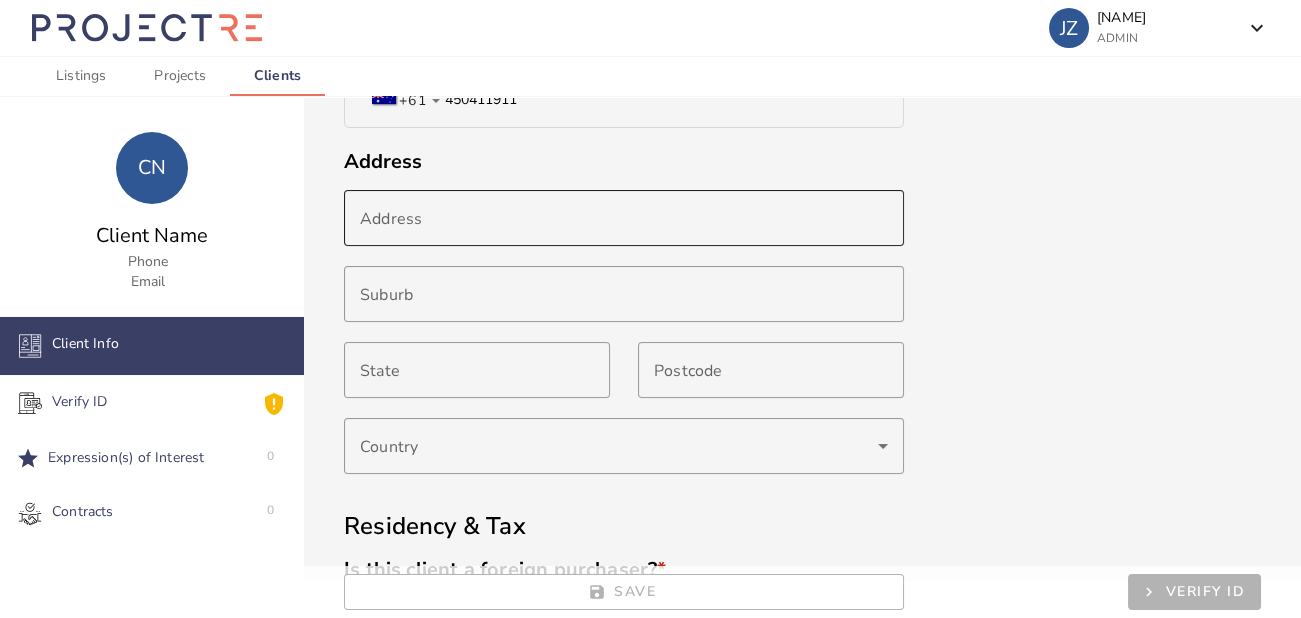 click on "Address" at bounding box center [624, 218] 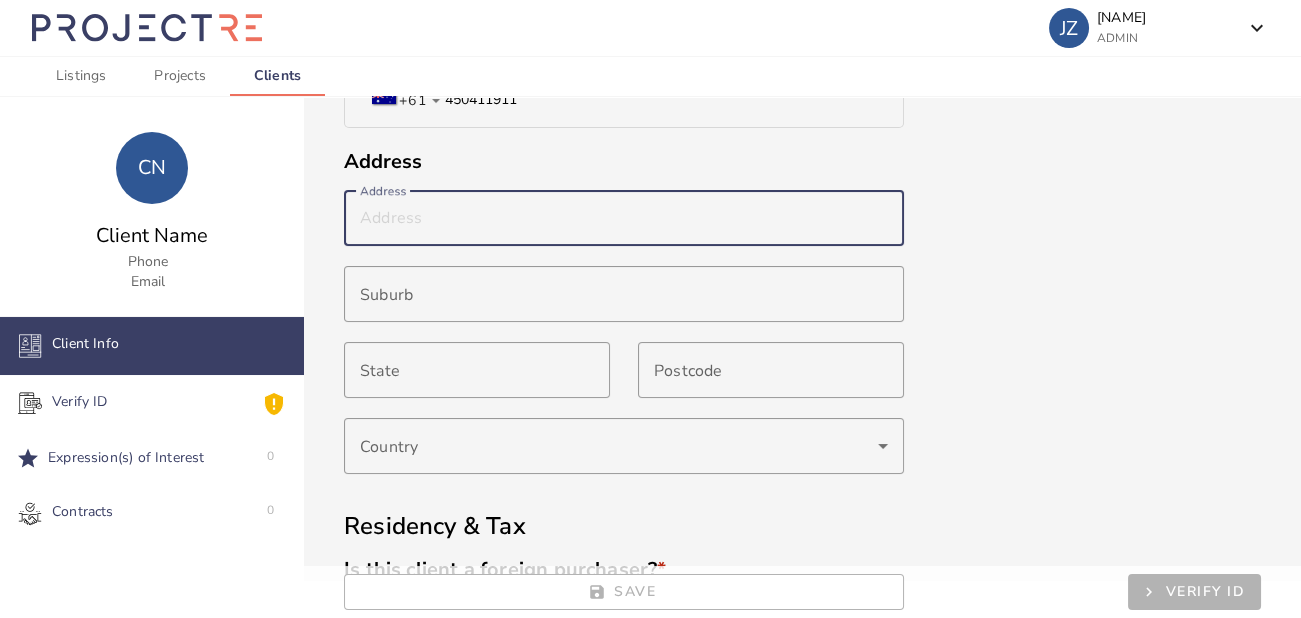 paste on "Unit 19 61-65 Macarthur St Ultimo [STATE] [POSTCODE]" 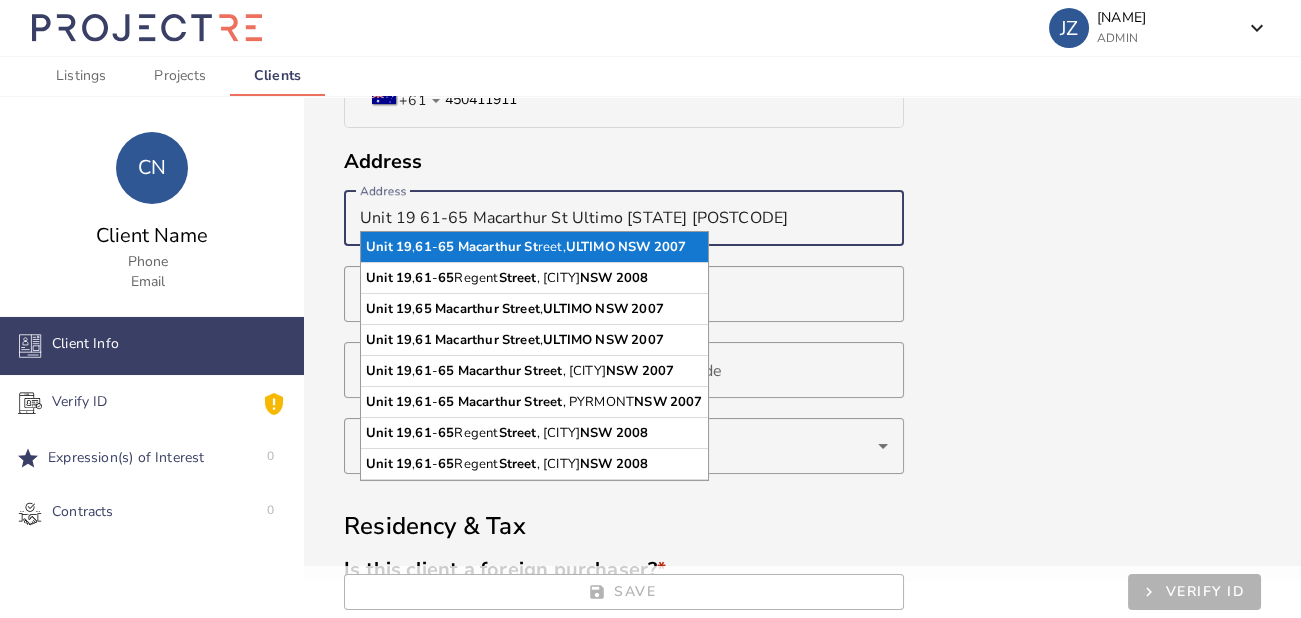type on "Unit 19 61-65 Macarthur St Ultimo [STATE] [POSTCODE]" 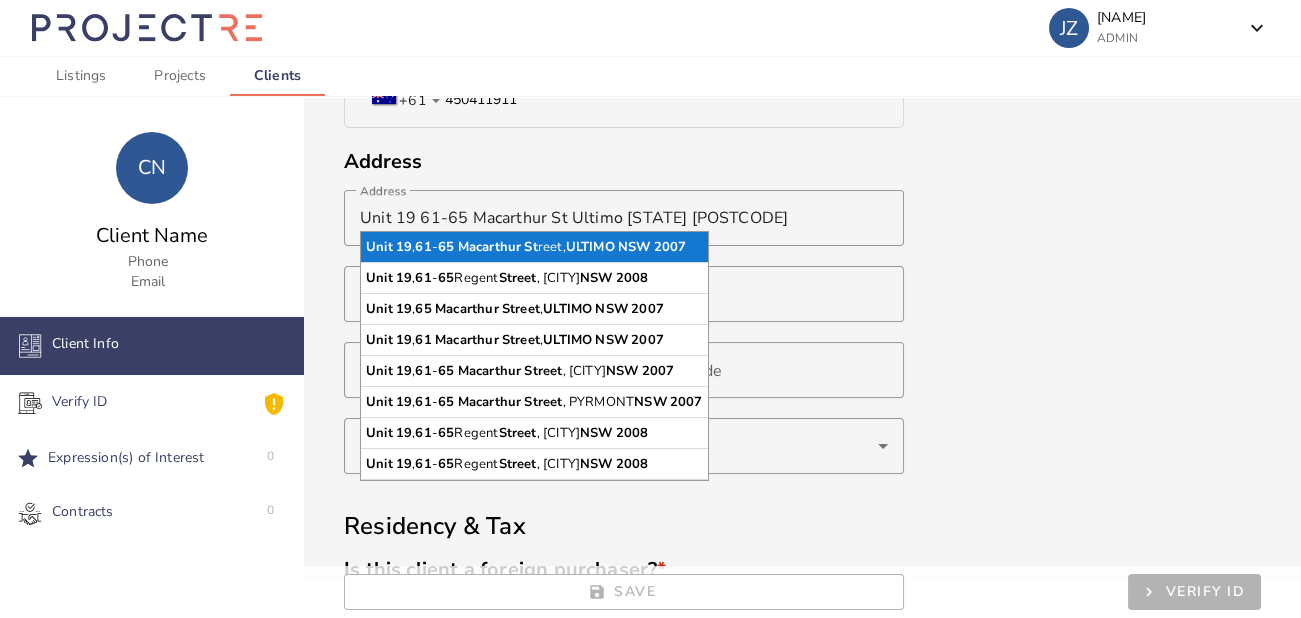 click on "Unit 19 , 61 - 65 Macarthur Street, ULTIMO NSW 2007" at bounding box center (534, 247) 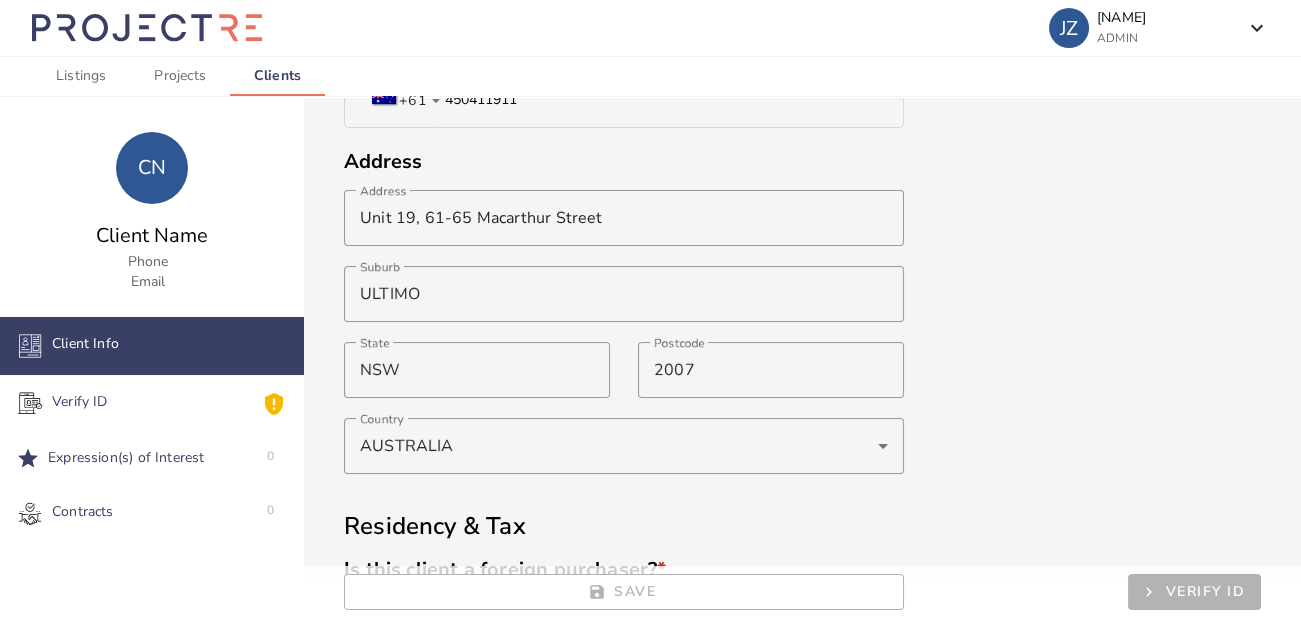 click on "New Client Info Notavia [FIRST] * Notavia [LAST] * notaviatse88@example.com Email address * +61 450411911 Phone number * Address Address Unit 19, 61-65 Macarthur Street When suggestions are available, use the up and down arrows keys to review and enter to select. Touch device users, explore by touch or with swipe gestures. Suburb ULTIMO State NSW Postcode 2007 Country AUSTRALIA Residency & Tax Is this client a foreign purchaser? * Yes No Tax File Number (optional) Australian Tax File Number" at bounding box center (802, 314) 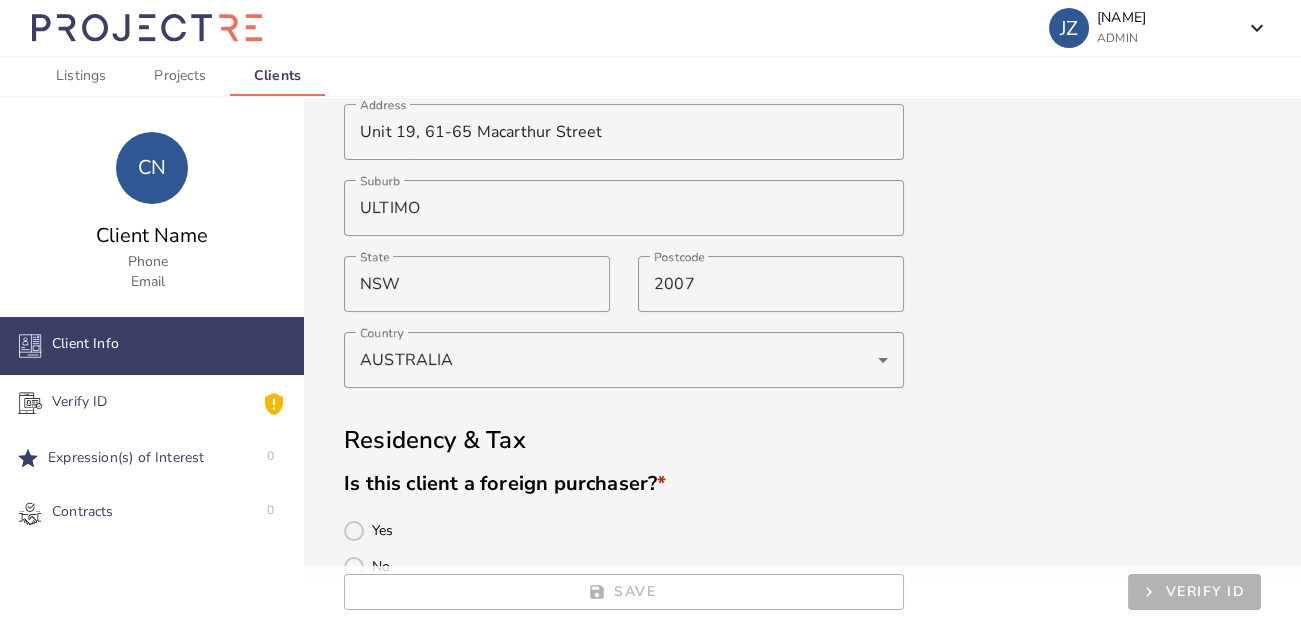 scroll, scrollTop: 712, scrollLeft: 0, axis: vertical 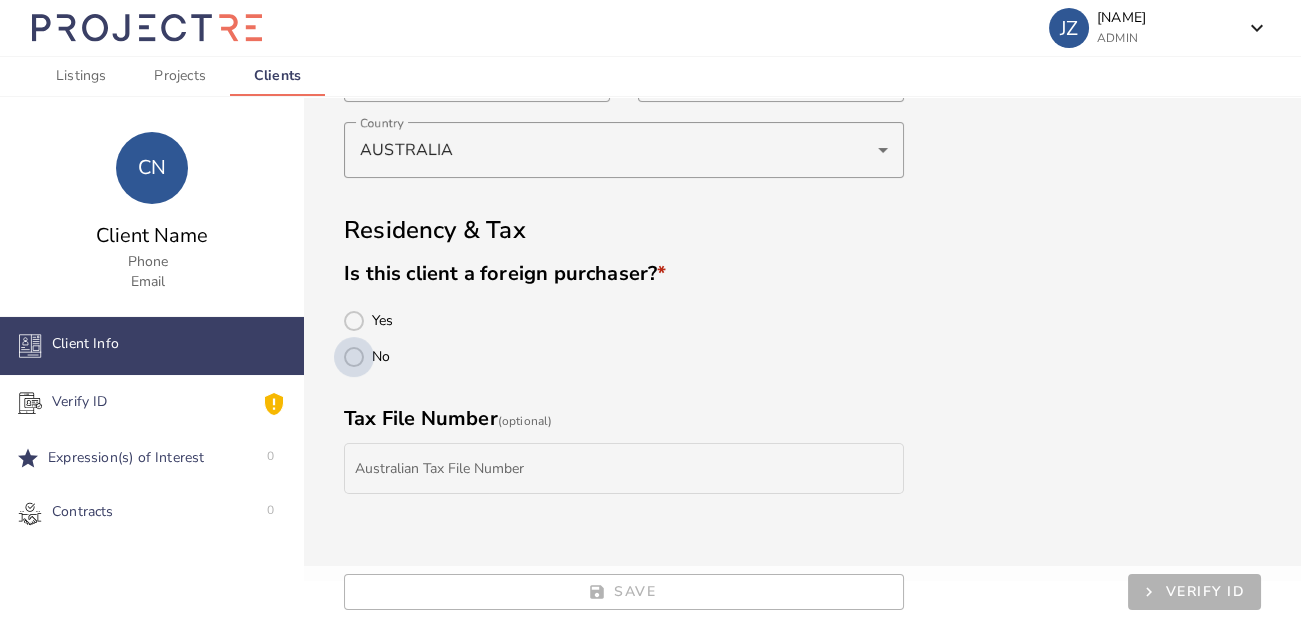 click at bounding box center (354, 357) 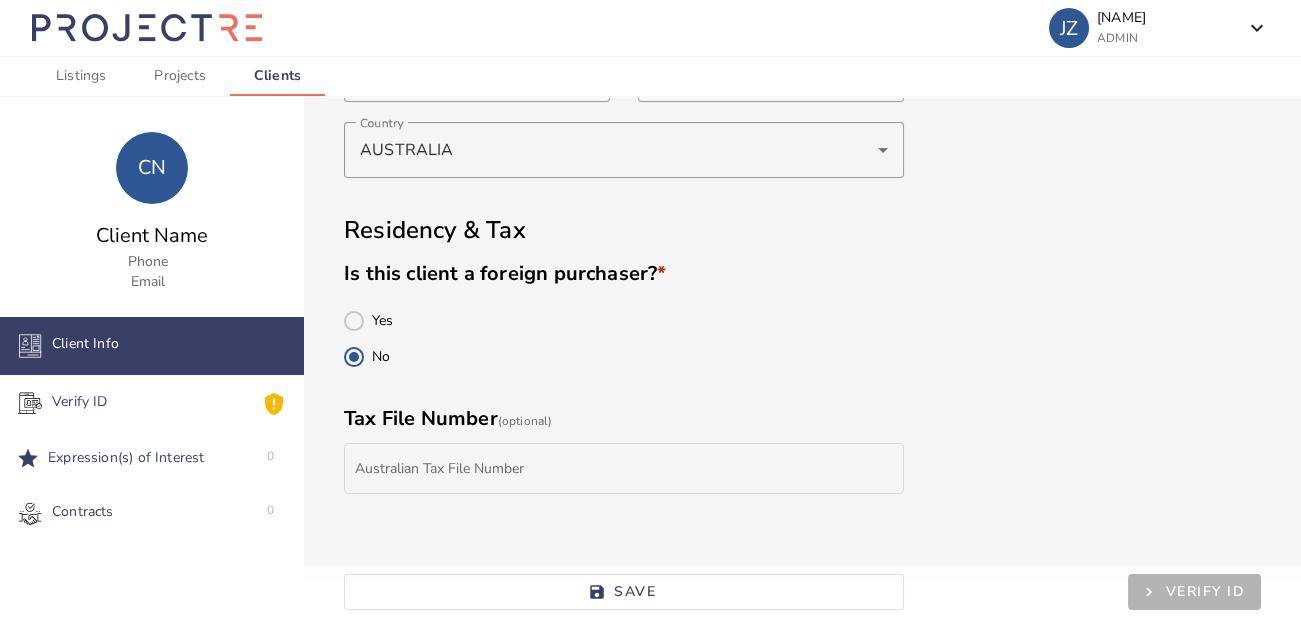 click on "save SAVE keyboard_arrow_right VERIFY ID" at bounding box center (802, 592) 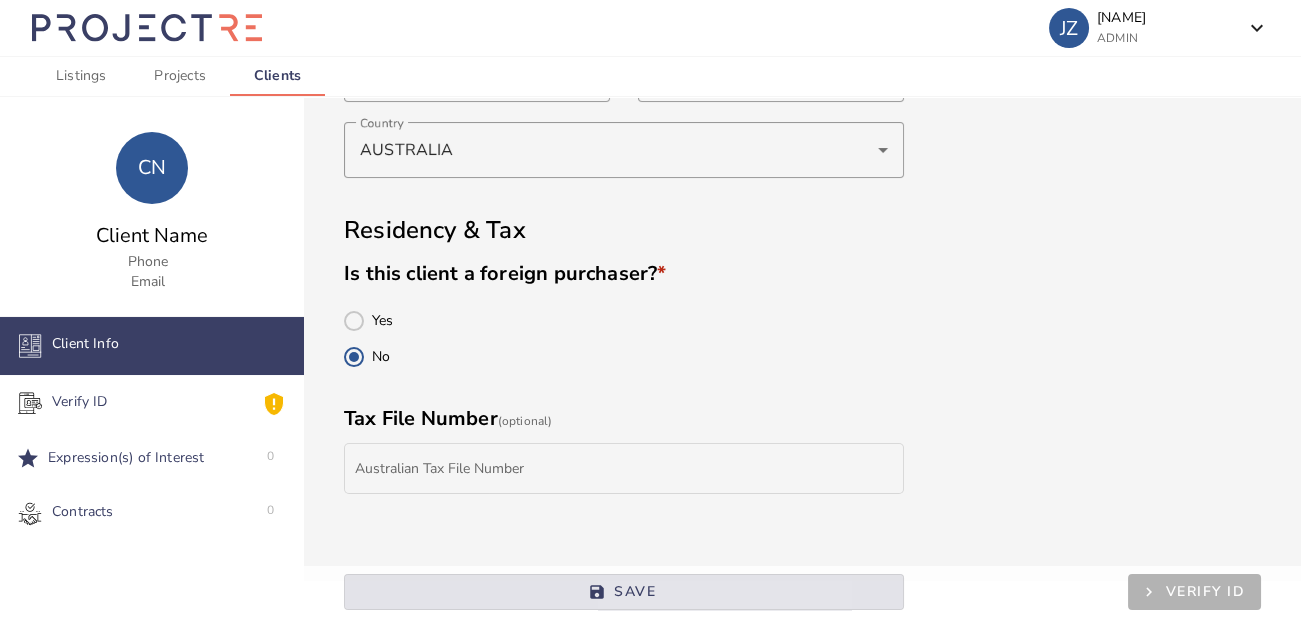 click at bounding box center (624, 592) 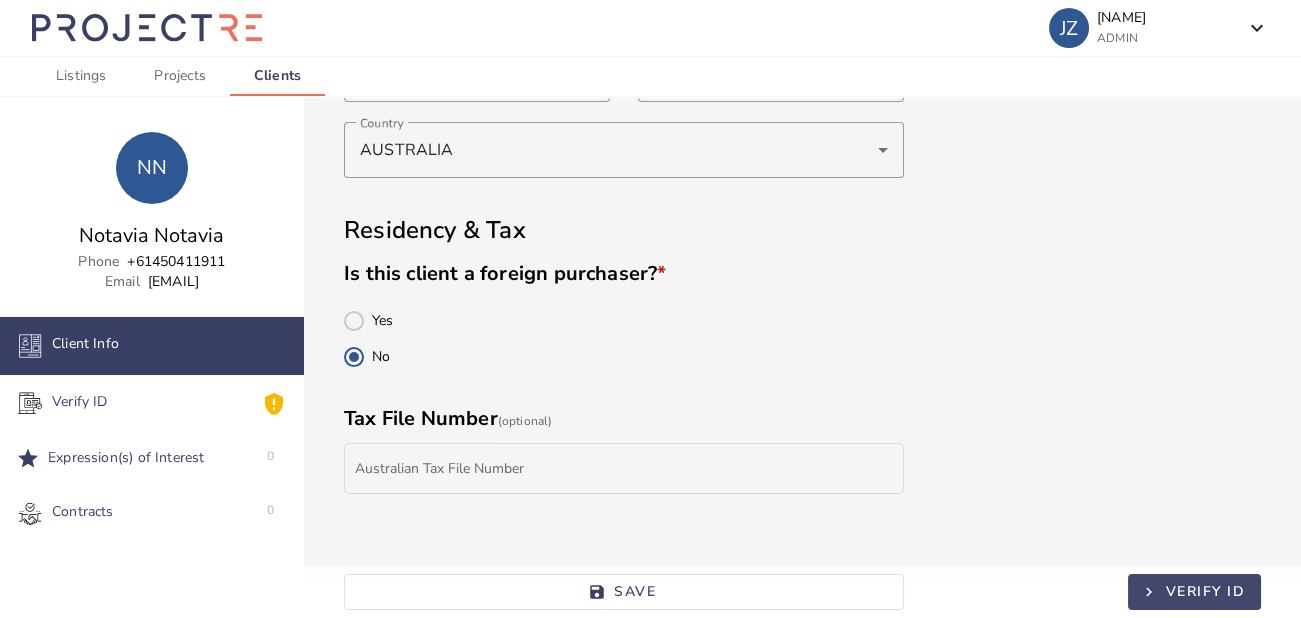 click on "VERIFY ID" at bounding box center [1206, 591] 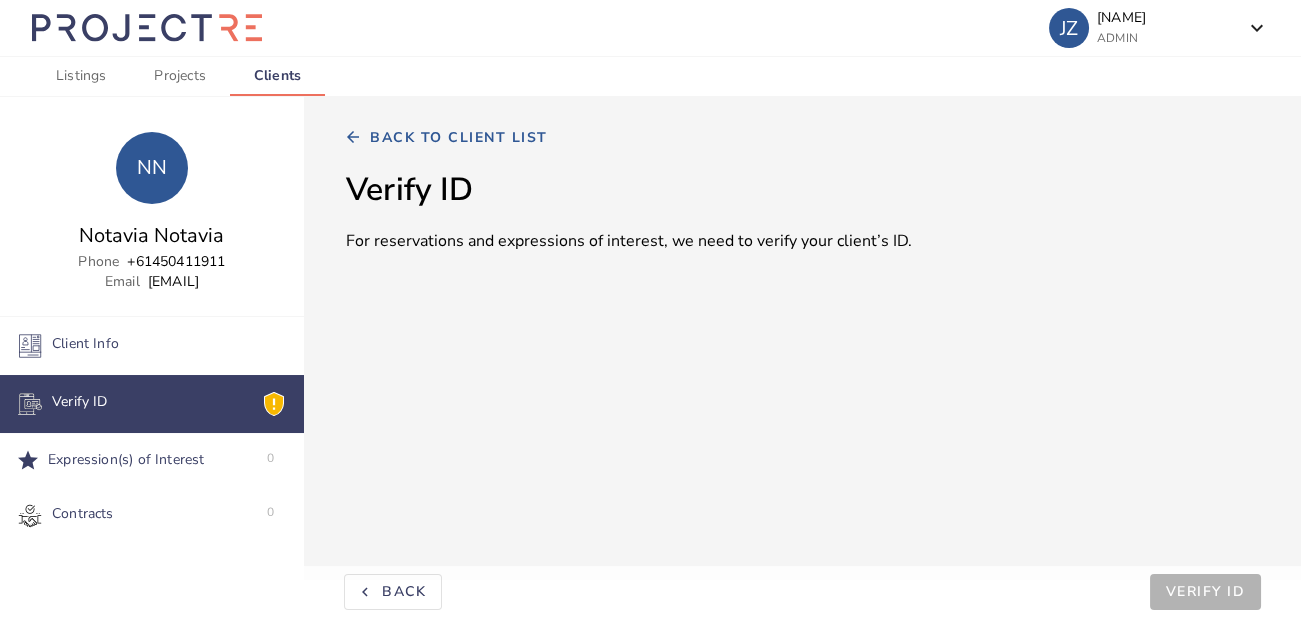 scroll, scrollTop: 0, scrollLeft: 0, axis: both 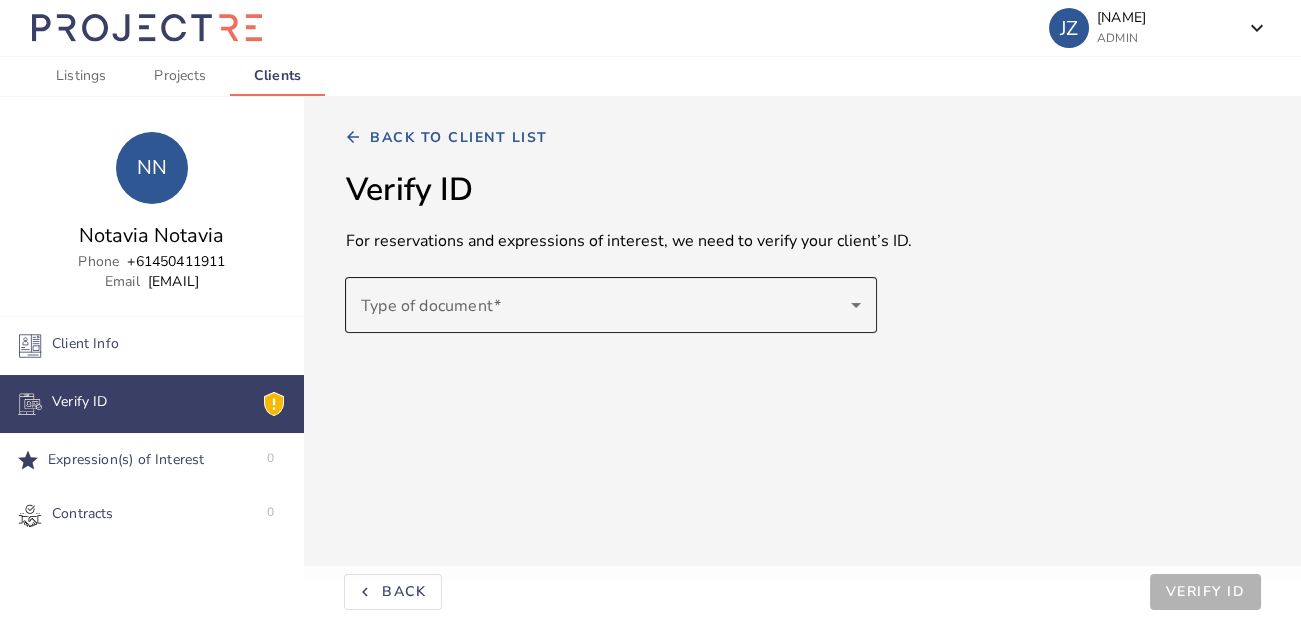 click at bounding box center (606, 305) 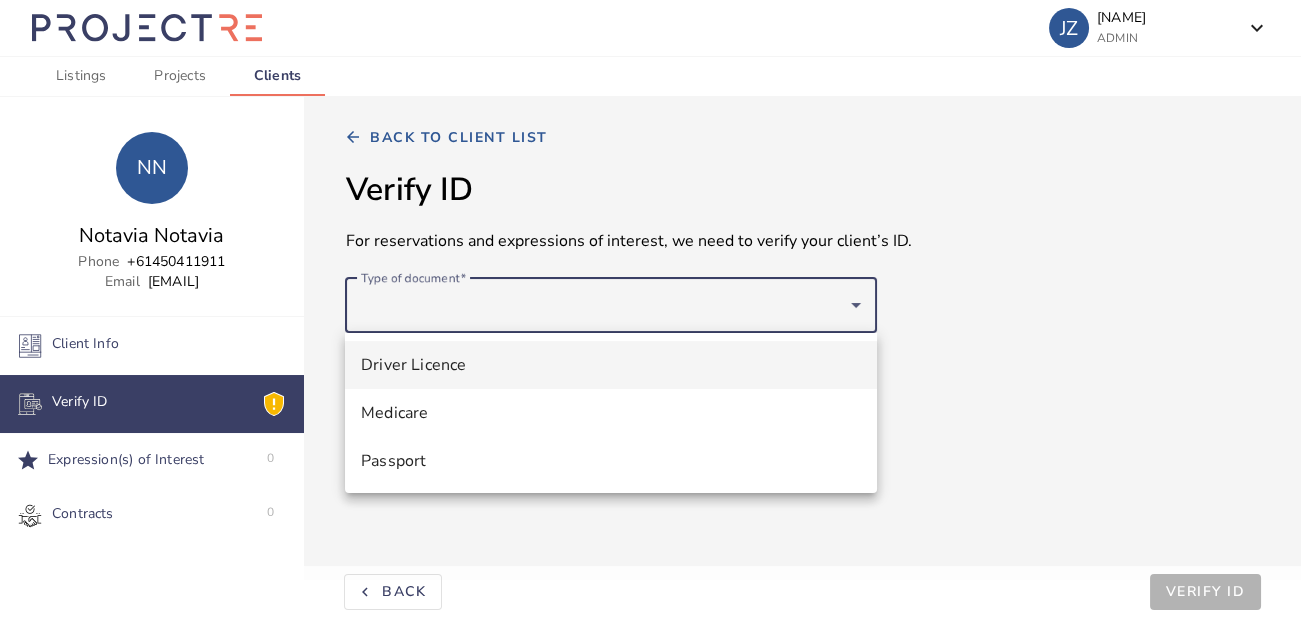 click on "Driver Licence" at bounding box center (611, 365) 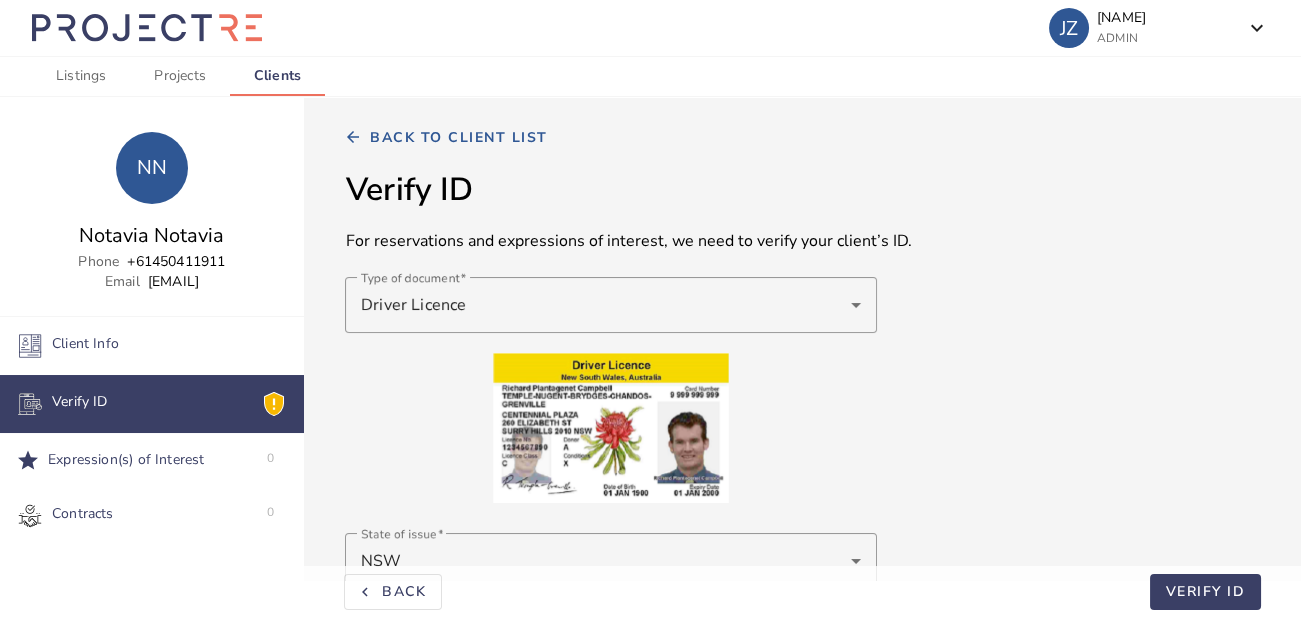click on "Verify ID For reservations and expressions of interest, we need to verify your client’s ID. Type of document Driver Licence State of issue NSW Given name If you have a single name, enter it into the Family name field & enter a fullstop ‘.’ in the Given name field. Middle name (Optional) Middle Name/s is an optional field, leave the field blank if you don’t want to send it. If you provide a Middle Name/s value it will be checked by the Issuer. Family name If you have a single name, enter it into this field & enter a fullstop ‘.’ in the Given name field. Licence number Card number The card number format is alpha-numeric up to 10 characters. Birth date DD MM YYYY By clicking Next, I confirm that consent has been obtained from the document holder to check the identifying information with the Issuer/Official record holder for the purpose of confirming their identity." at bounding box center (802, 730) 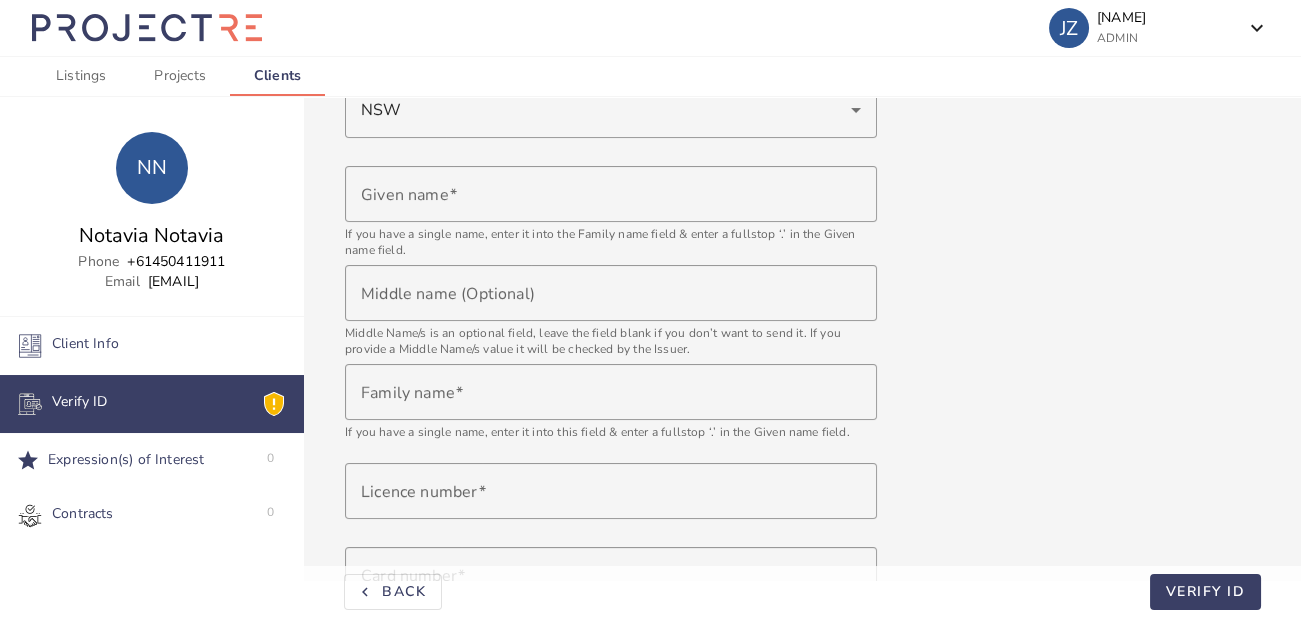 scroll, scrollTop: 452, scrollLeft: 0, axis: vertical 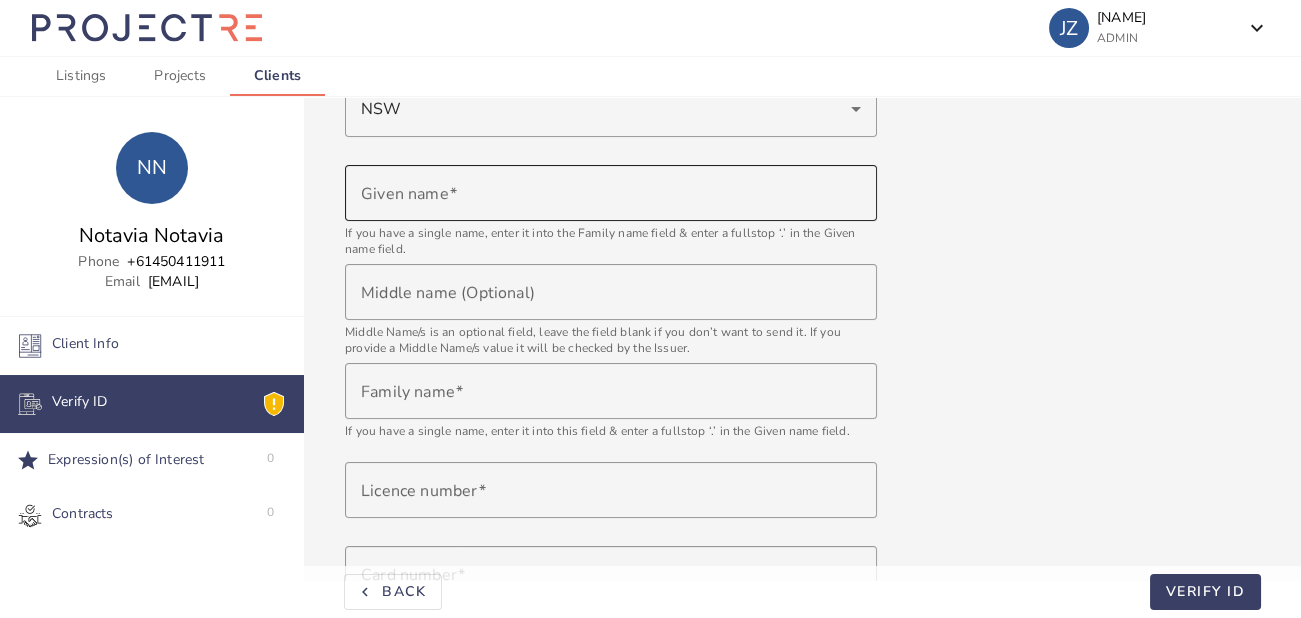 click on "Given name" at bounding box center [611, 193] 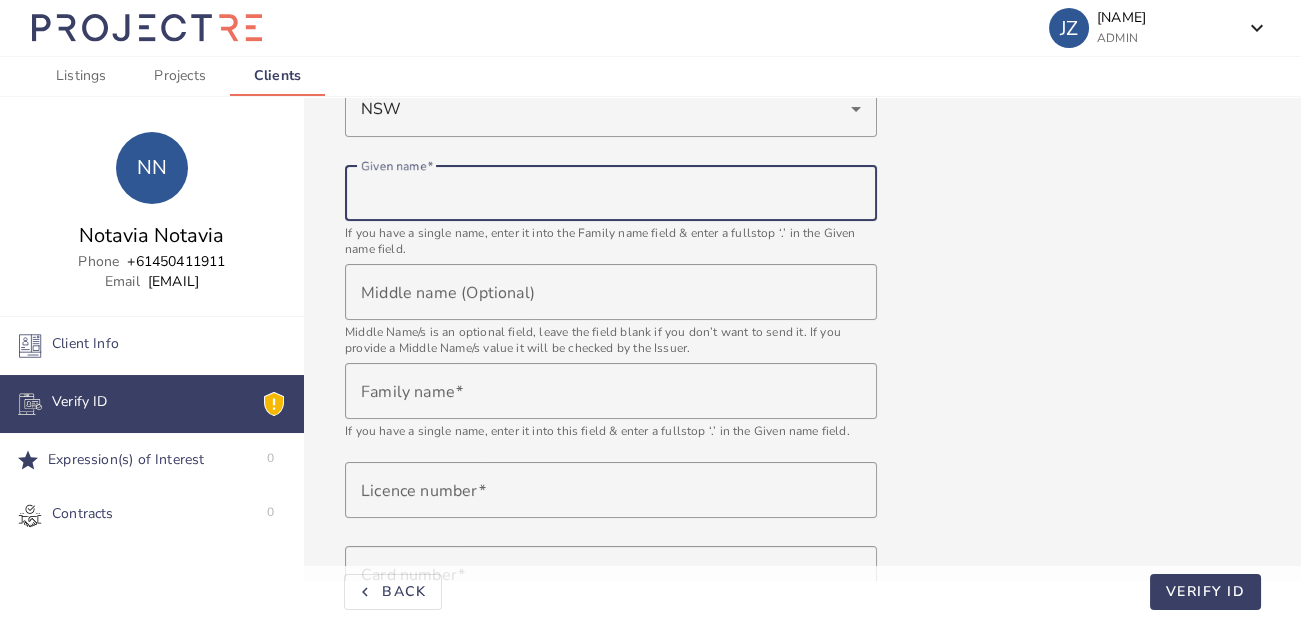 paste on "[NAME]" 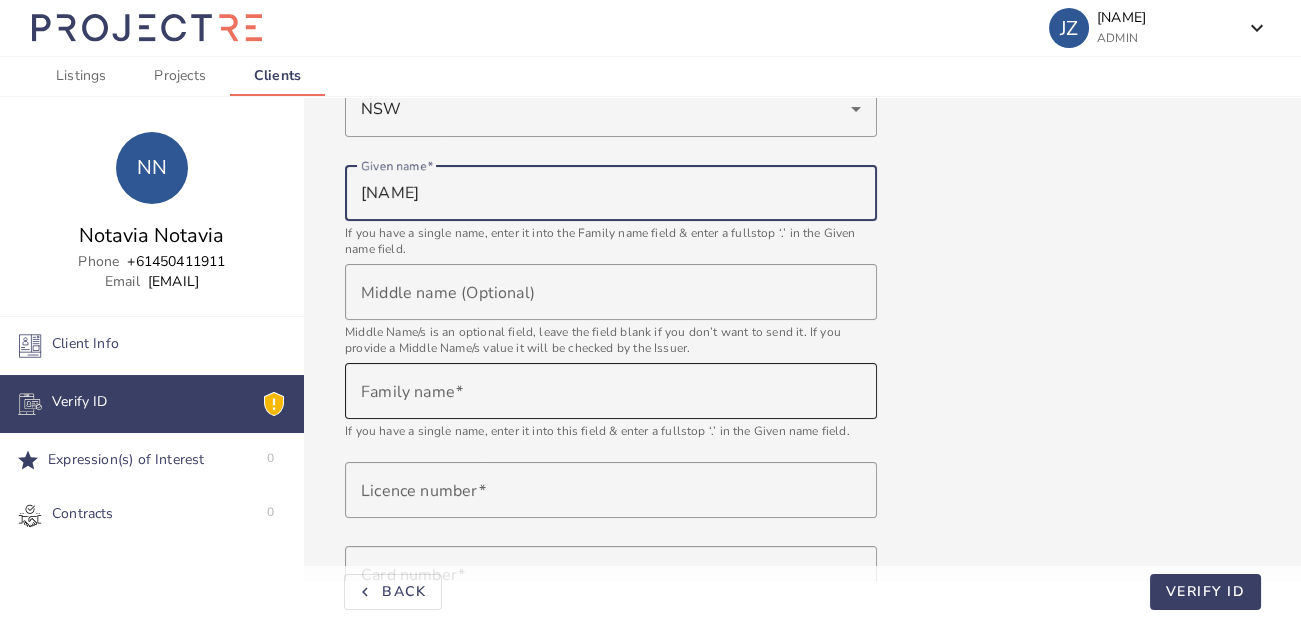 type on "[NAME]" 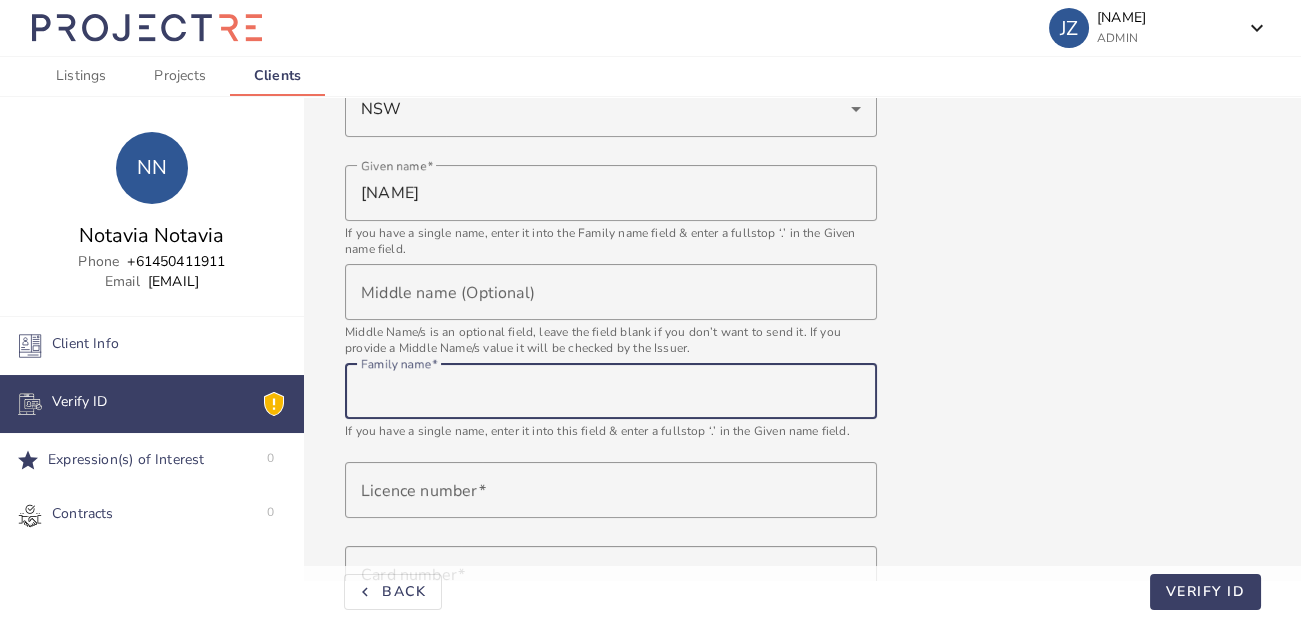 paste on "[NAME]" 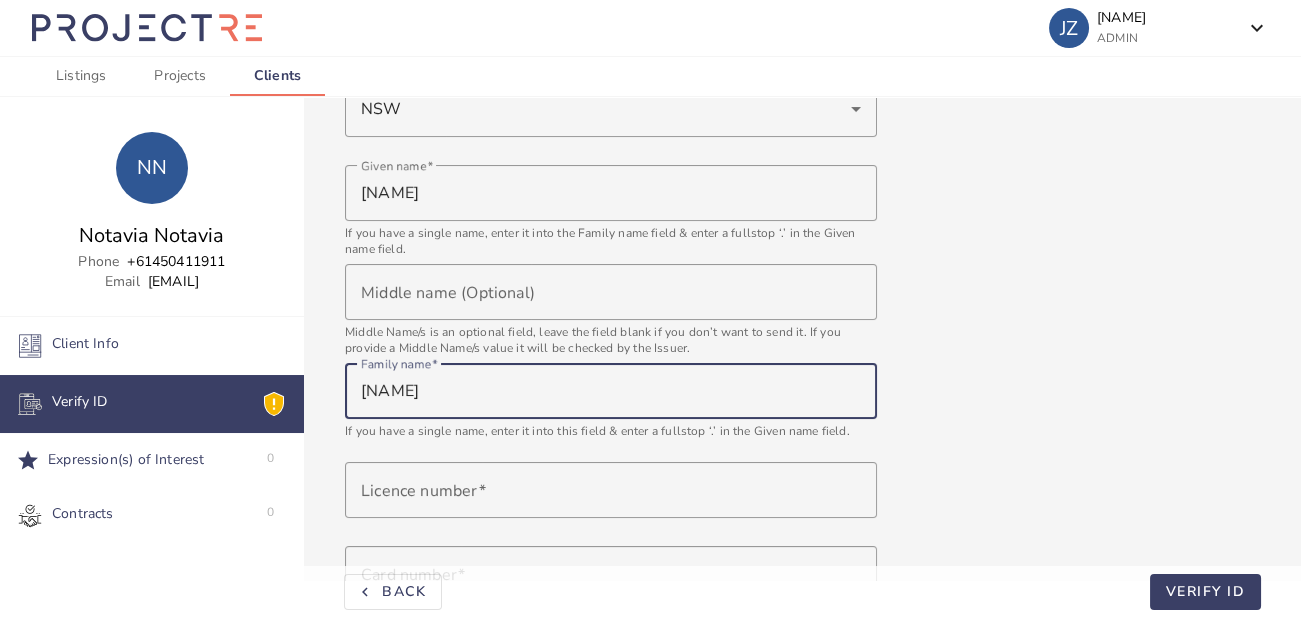 type on "[NAME]" 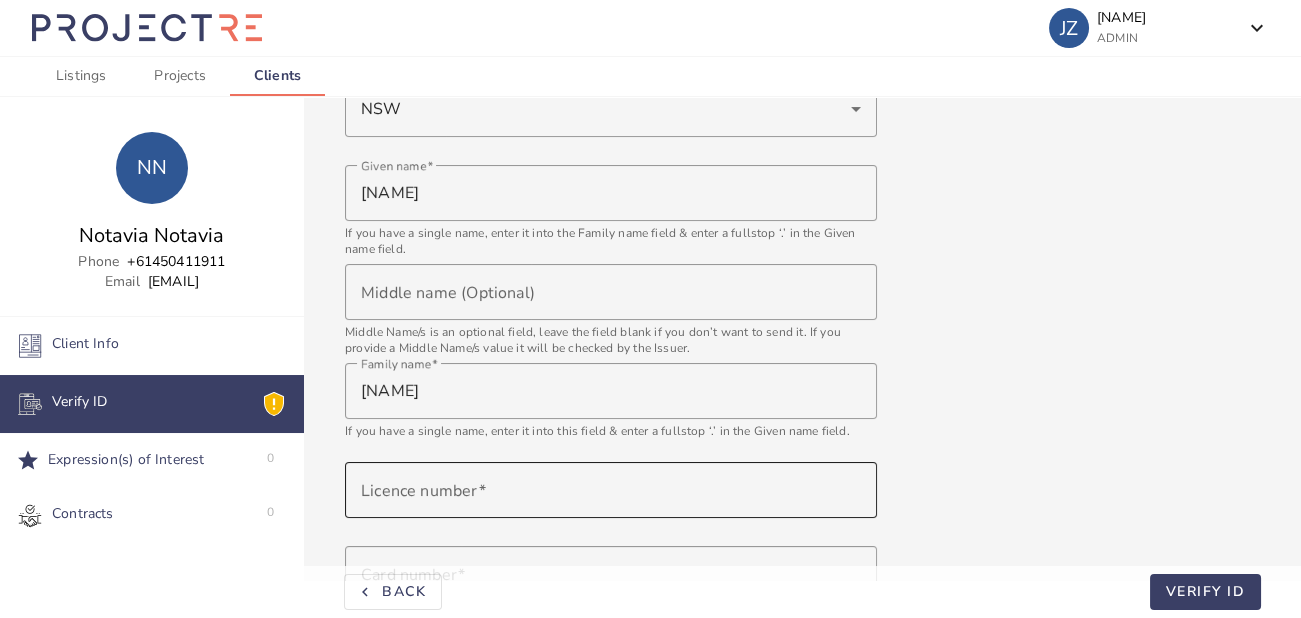 click on "Licence number" at bounding box center (611, 490) 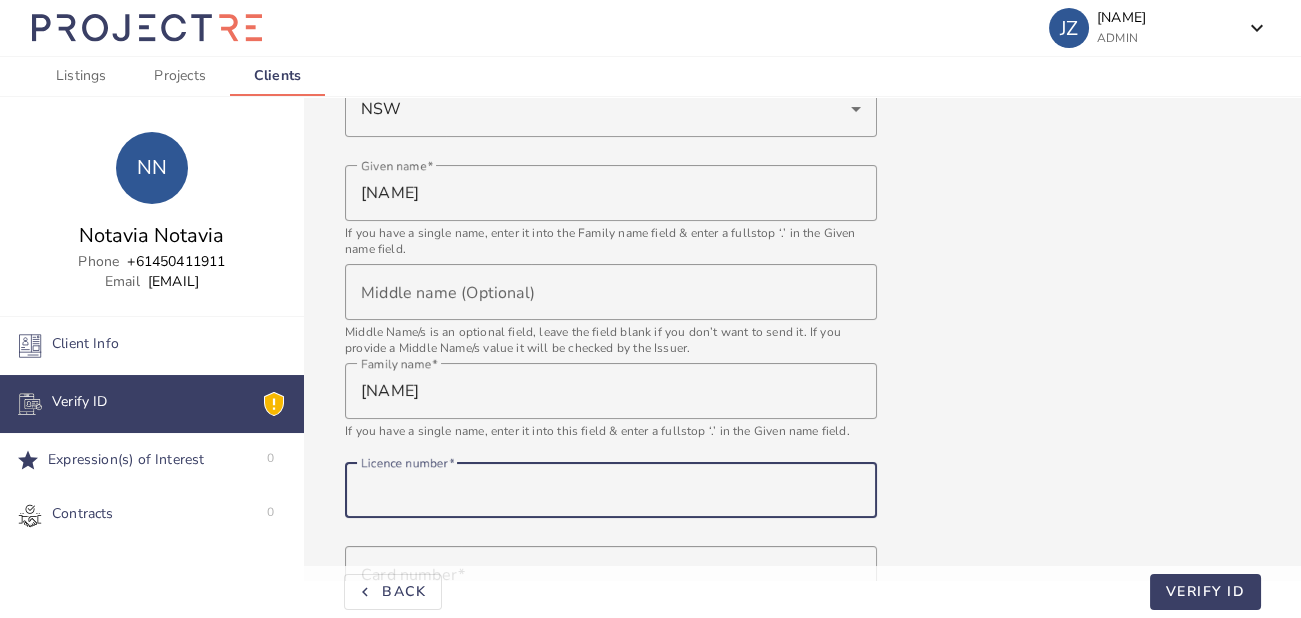 paste on "25777820" 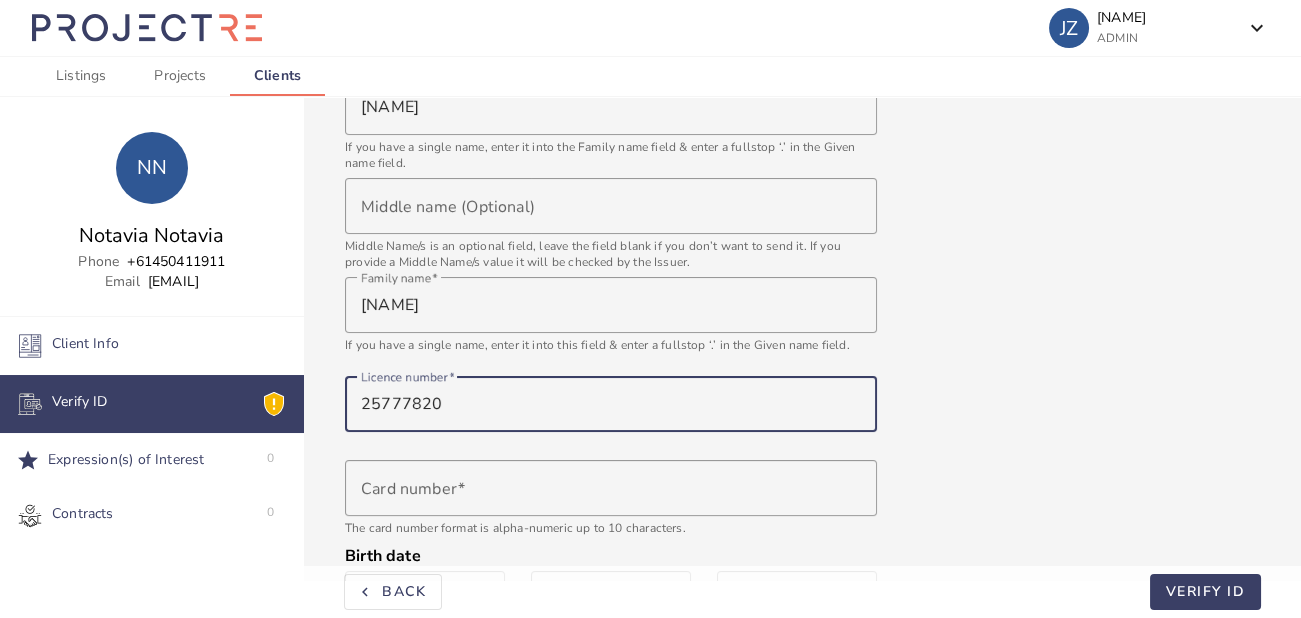scroll, scrollTop: 649, scrollLeft: 0, axis: vertical 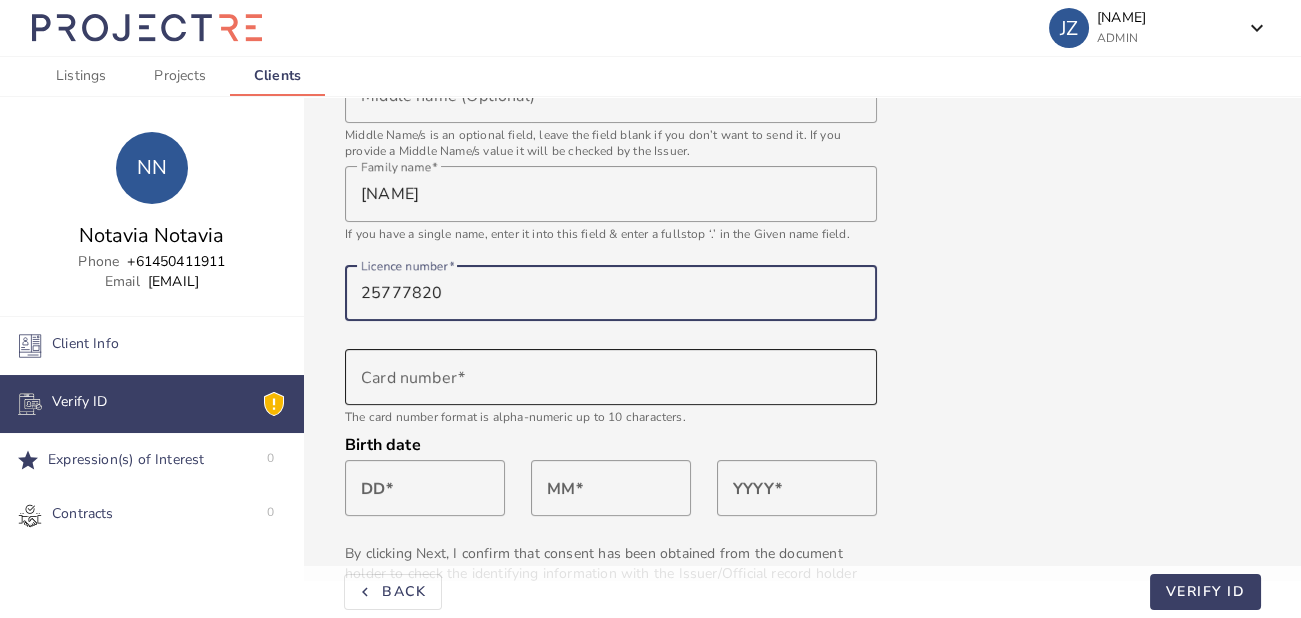 type on "25777820" 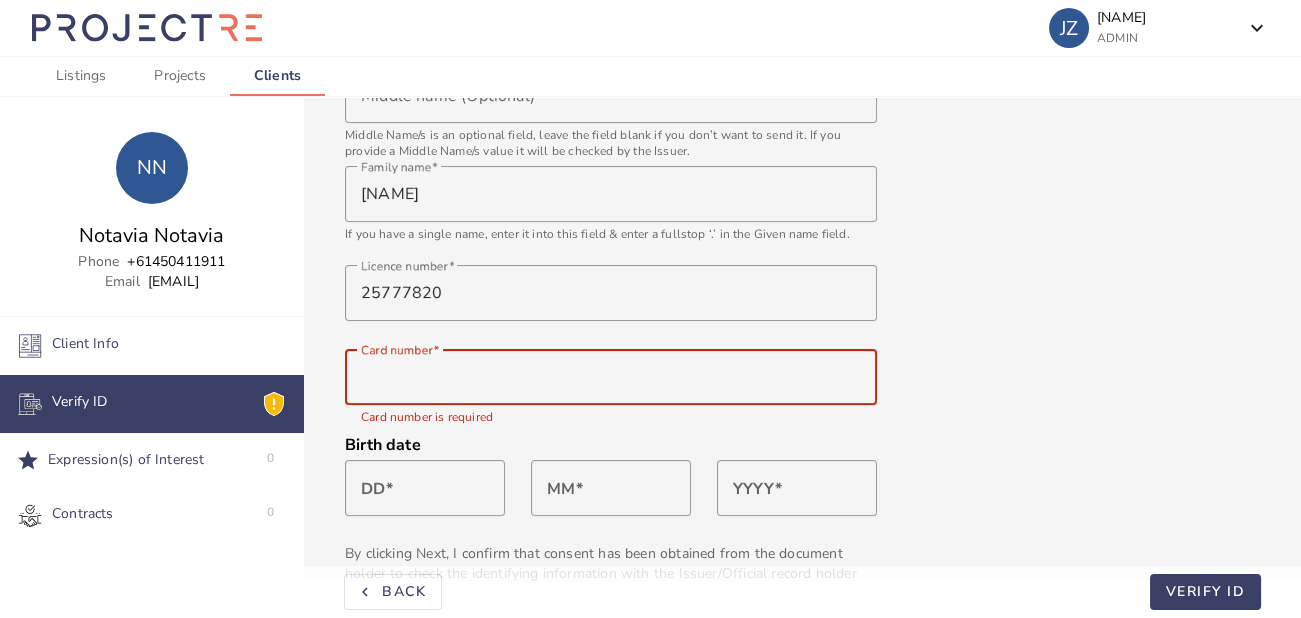paste on "2061018716" 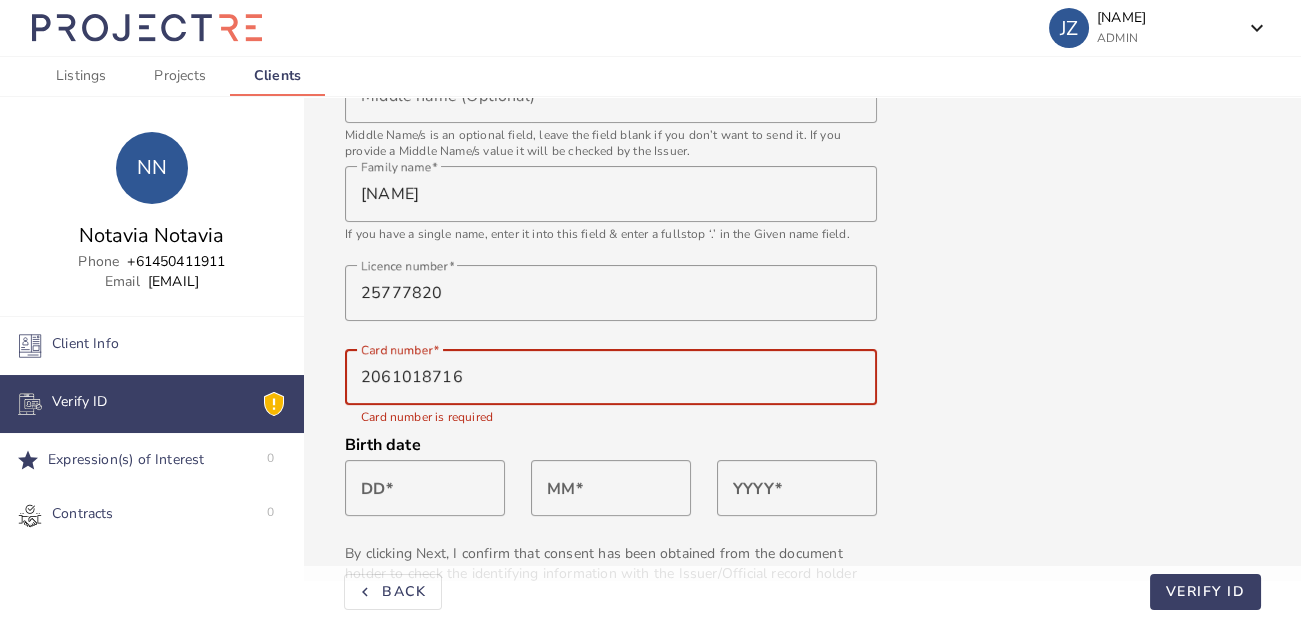 type on "2061018716" 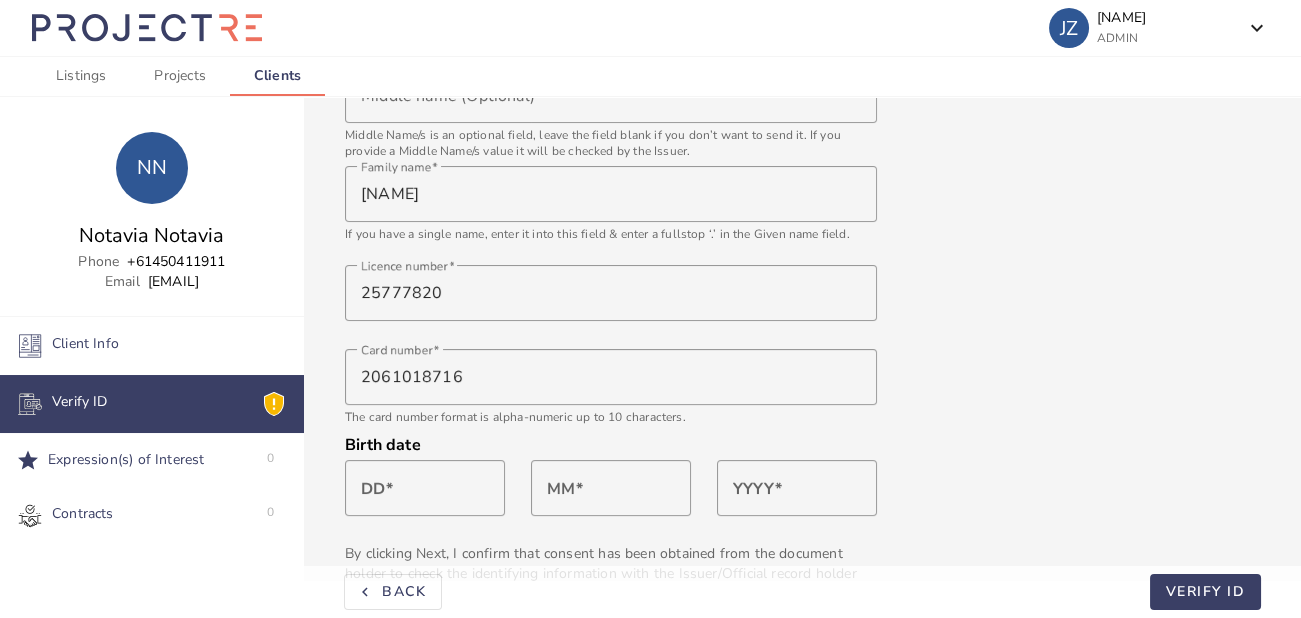click on "Verify ID   For reservations and expressions of interest, we need to verify your client’s ID.     Type of document Driver Licence  State of issue [STATE] Given name [NAME]  If you have a single name, enter it into the Family name field & enter a fullstop ‘.’ in the Given name field.  Middle name (Optional)  Middle Name/s is an optional field, leave the field blank if you don’t want to send it. If you provide a Middle Name/s value it will be checked by the Issuer.  Family name [NAME]  If you have a single name, enter it into this field & enter a fullstop ‘.’ in the Given name field.  Licence number 25777820 Card number 2061018716  The card number format is alpha-numeric up to 10 characters.  Birth date DD MM YYYY  By clicking Next, I confirm that consent has been obtained from the document holder to check the identifying information with the Issuer/Official record holder for the purpose of confirming their identity." at bounding box center [802, 81] 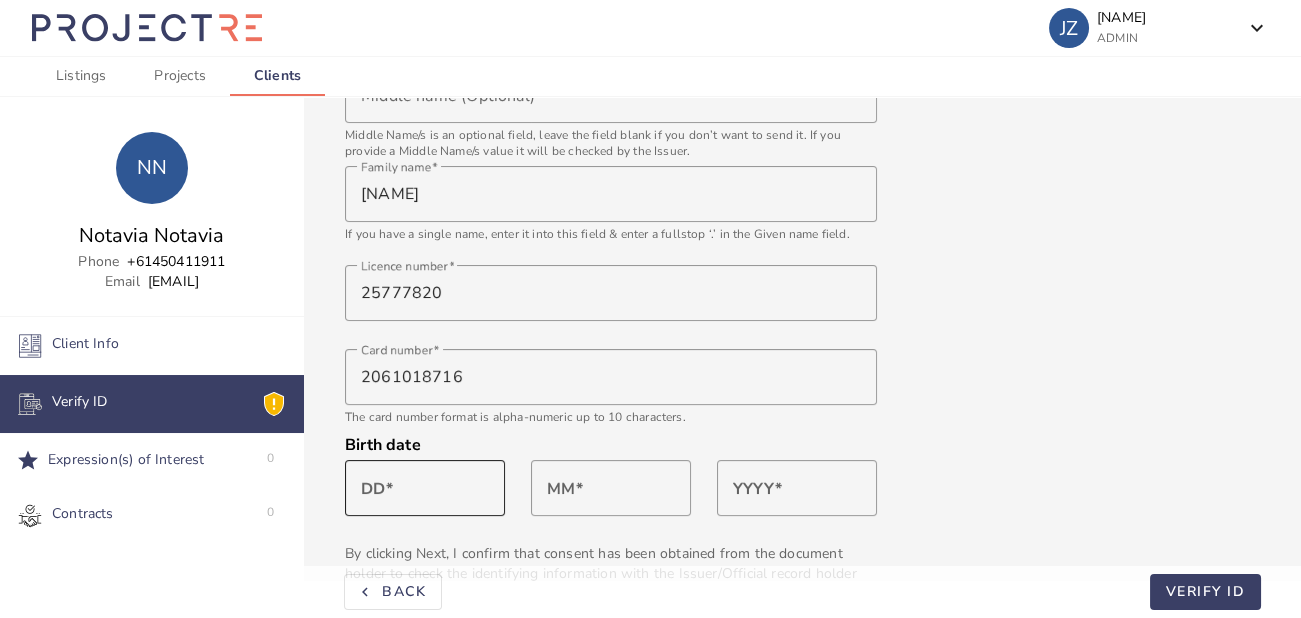 click on "DD" at bounding box center [425, 488] 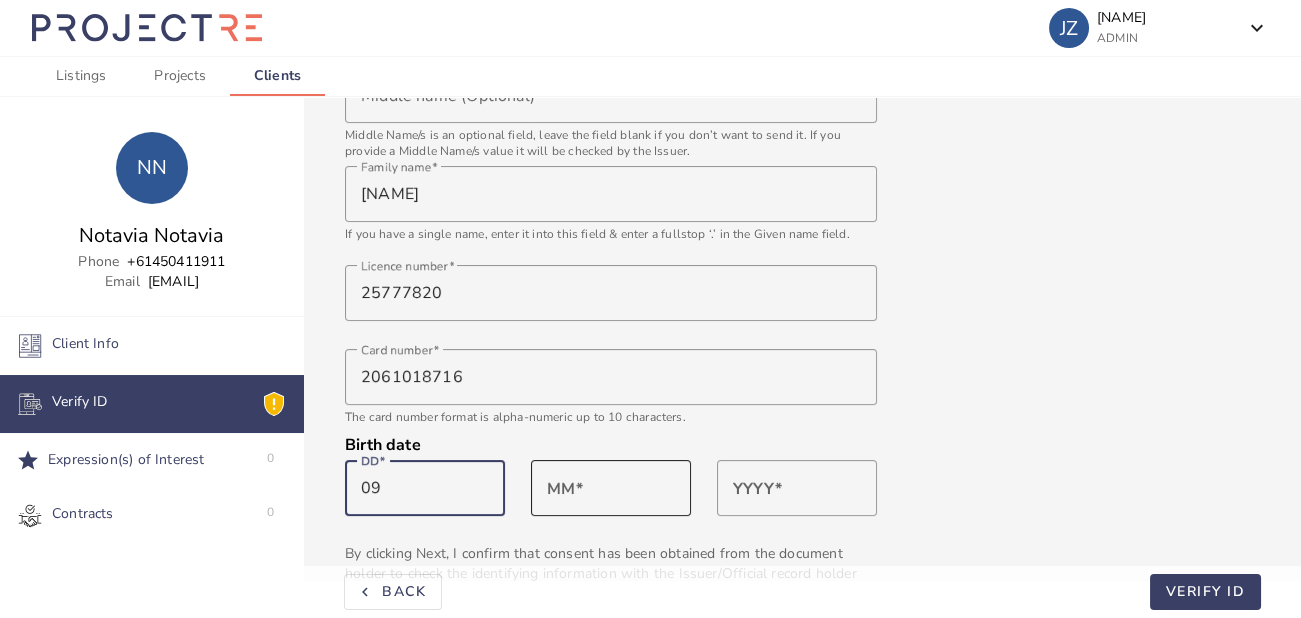 type on "09" 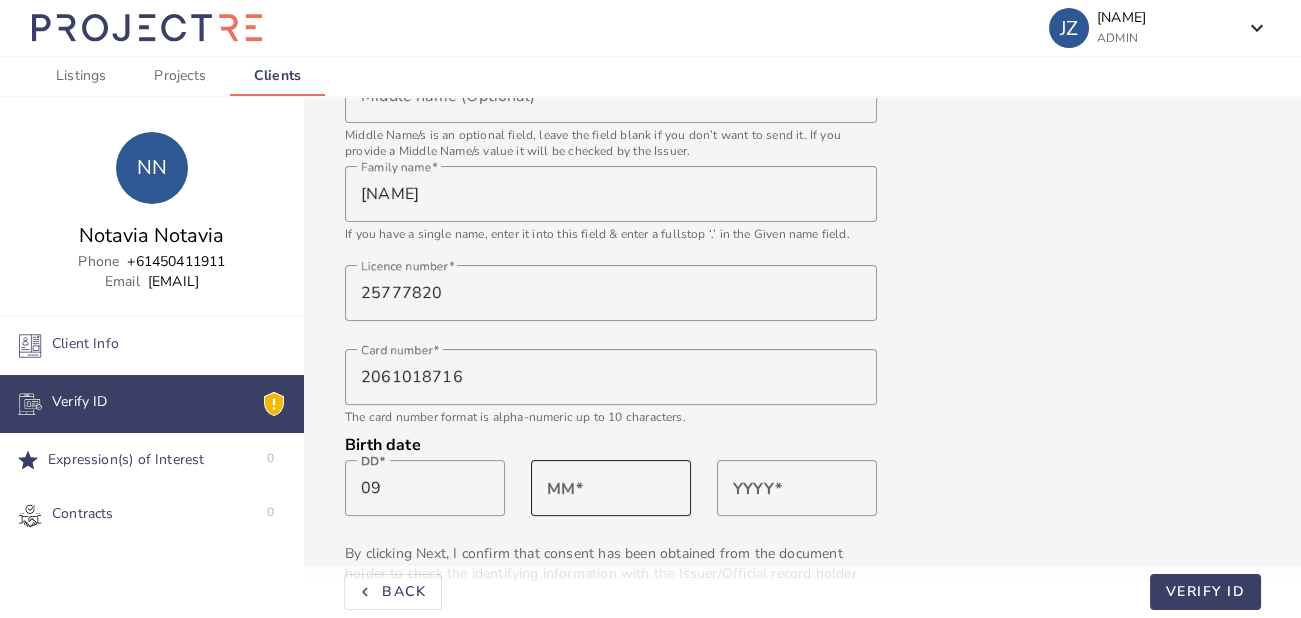 click at bounding box center [611, 488] 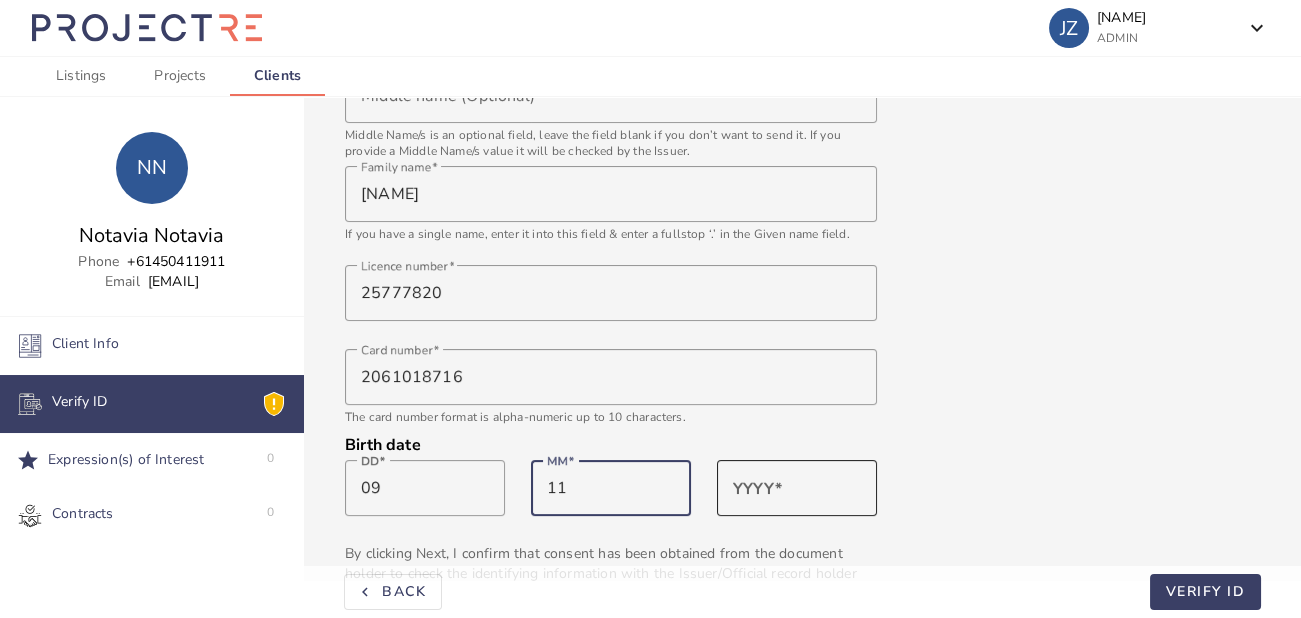 type on "11" 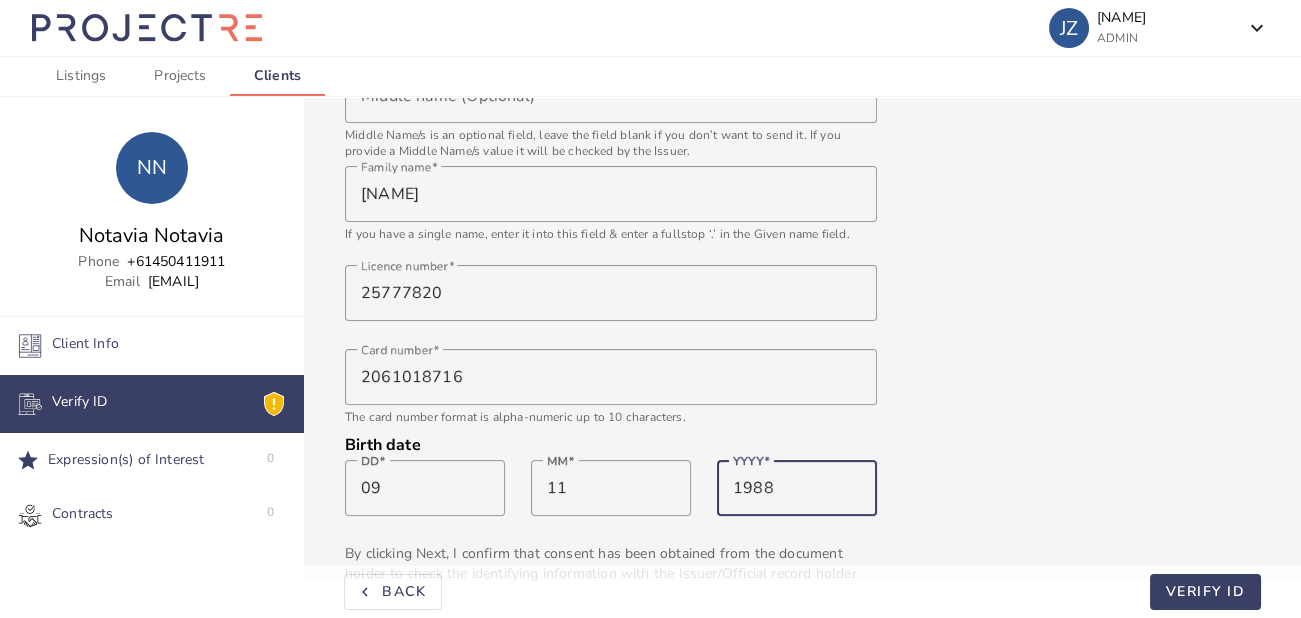 type on "1988" 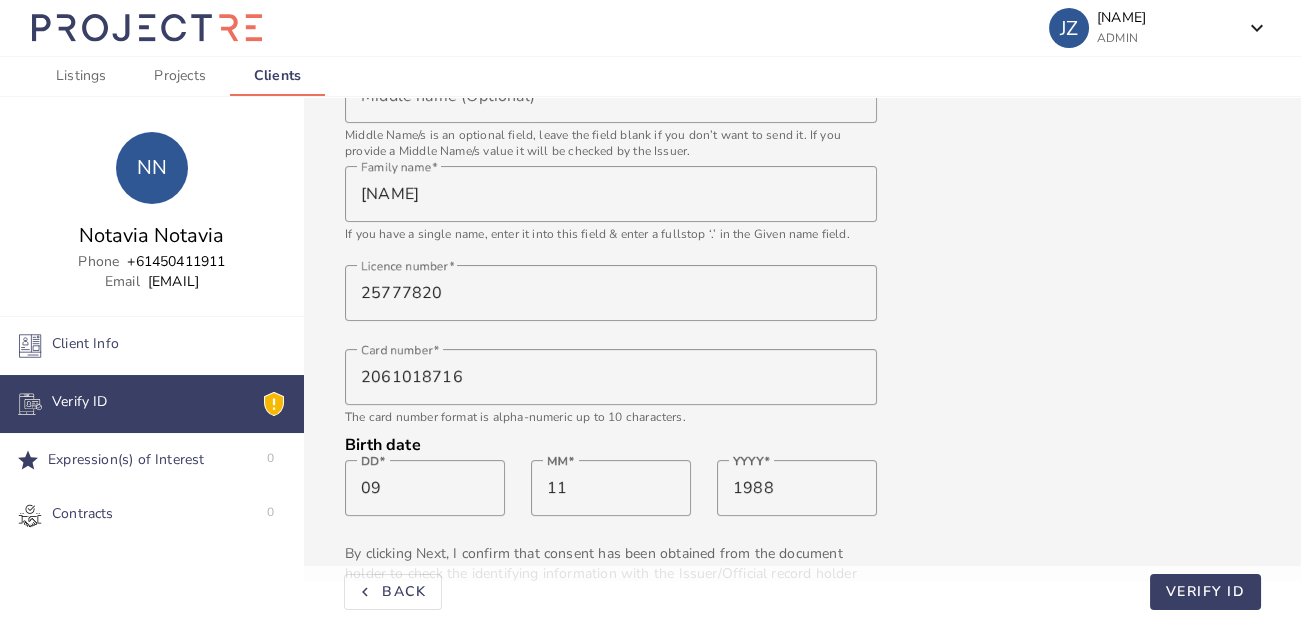 click on "Verify ID   For reservations and expressions of interest, we need to verify your client’s ID.     Type of document Driver Licence  State of issue [STATE] Given name [NAME]  If you have a single name, enter it into the Family name field & enter a fullstop ‘.’ in the Given name field.  Middle name (Optional)  Middle Name/s is an optional field, leave the field blank if you don’t want to send it. If you provide a Middle Name/s value it will be checked by the Issuer.  Family name [NAME]  If you have a single name, enter it into this field & enter a fullstop ‘.’ in the Given name field.  Licence number 25777820 Card number 2061018716  The card number format is alpha-numeric up to 10 characters.  Birth date DD 09 MM 11 YYYY 1988  By clicking Next, I confirm that consent has been obtained from the document holder to check the identifying information with the Issuer/Official record holder for the purpose of confirming their identity." at bounding box center (802, 81) 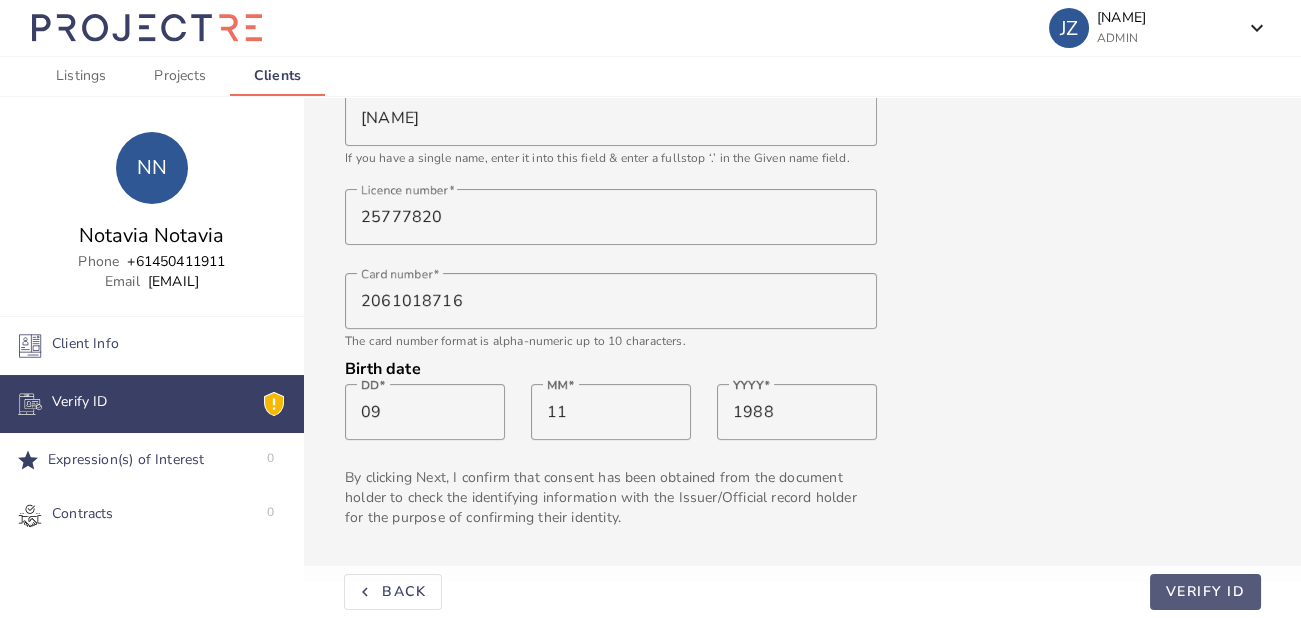 click on "VERIFY ID" at bounding box center [1206, 591] 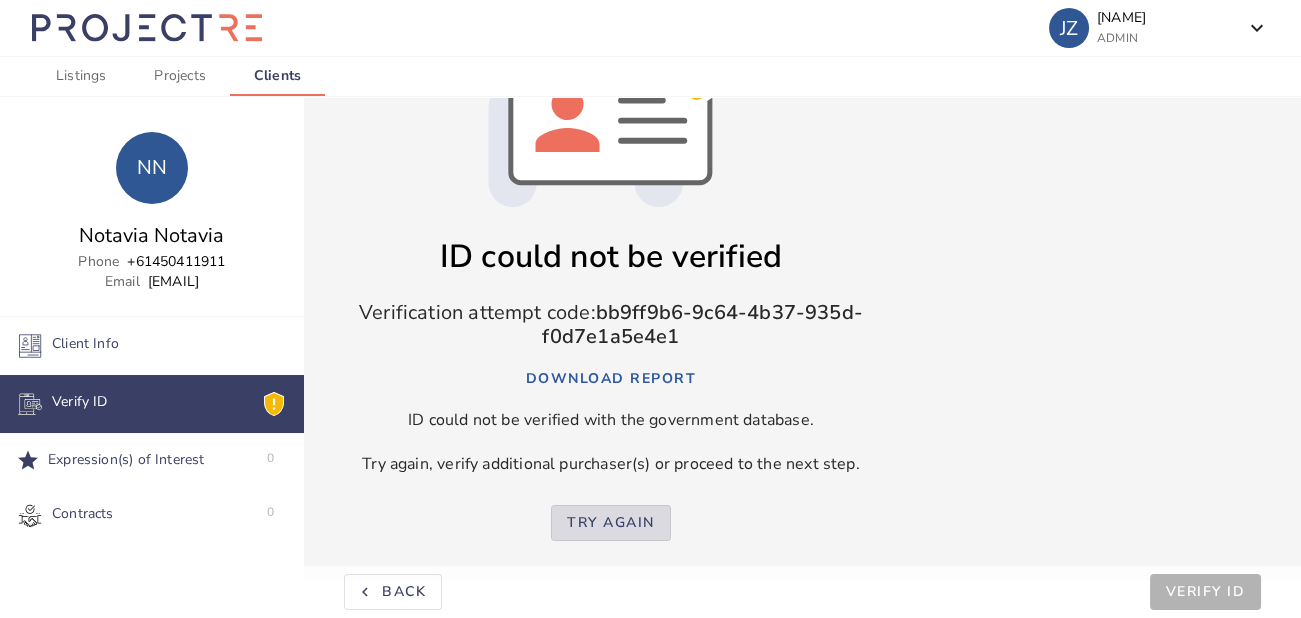 click on "Try again" at bounding box center [611, 523] 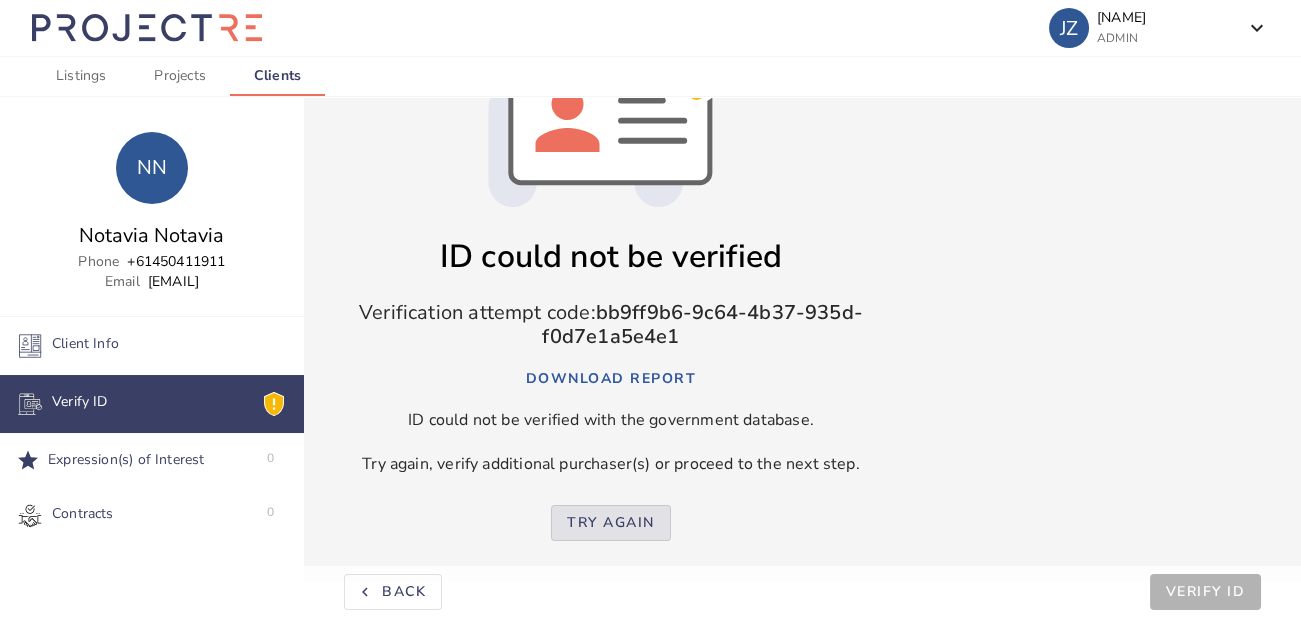 scroll, scrollTop: 725, scrollLeft: 0, axis: vertical 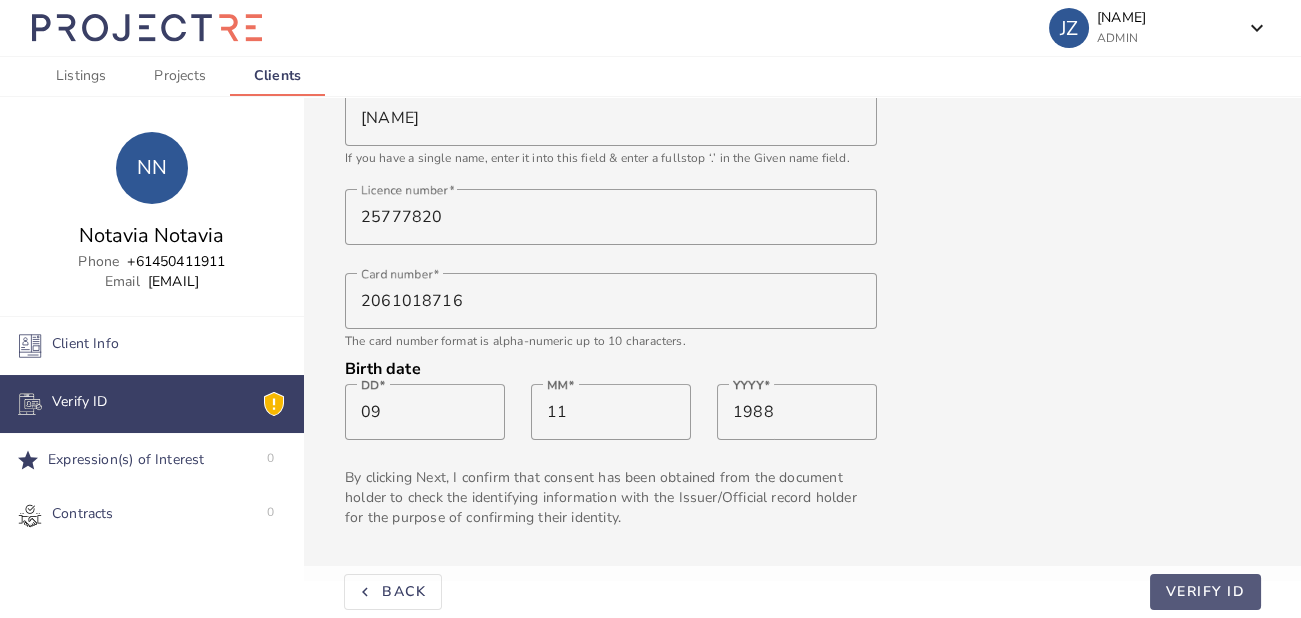 click on "VERIFY ID" at bounding box center (1206, 591) 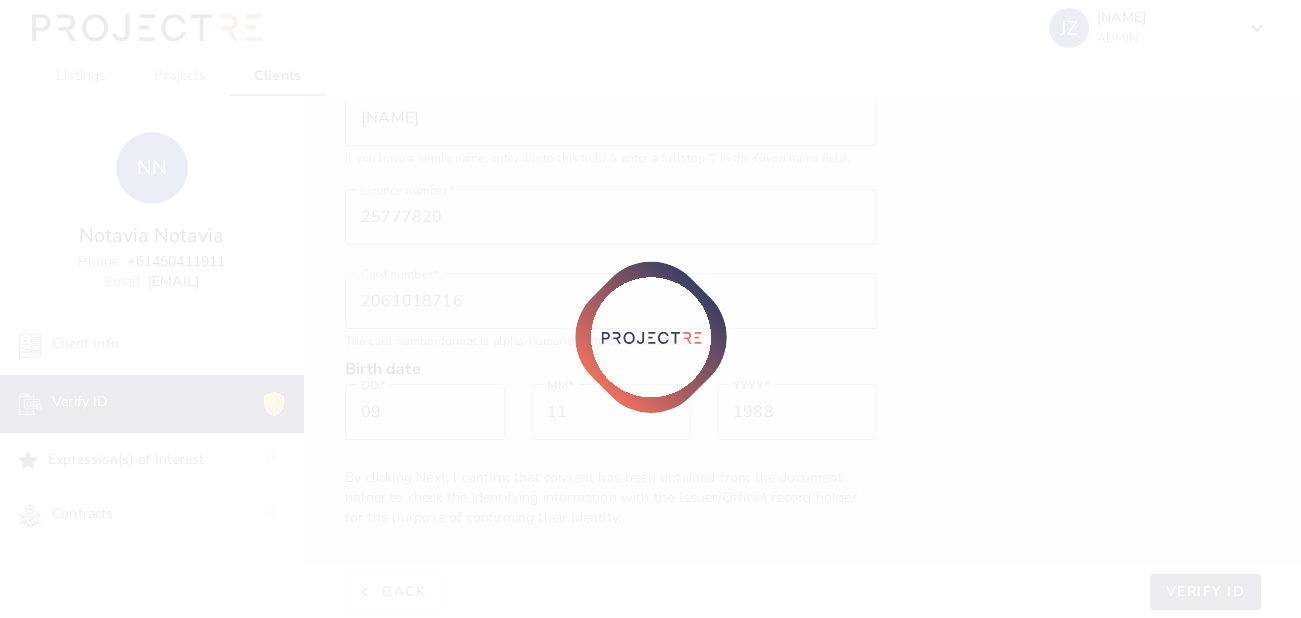 scroll, scrollTop: 251, scrollLeft: 0, axis: vertical 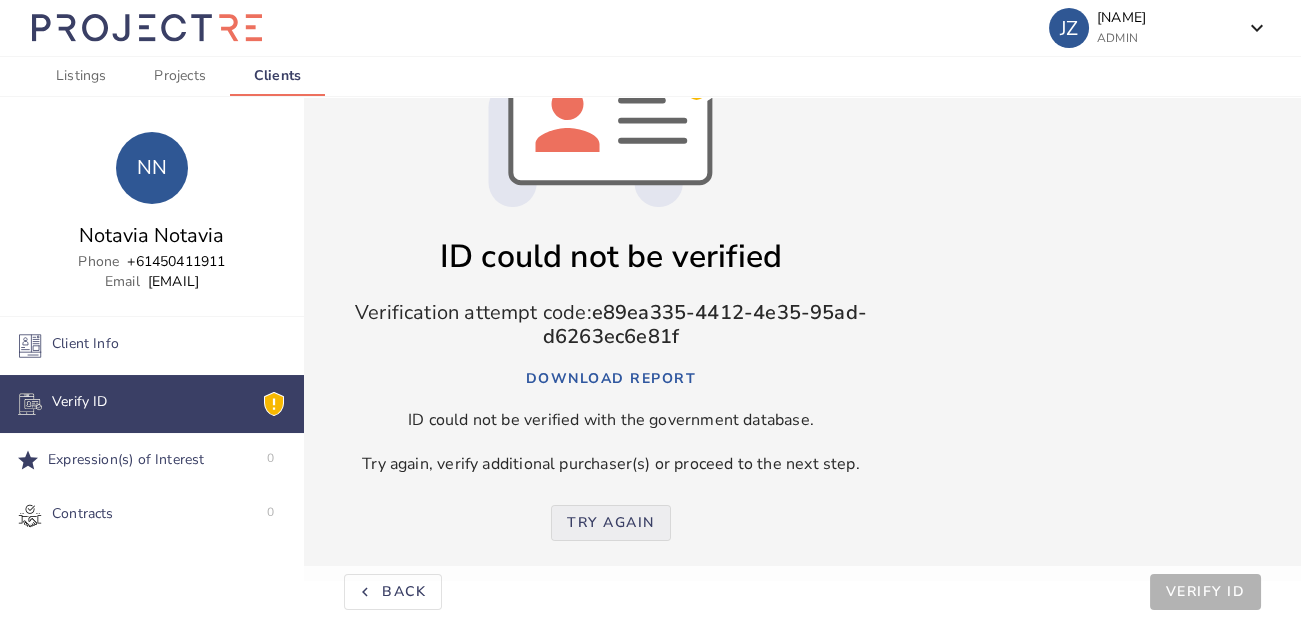 click on "Try again" at bounding box center (611, 523) 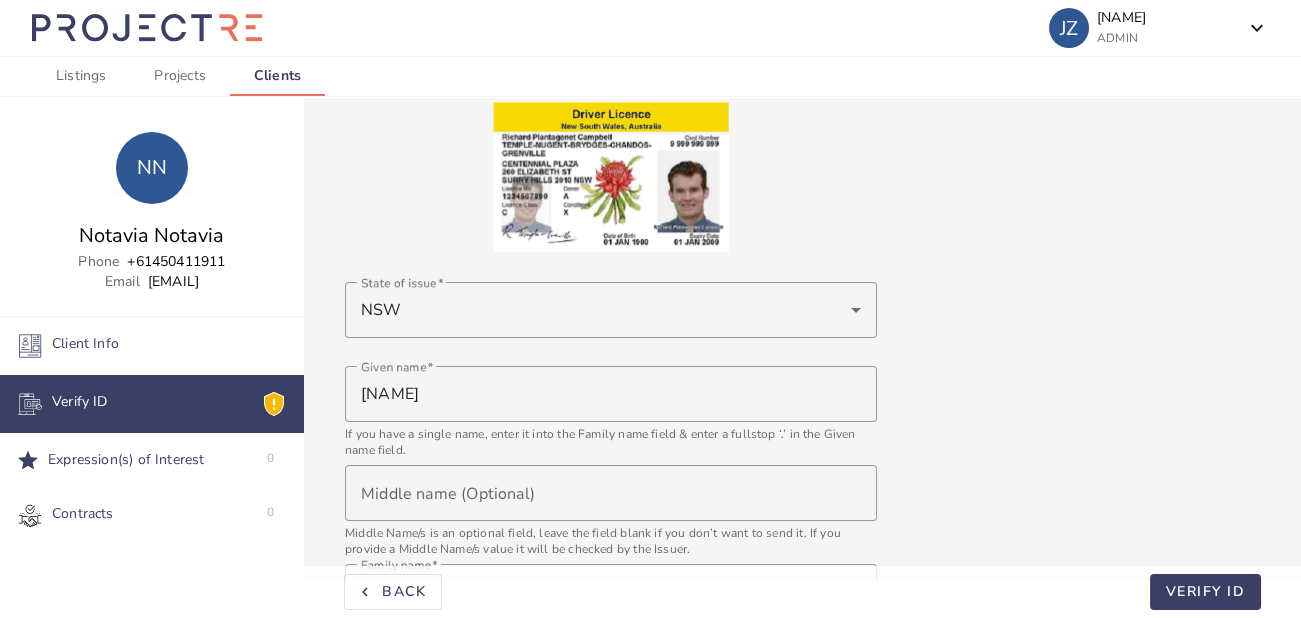 scroll, scrollTop: 725, scrollLeft: 0, axis: vertical 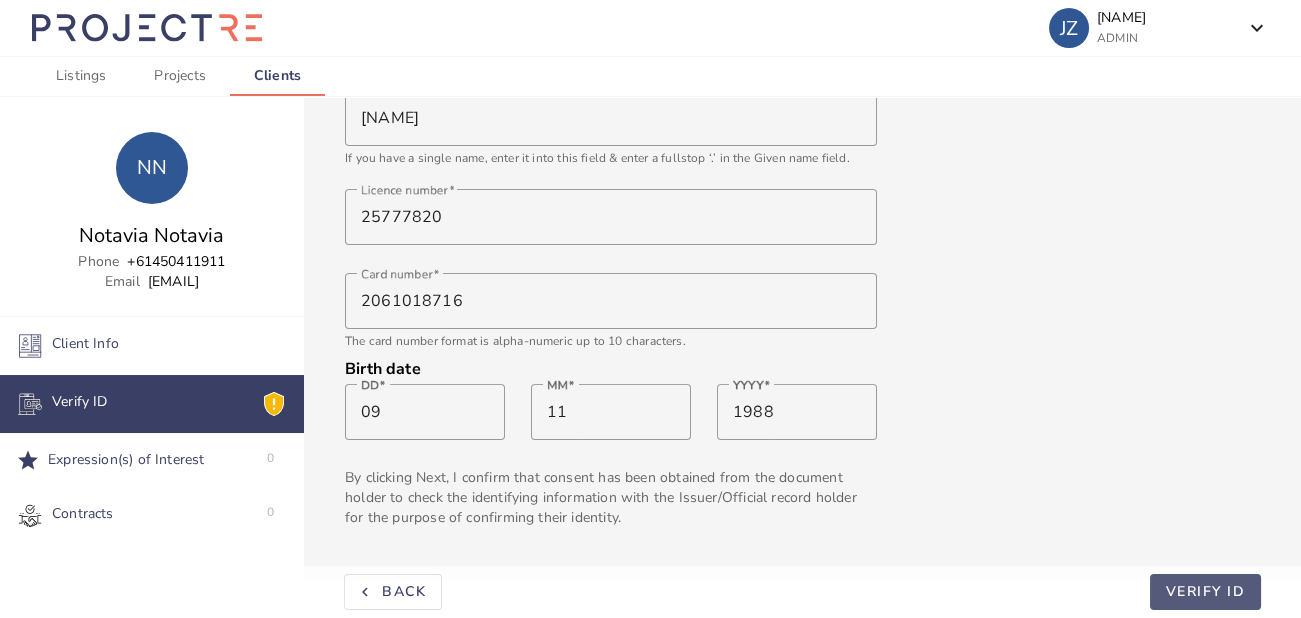 click on "VERIFY ID" at bounding box center [1206, 591] 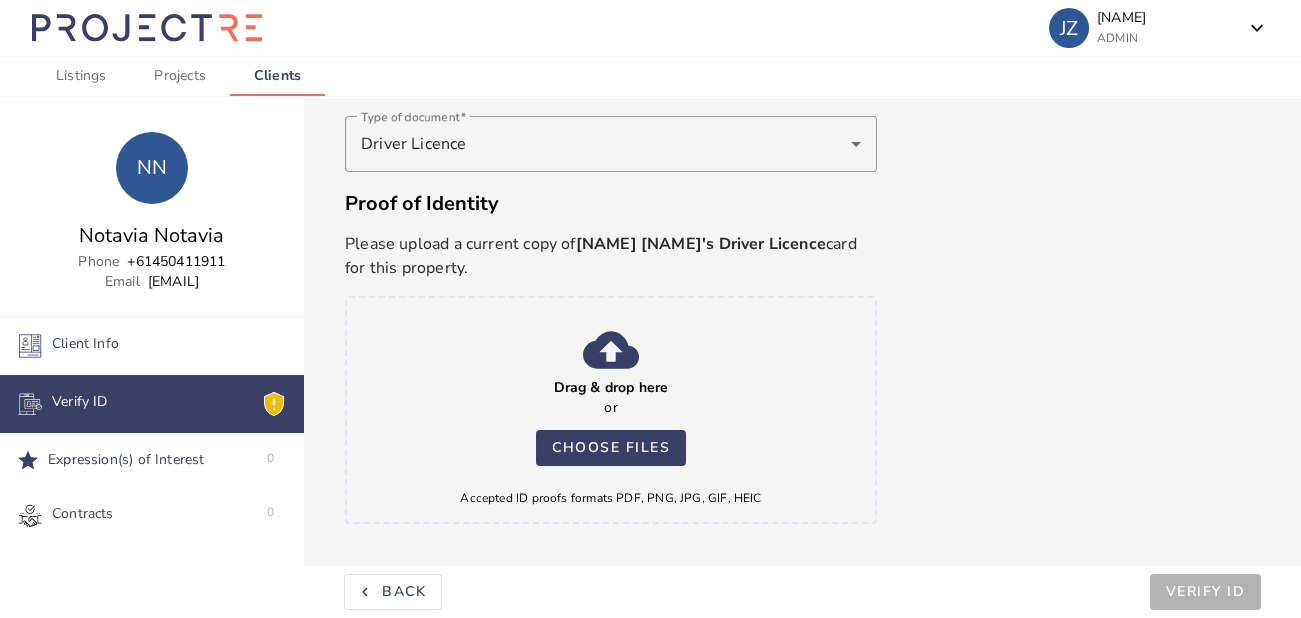 scroll, scrollTop: 160, scrollLeft: 0, axis: vertical 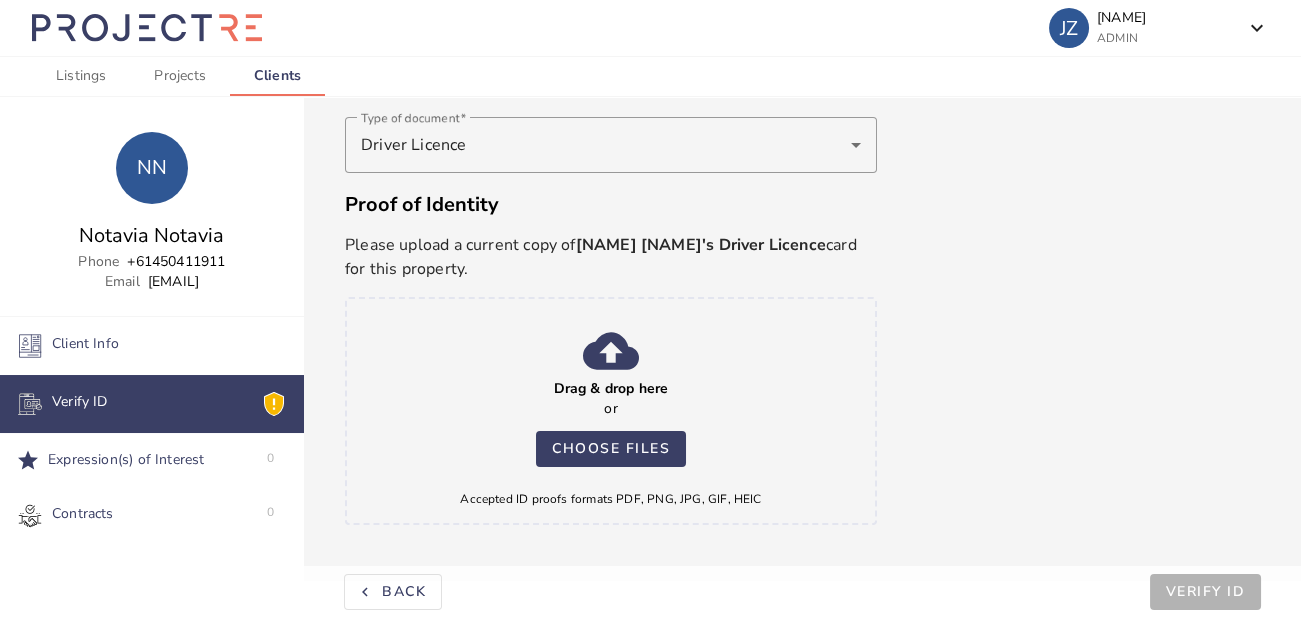 click on "Verify ID   For reservations and expressions of interest, we need to verify your client’s ID.     Type of document Driver Licence Proof of Identity  Please upload a current copy of [NAME] [NAME]'s Driver Licence   card for this property.  cloud_upload  Drag & drop here  or  Choose files   Accepted ID proofs formats PDF, PNG, JPG, GIF, HEIC" at bounding box center (802, 288) 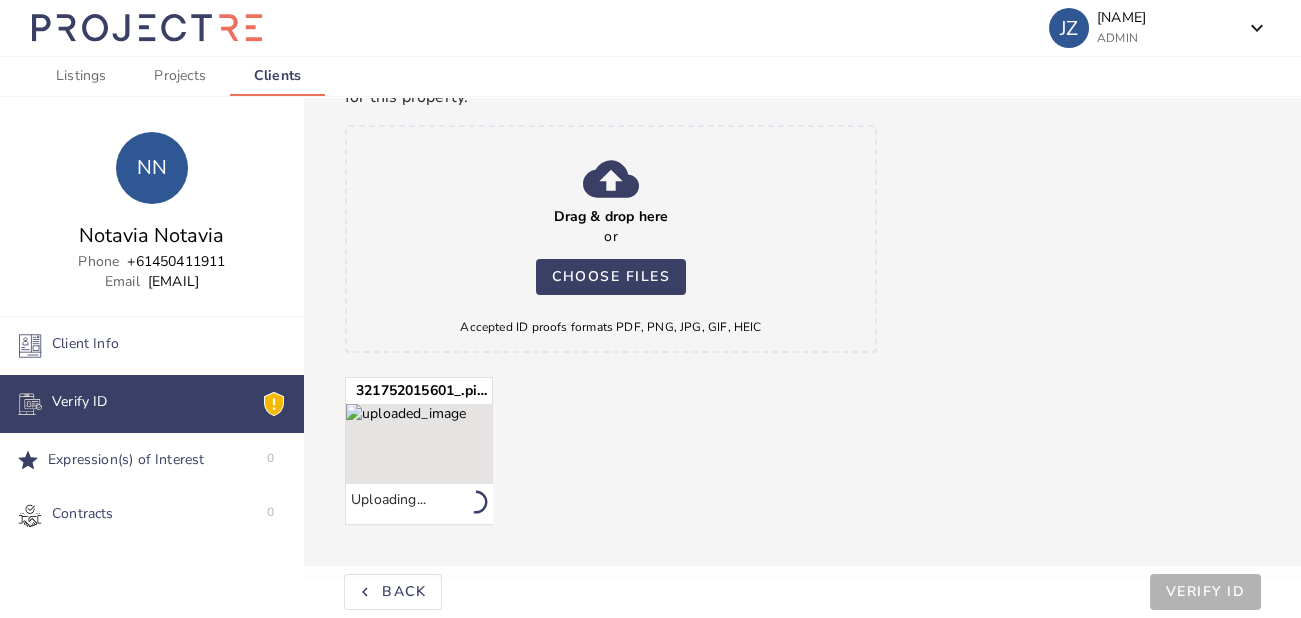 click on "Verify ID For reservations and expressions of interest, we need to verify your client’s ID. Type of document Driver Licence Proof of Identity Please upload a current copy of Notavia Notavia's Driver Licence card for this property. cloud_upload Drag & drop here or Choose files Accepted ID proofs formats PDF, PNG, JPG, GIF, HEIC 321752015601_.pic_hd.jpg Uploading..." at bounding box center (802, 202) 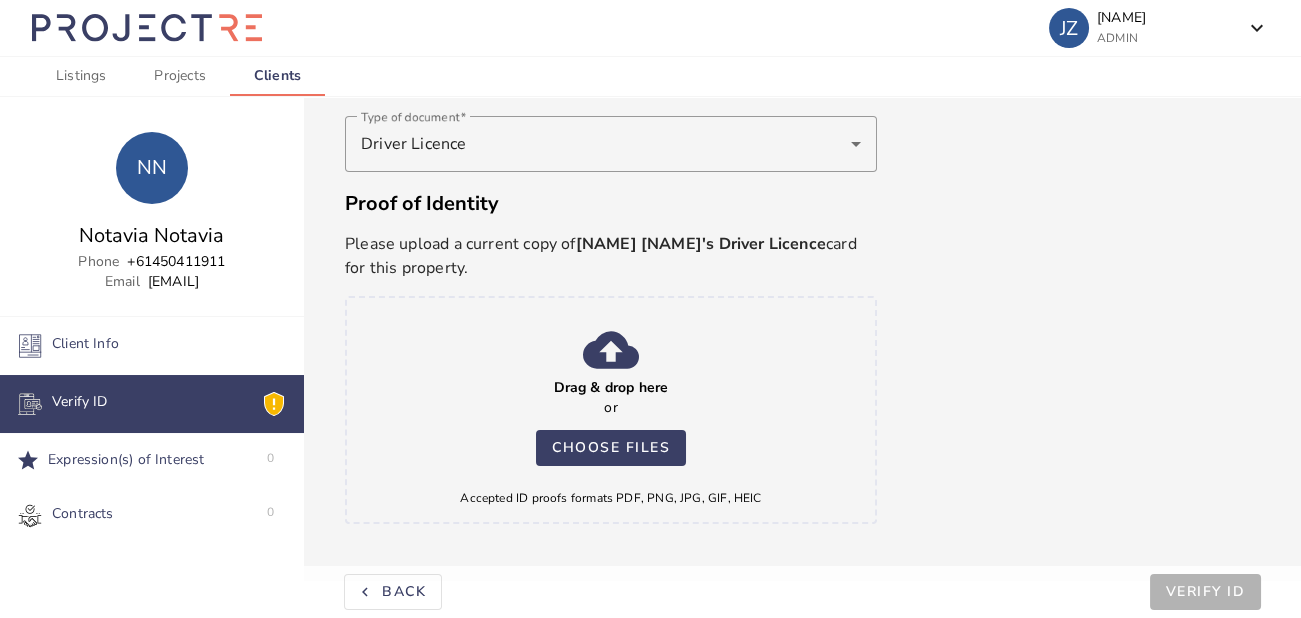 scroll, scrollTop: 334, scrollLeft: 0, axis: vertical 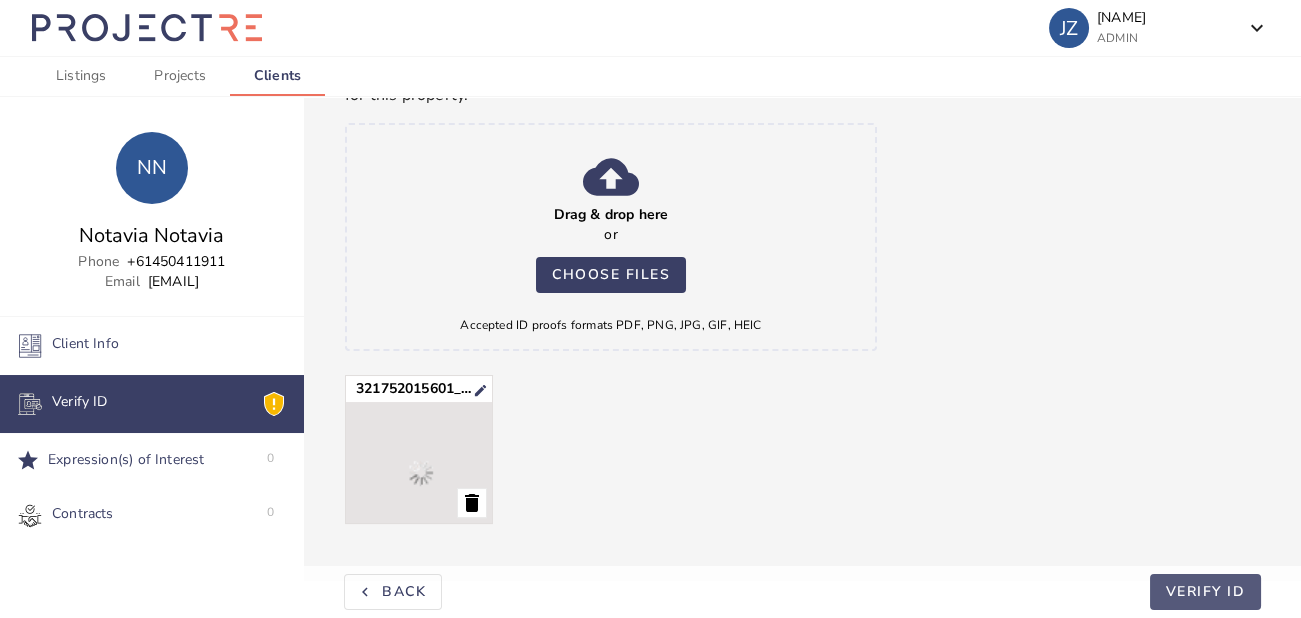 click on "VERIFY ID" at bounding box center (1206, 591) 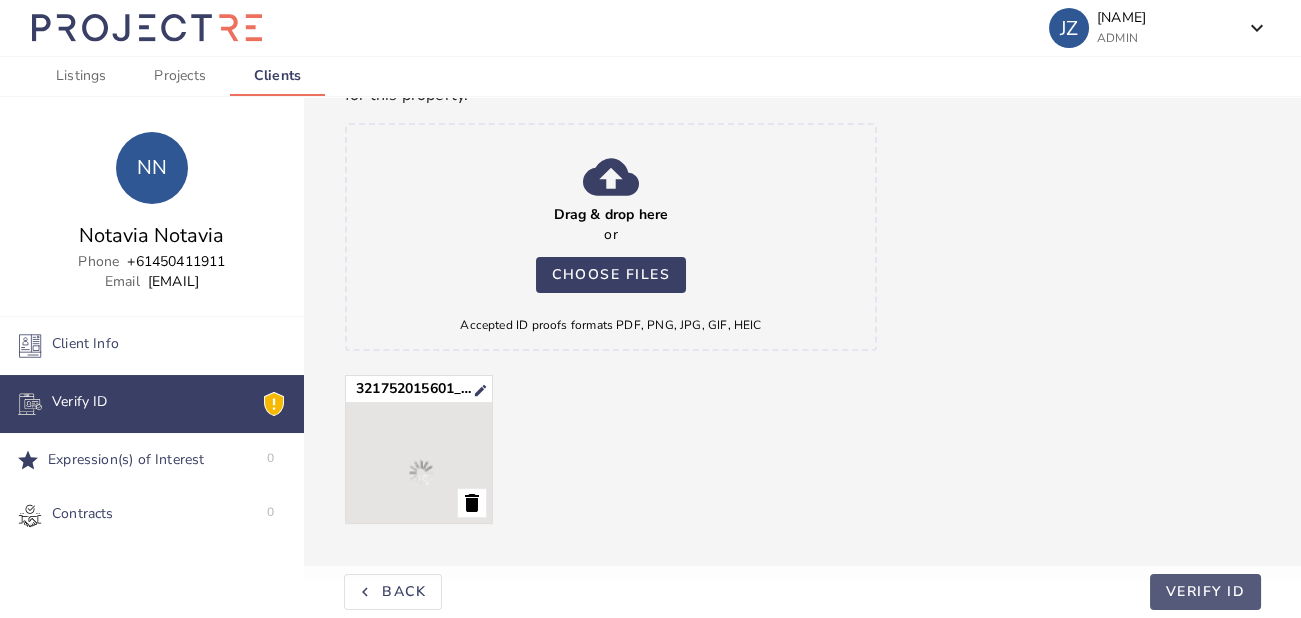 scroll, scrollTop: 92, scrollLeft: 0, axis: vertical 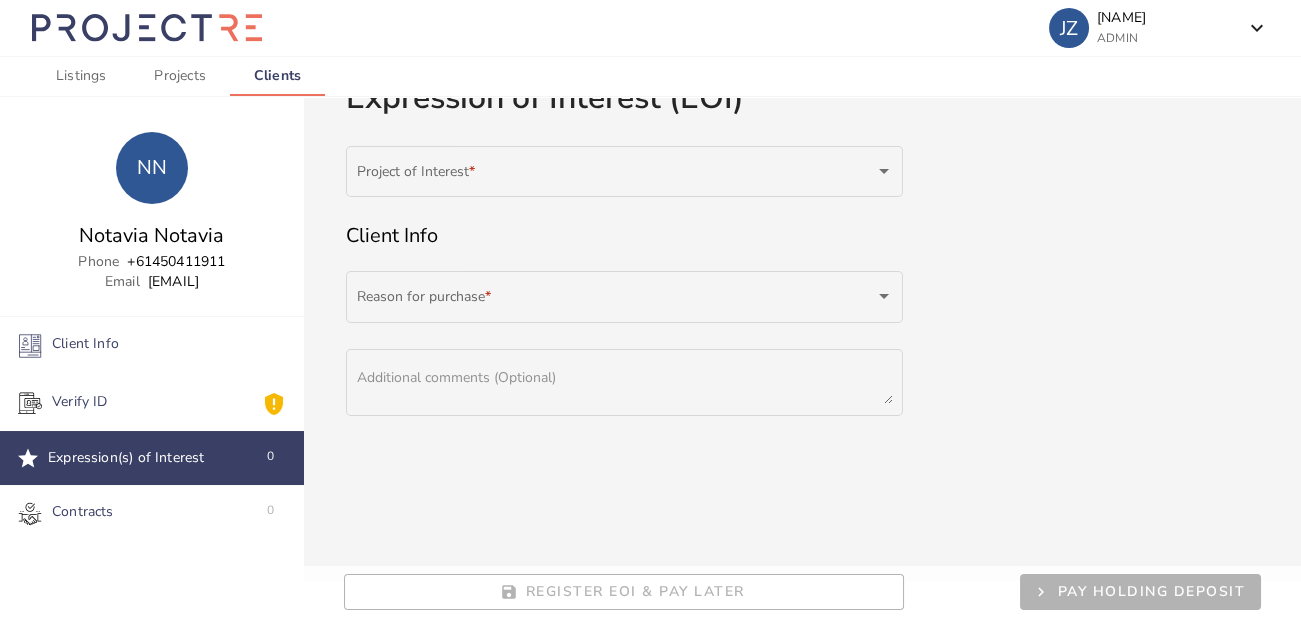 click on "save Register EOI & pay later keyboard_arrow_right Pay Holding Deposit" at bounding box center (802, 592) 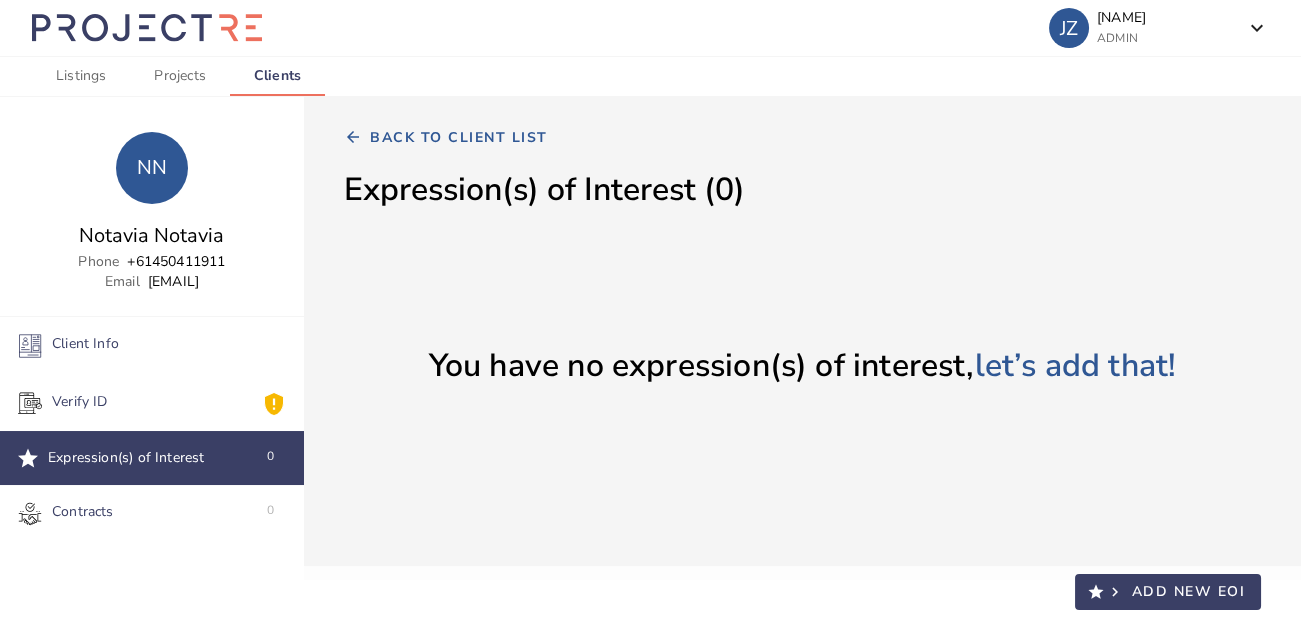 scroll, scrollTop: 0, scrollLeft: 0, axis: both 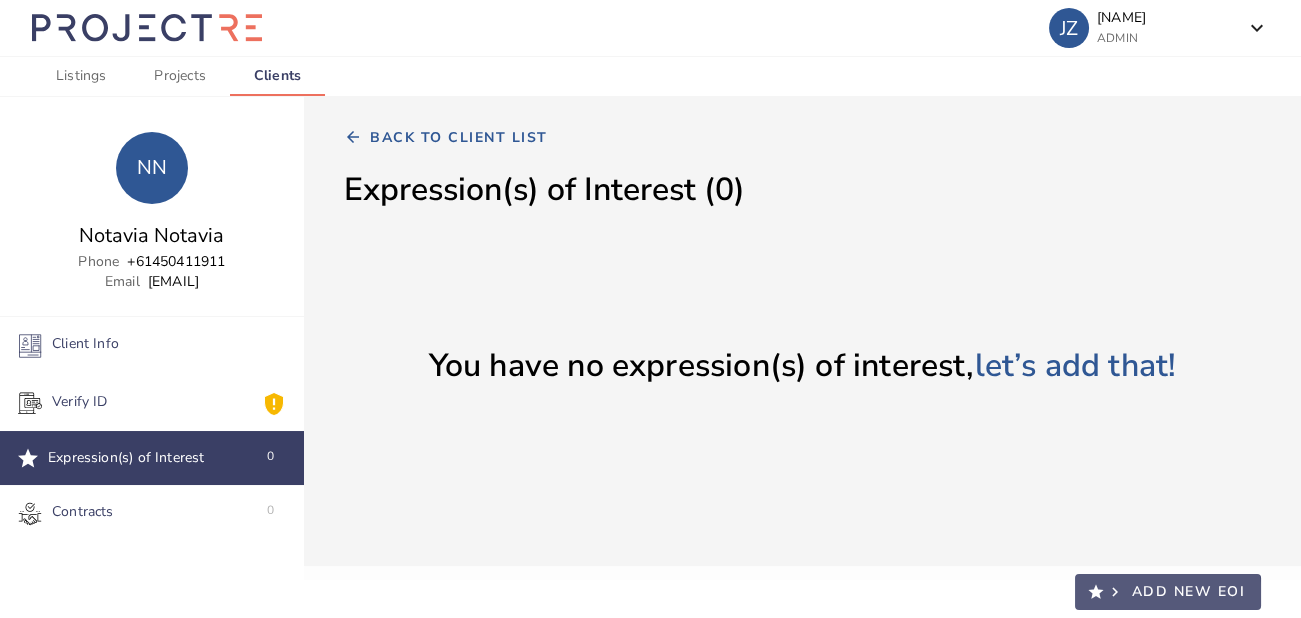 click on "Add New EOI" at bounding box center (1189, 591) 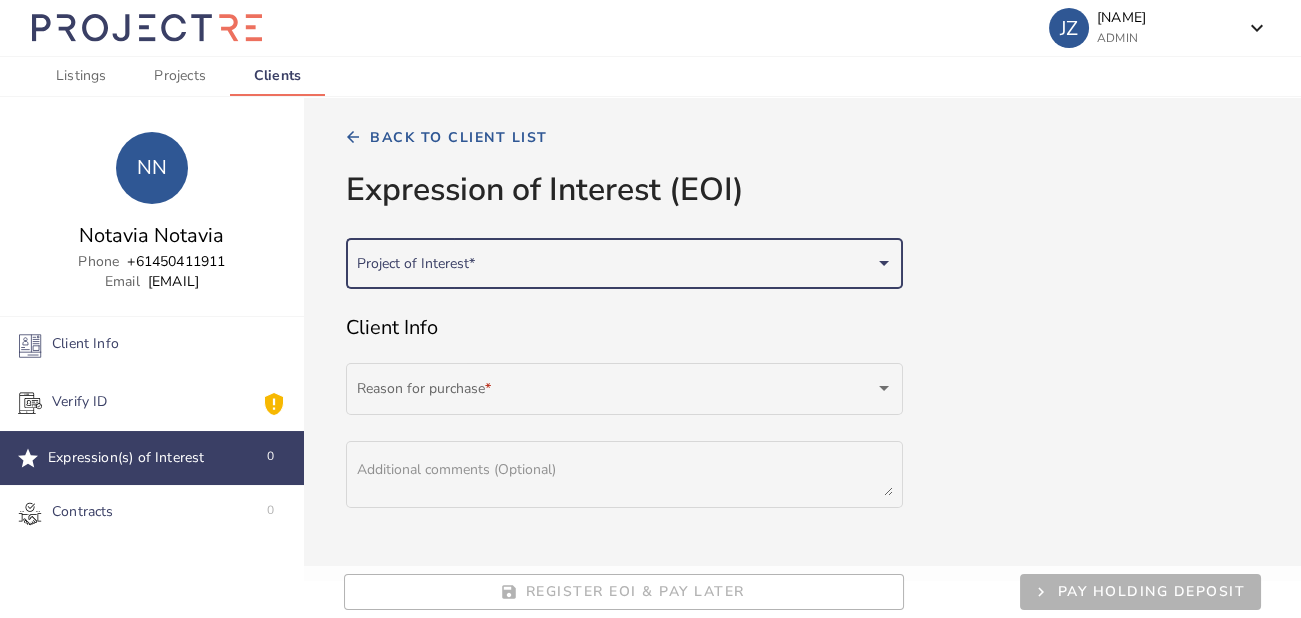 click at bounding box center (616, 268) 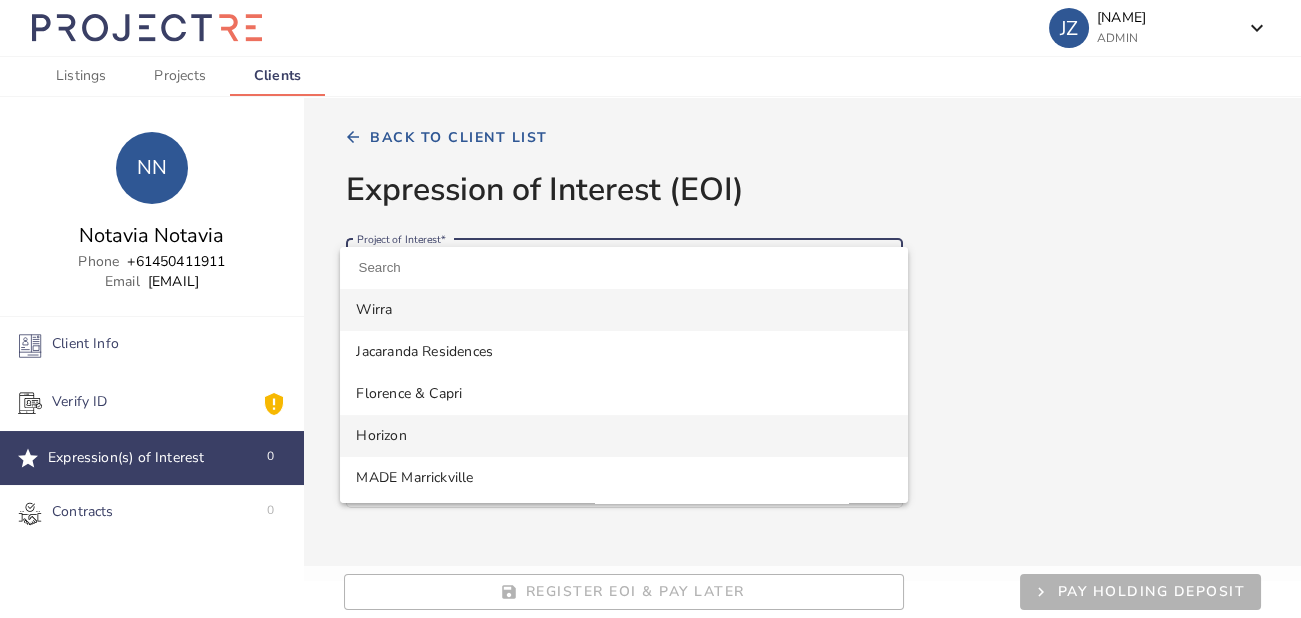 click on "Horizon" at bounding box center (624, 436) 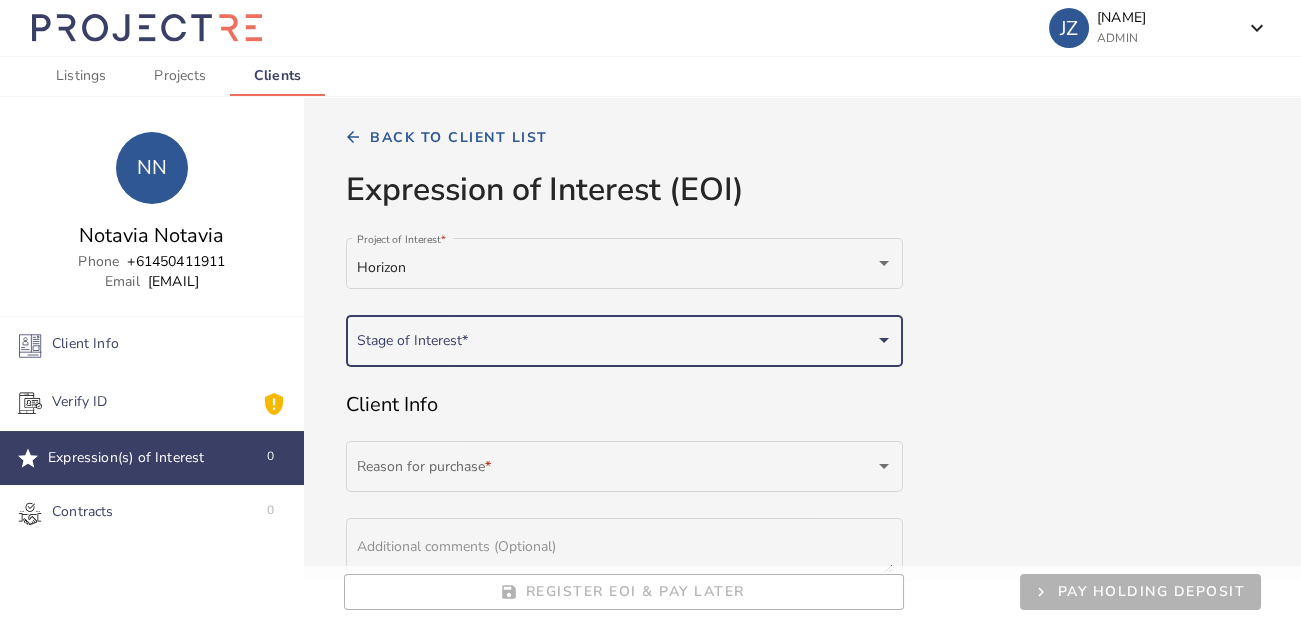 click at bounding box center (616, 345) 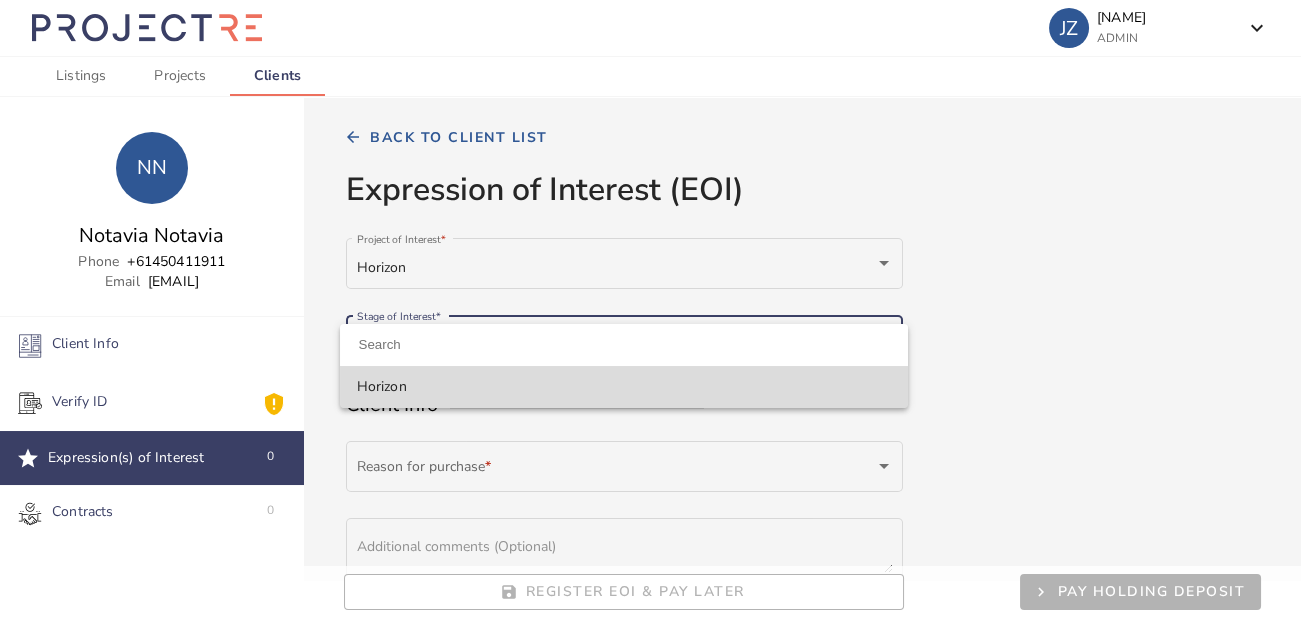 click on "Horizon" at bounding box center [624, 387] 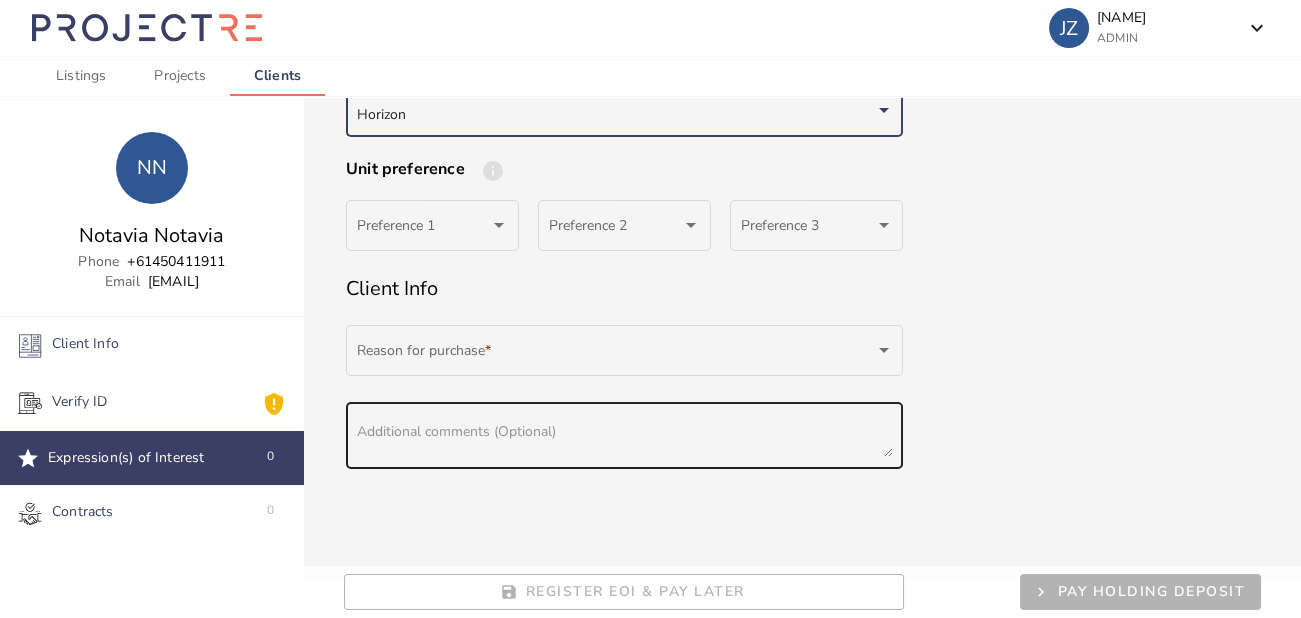 scroll, scrollTop: 285, scrollLeft: 0, axis: vertical 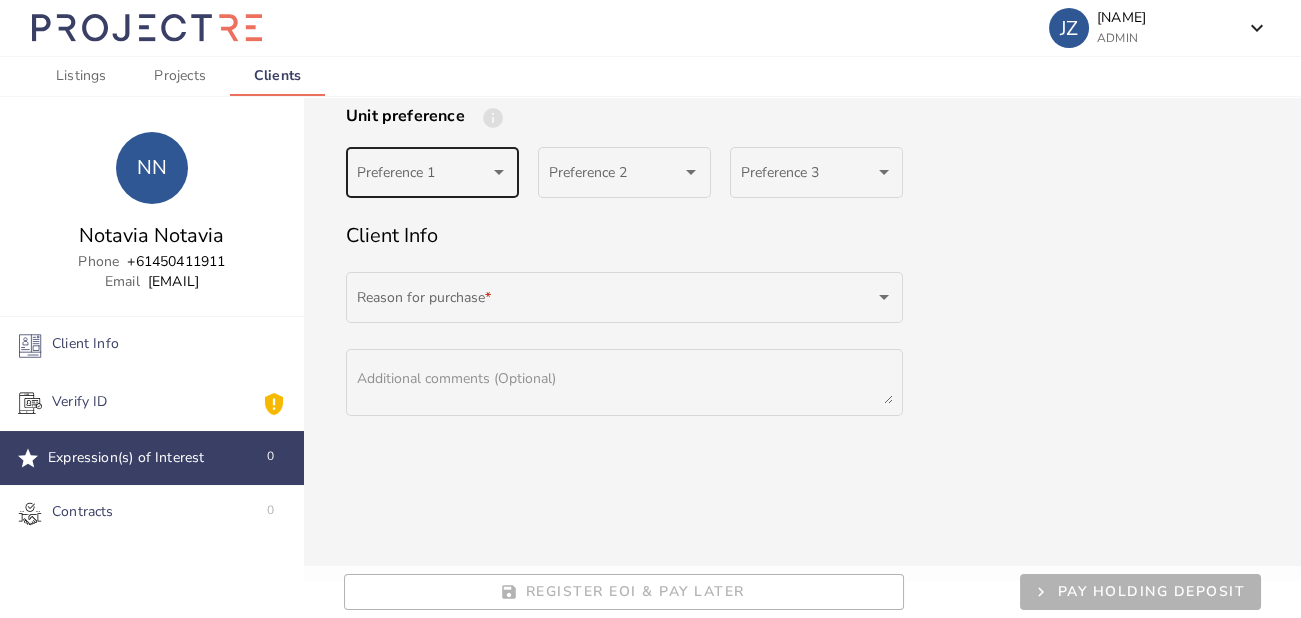click at bounding box center (424, 176) 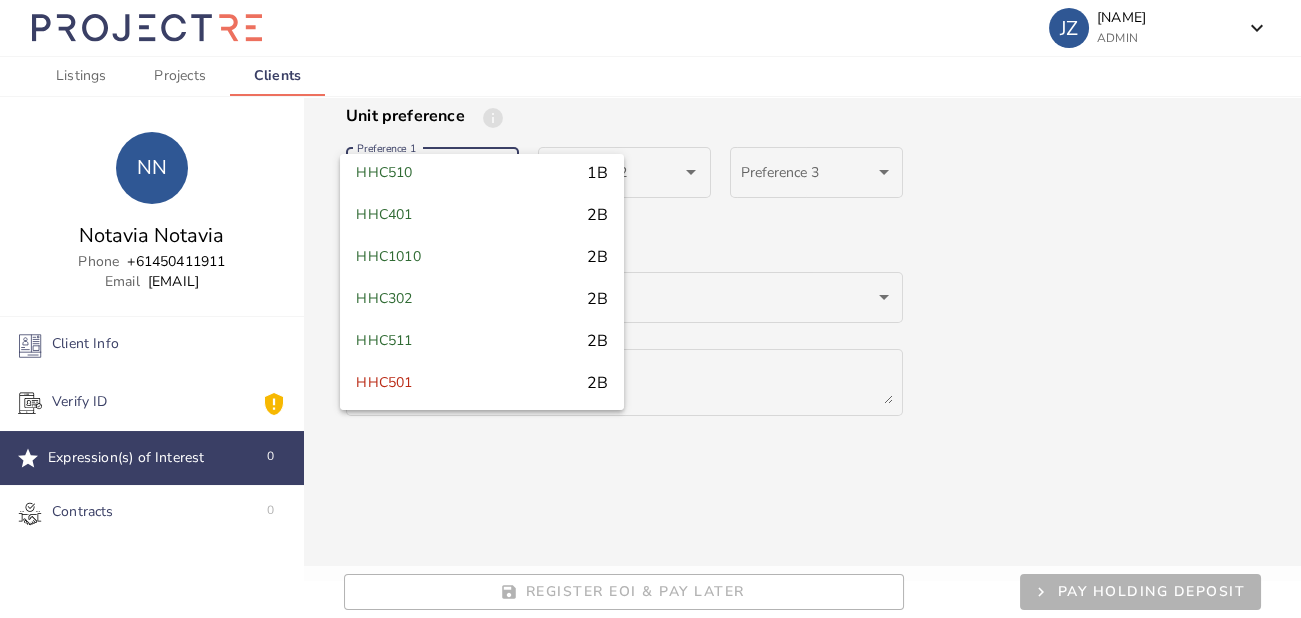 scroll, scrollTop: 2325, scrollLeft: 0, axis: vertical 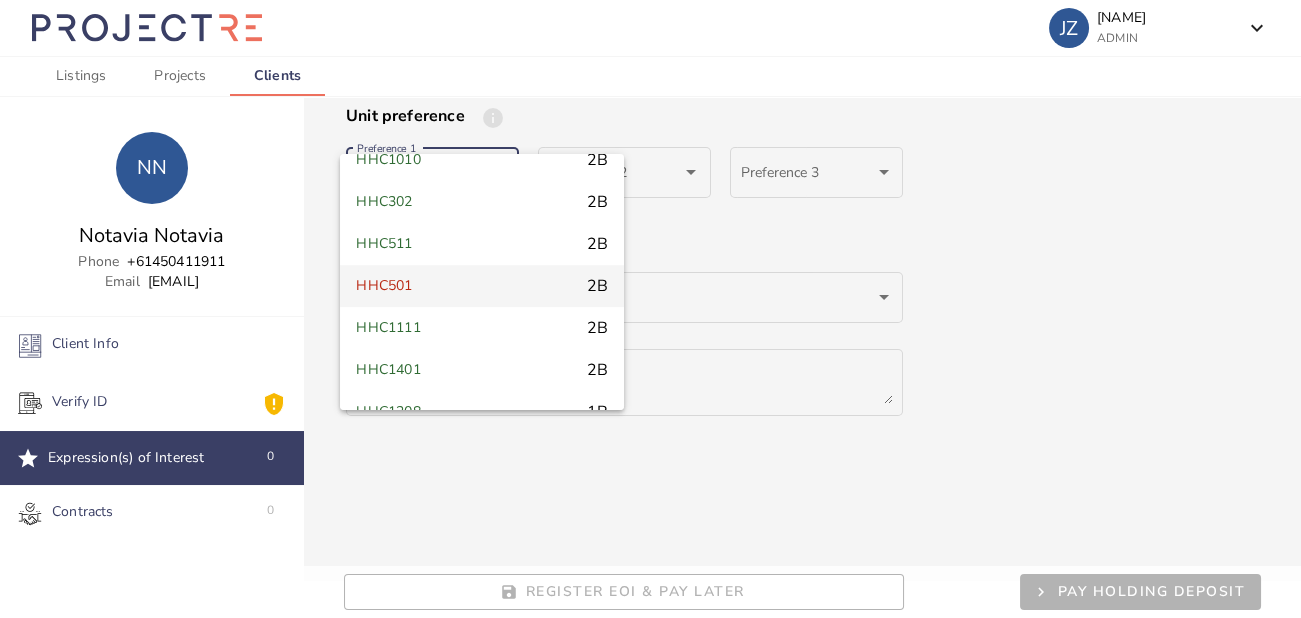click on "HHC501  2B" at bounding box center [482, 286] 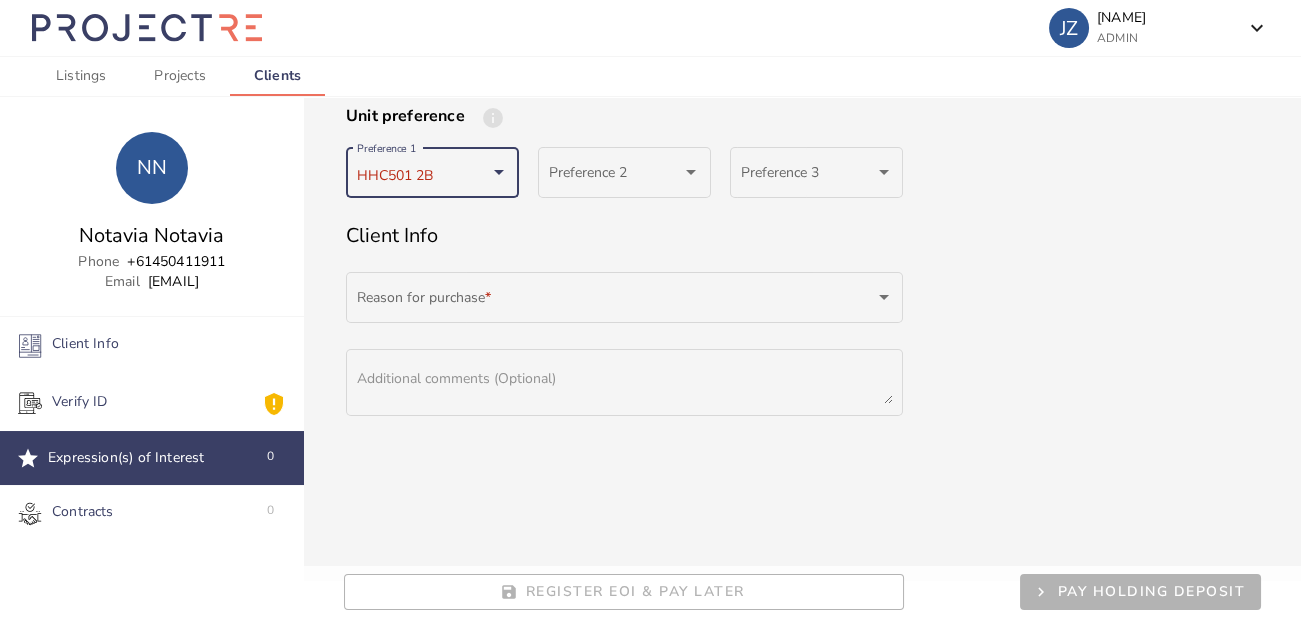 click on "Expression of Interest (EOI) Horizon Project of Interest  * Horizon Building of Interest  * Unit preference info 0 clients  have this unit as their preference  1 client  has this unit as their preference  2 or more clients  have this unit as their preference  HHC501 2B Preference 1 Preference 2 Preference 3 Client Info Reason for purchase  *" at bounding box center [802, 219] 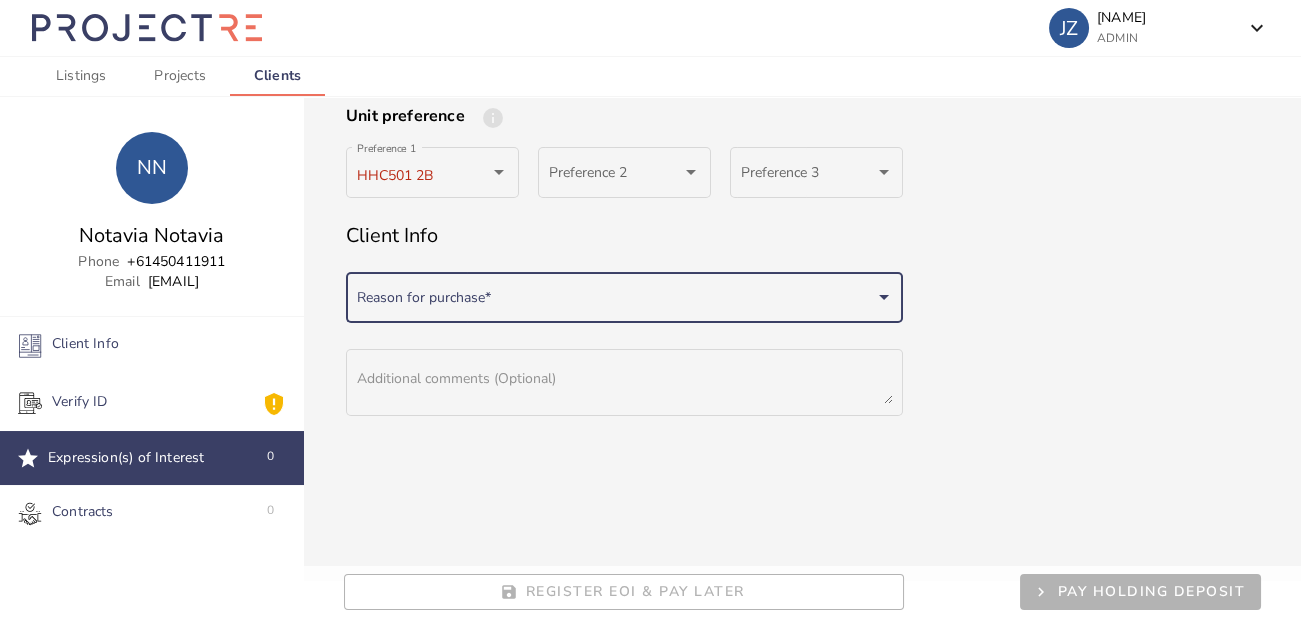 click at bounding box center [616, 301] 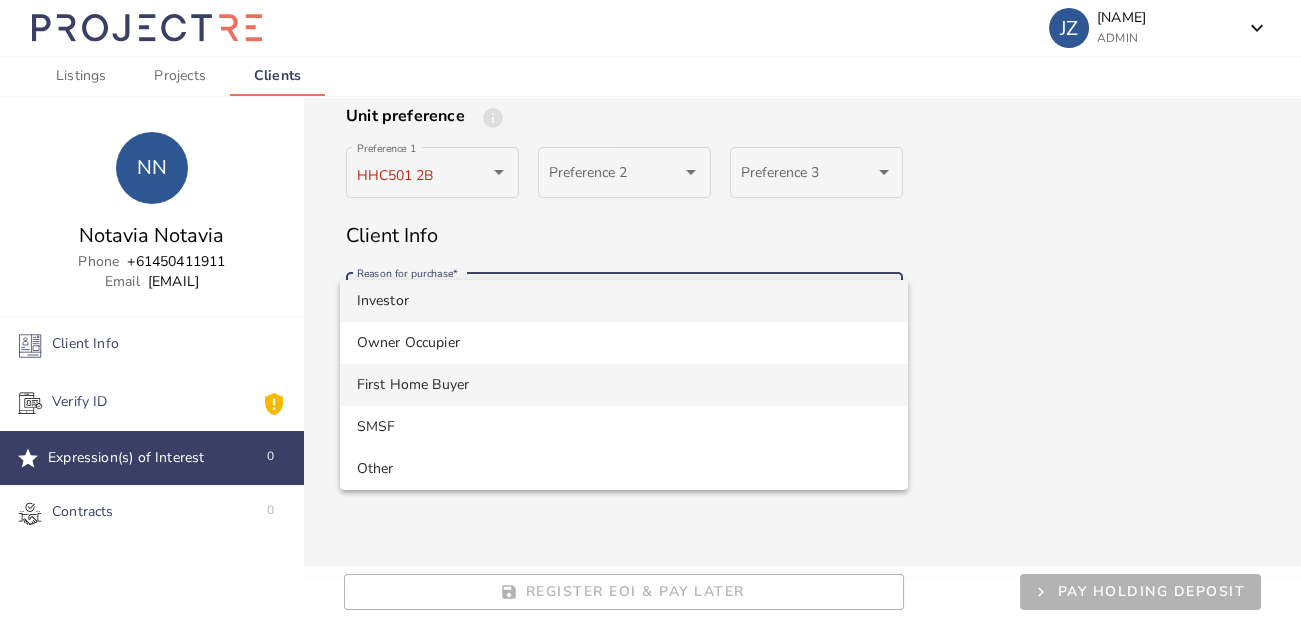 click on "First Home Buyer" at bounding box center (624, 385) 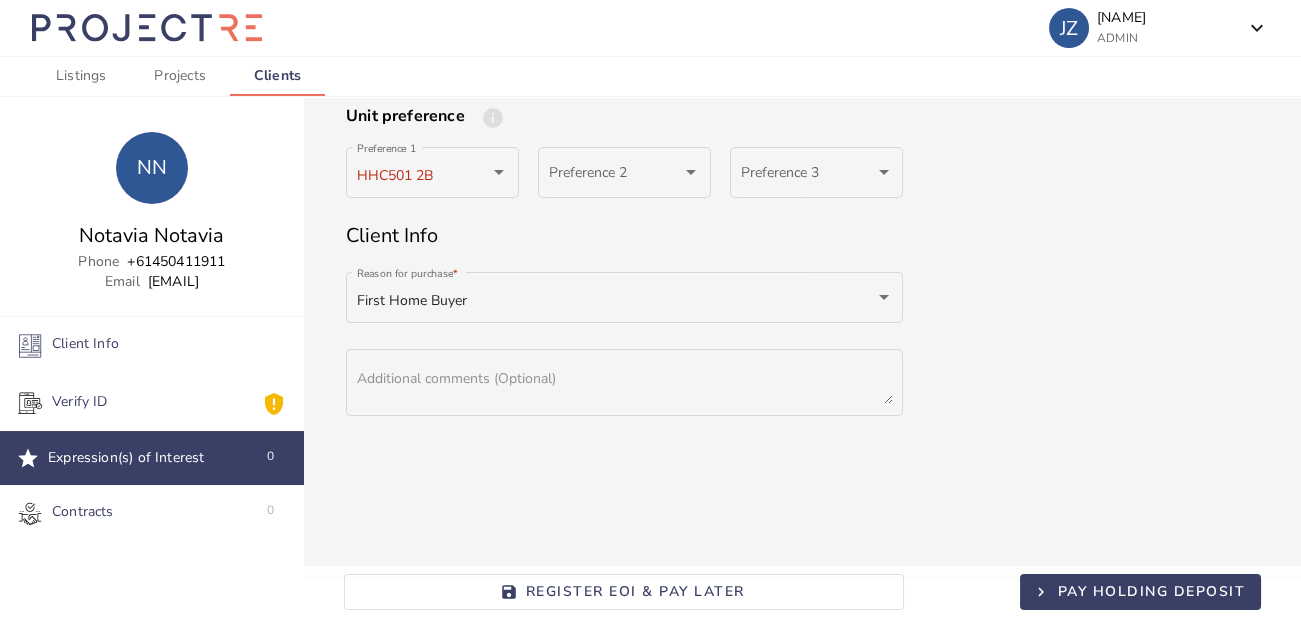 click on "Expression of Interest (EOI) Horizon Project of Interest  * Horizon Building of Interest  * Unit preference info 0 clients  have this unit as their preference  1 client  has this unit as their preference  2 or more clients  have this unit as their preference  HHC501 2B Preference 1 Preference 2 Preference 3 Client Info First Home Buyer Reason for purchase  *" at bounding box center [802, 219] 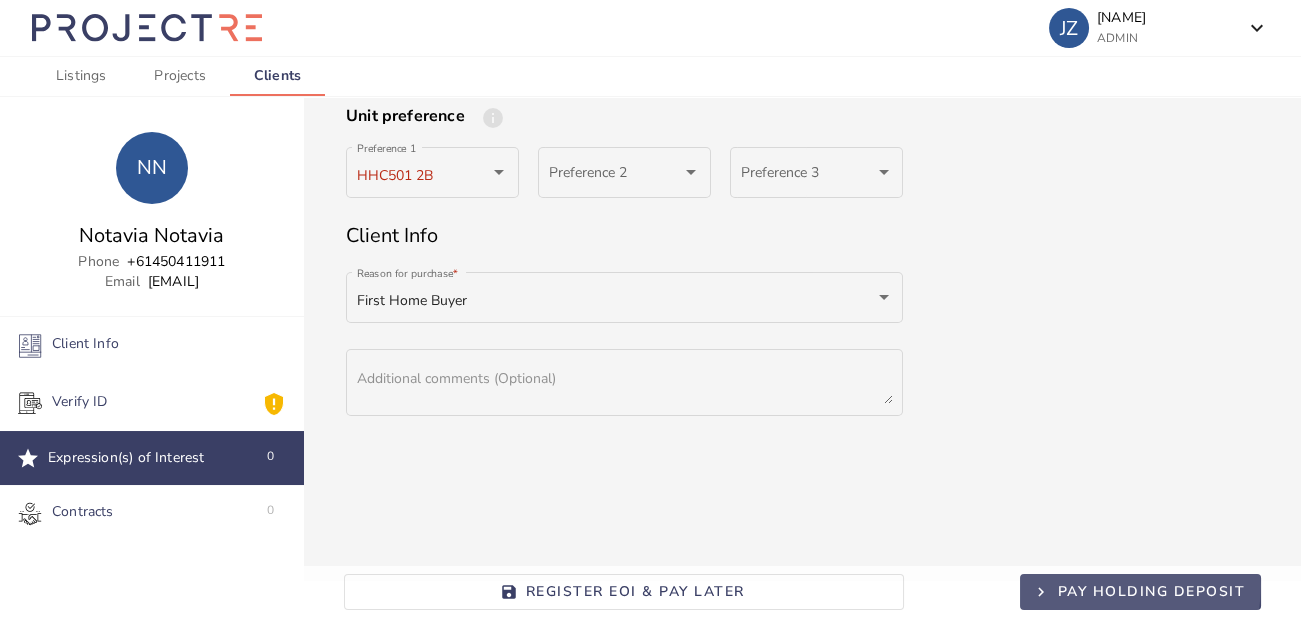 click on "Pay Holding Deposit" at bounding box center (1152, 591) 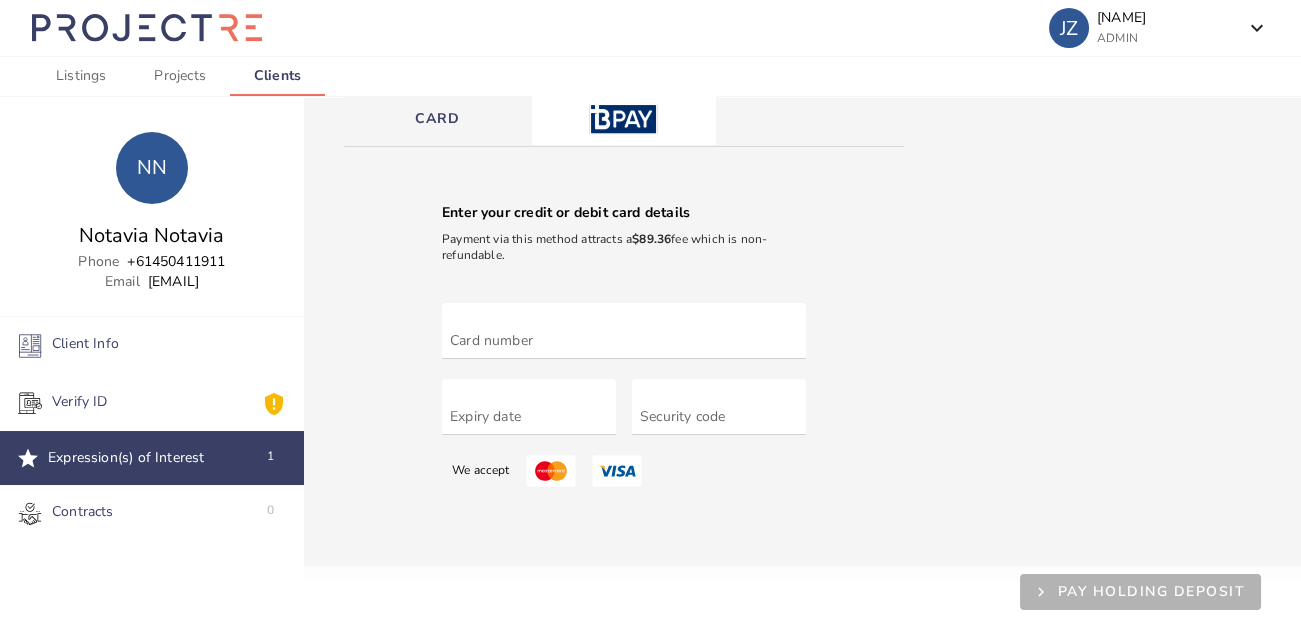 scroll, scrollTop: 325, scrollLeft: 0, axis: vertical 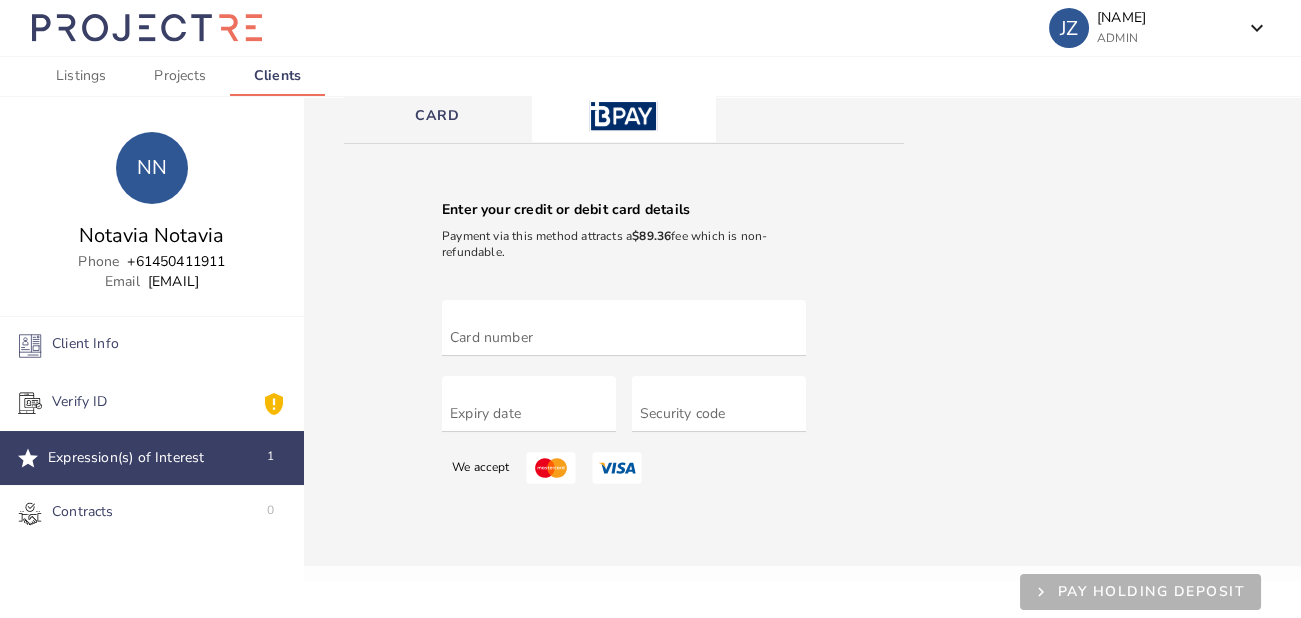 click on "Expression(s) of Interest 1" at bounding box center (152, 458) 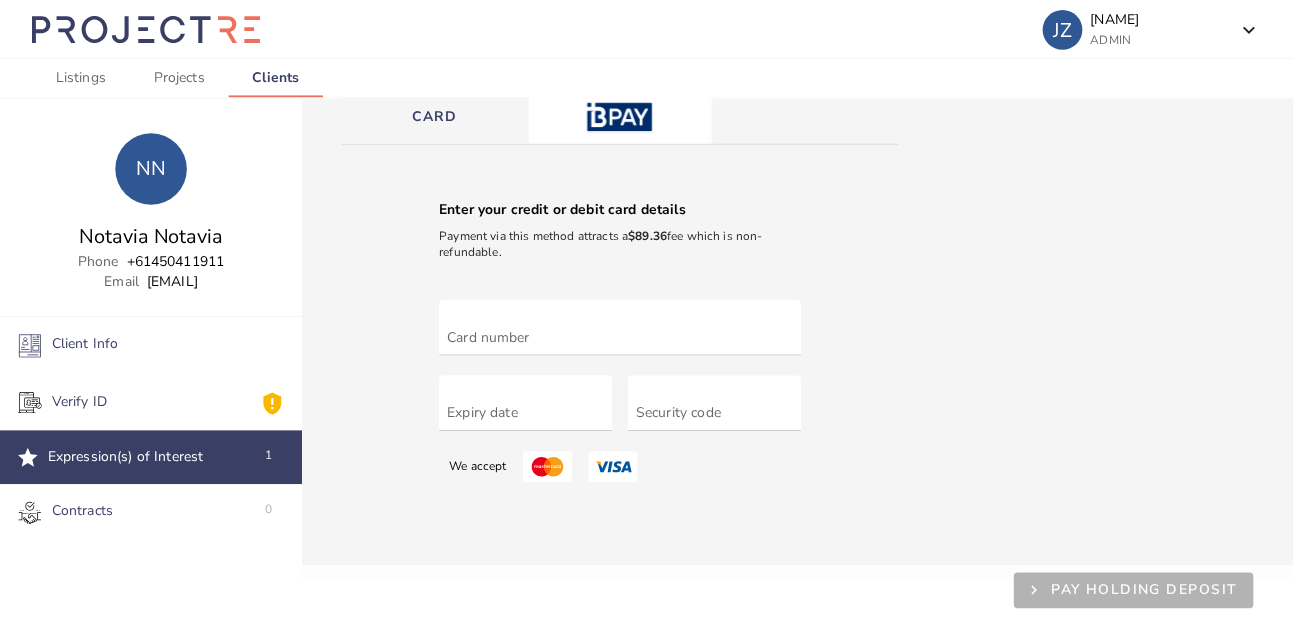 scroll, scrollTop: 0, scrollLeft: 0, axis: both 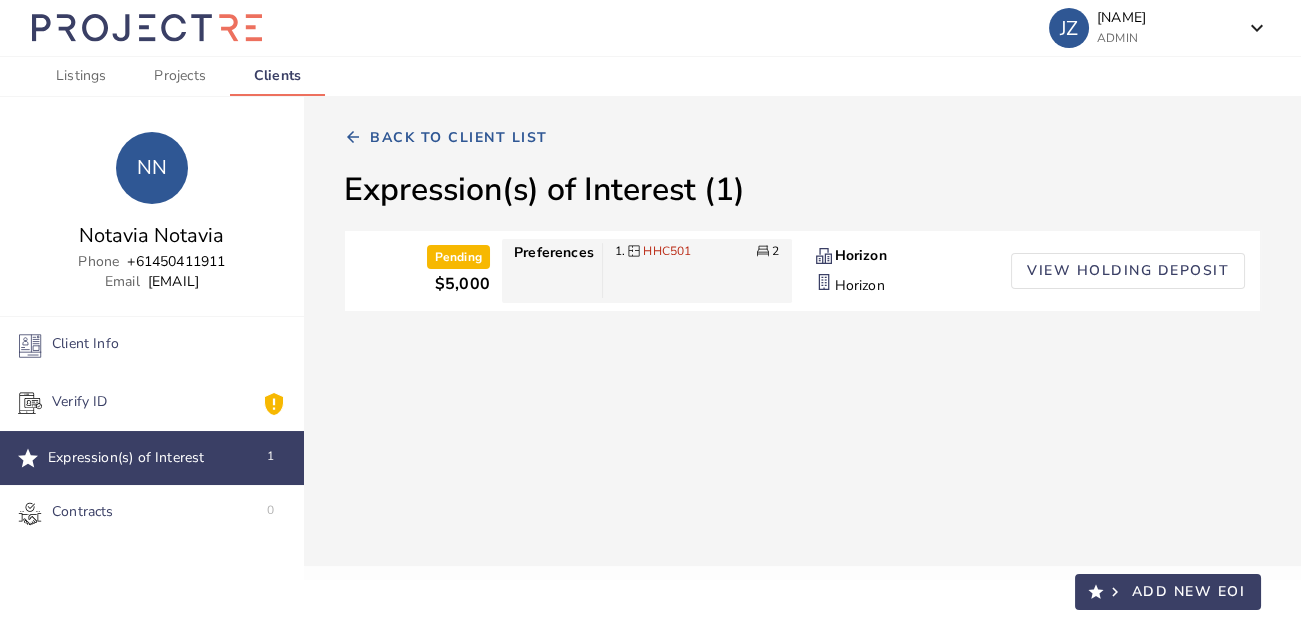 click on "Contracts 0" at bounding box center [152, 346] 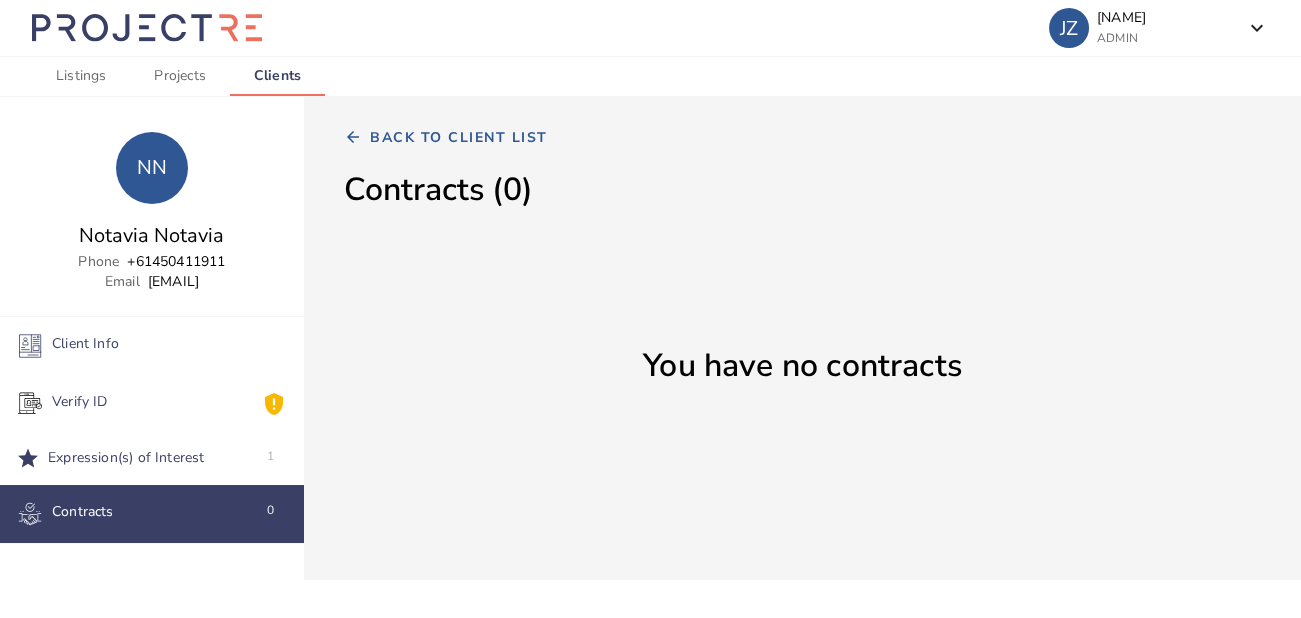 click on "Expression(s) of Interest 1" at bounding box center [152, 458] 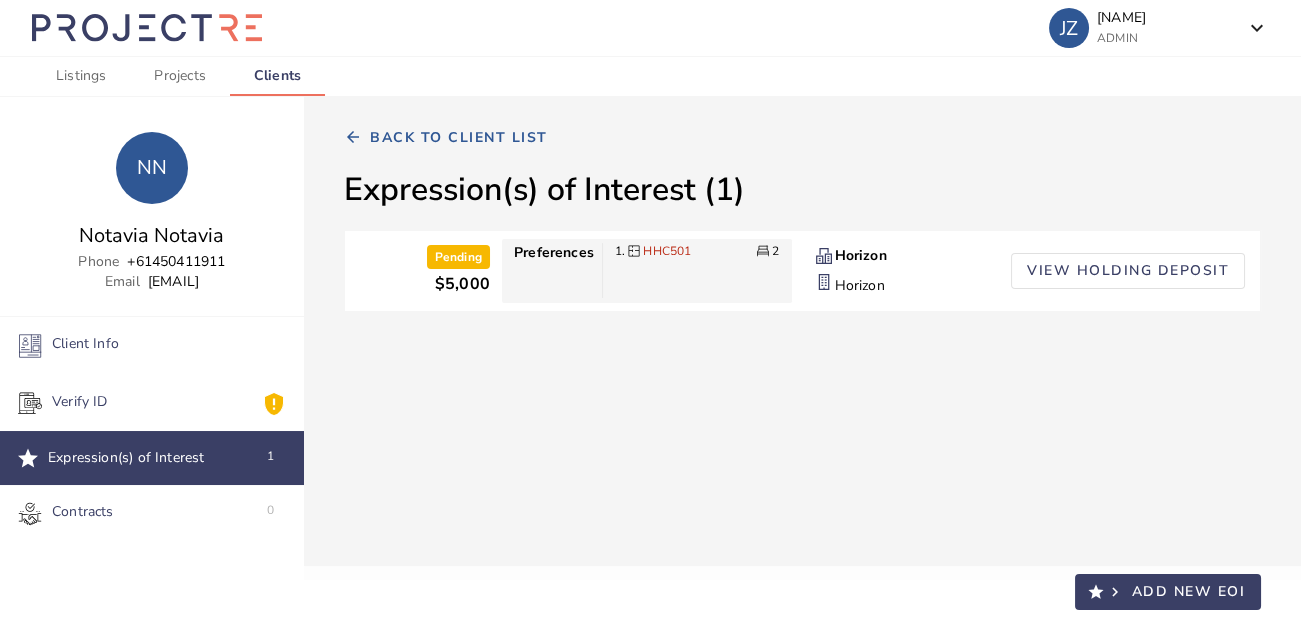click on "arrow_back Back to client list Expression(s) of Interest (1) Pending  $5,000   Preferences   1.  HHC501  2  Horizon  Horizon  view holding deposit  star keyboard_arrow_right Add New EOI" at bounding box center [802, 338] 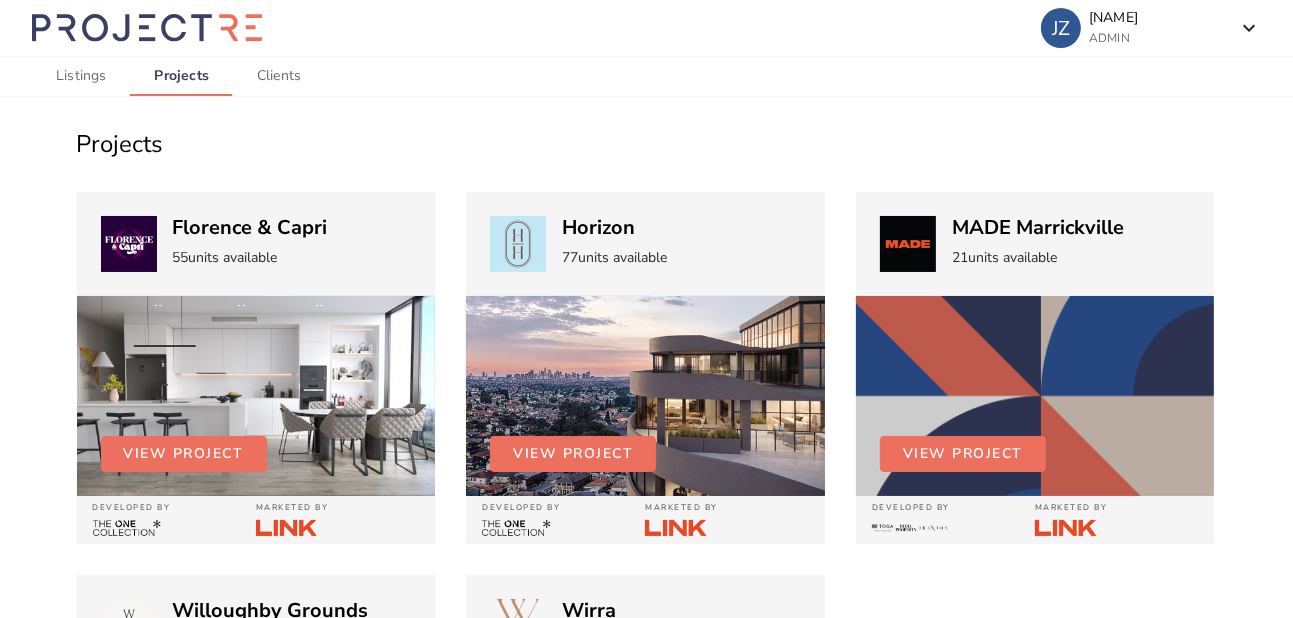click on "Clients" at bounding box center [279, 76] 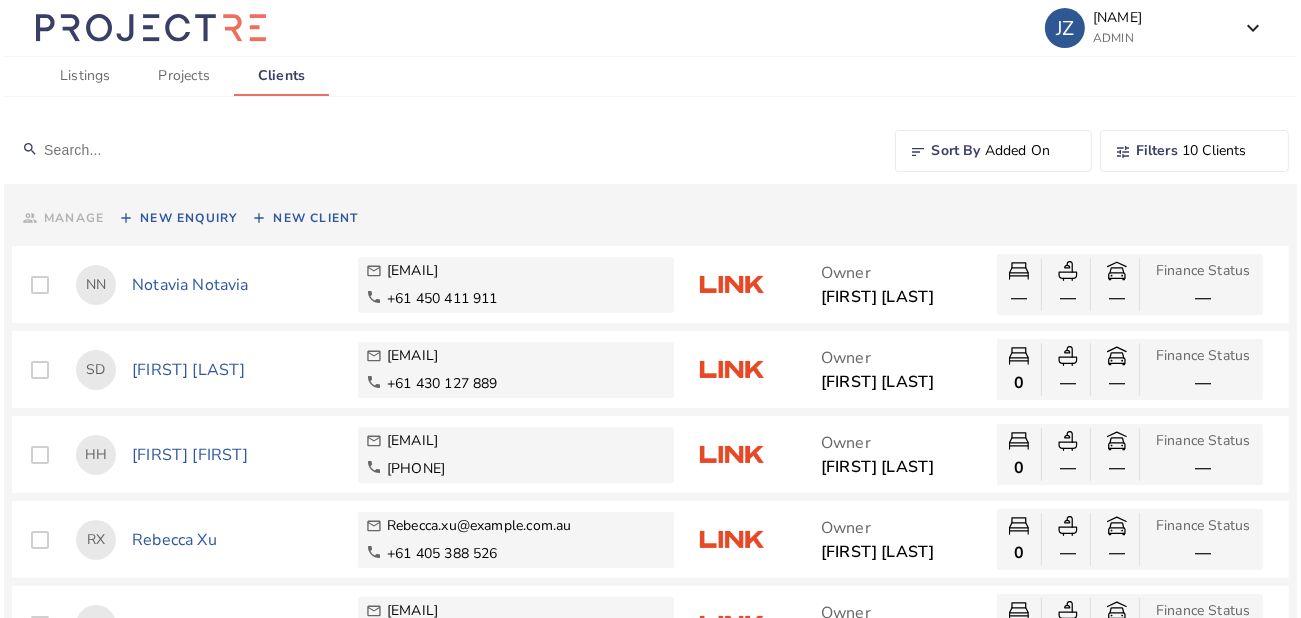 scroll, scrollTop: 78, scrollLeft: 0, axis: vertical 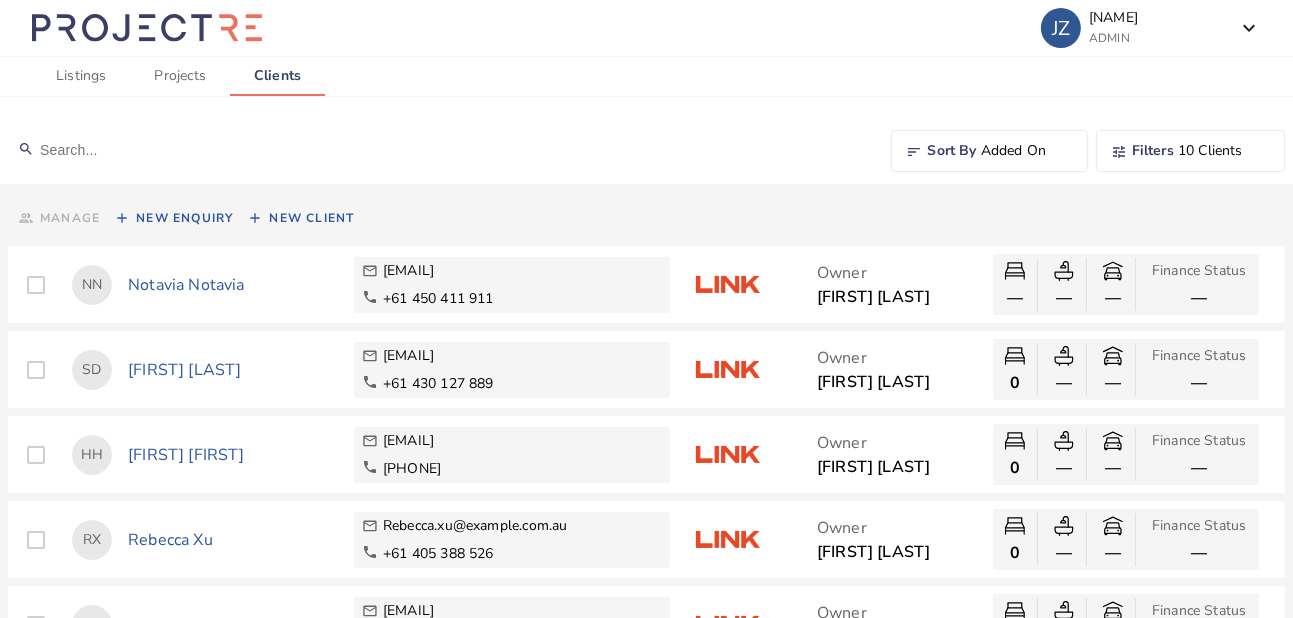 click on "Listings" at bounding box center (81, 76) 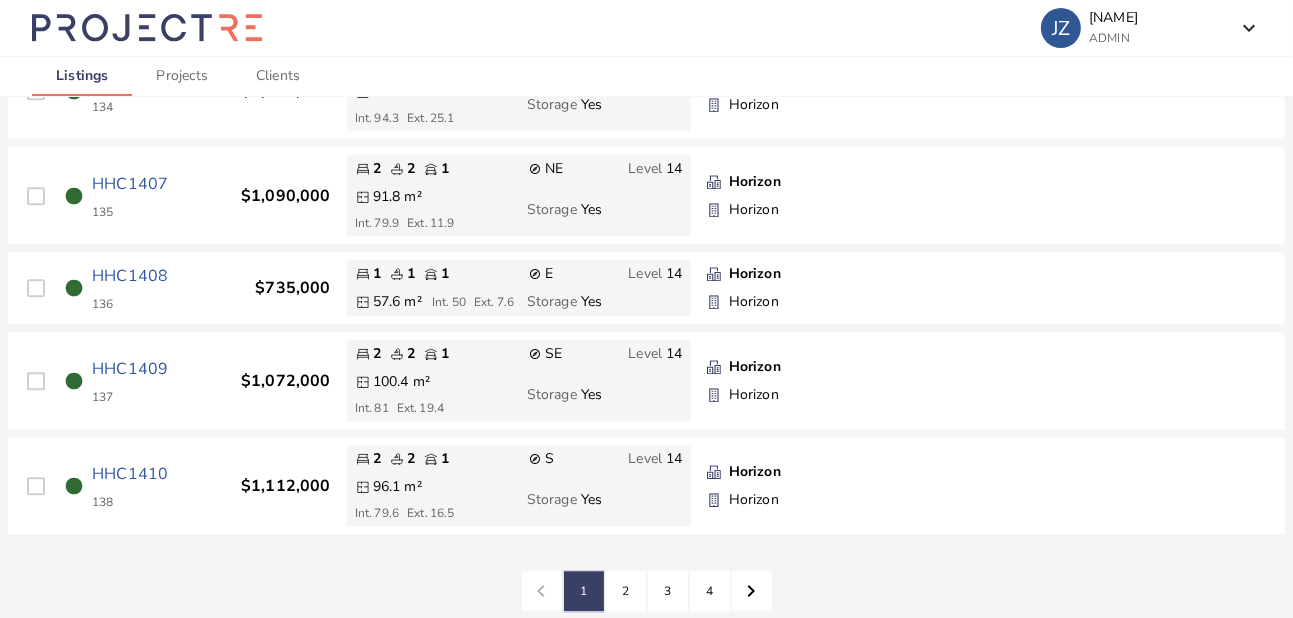 scroll, scrollTop: 4921, scrollLeft: 0, axis: vertical 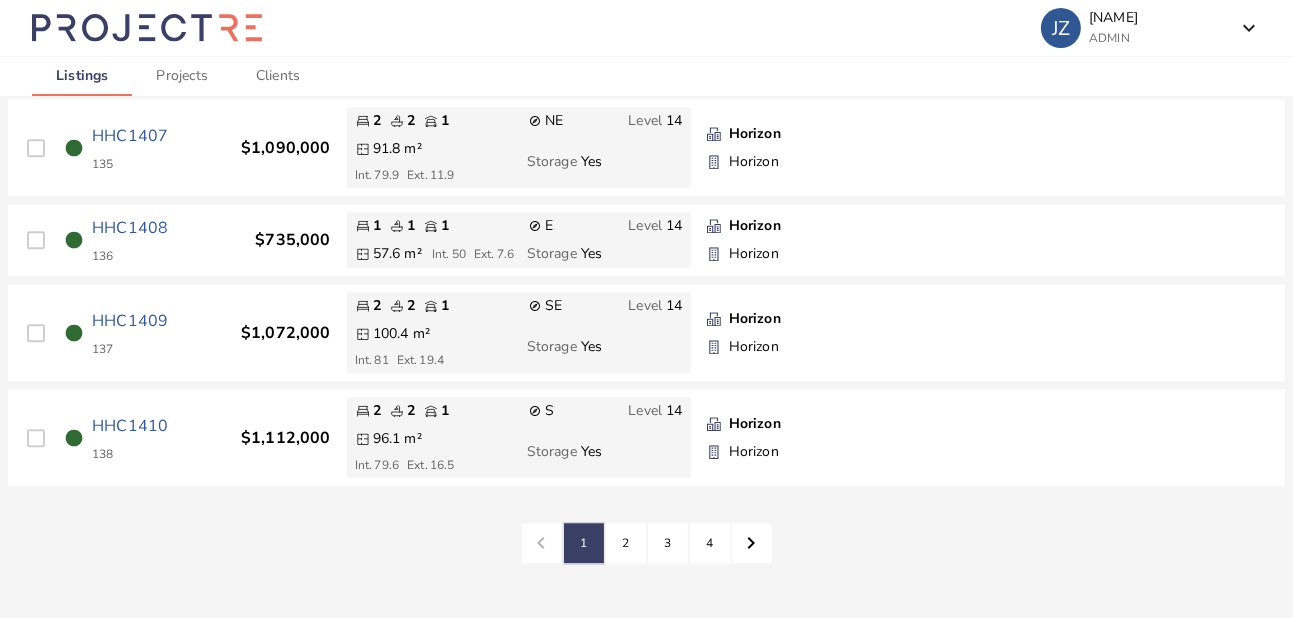 click on "2" at bounding box center (584, 543) 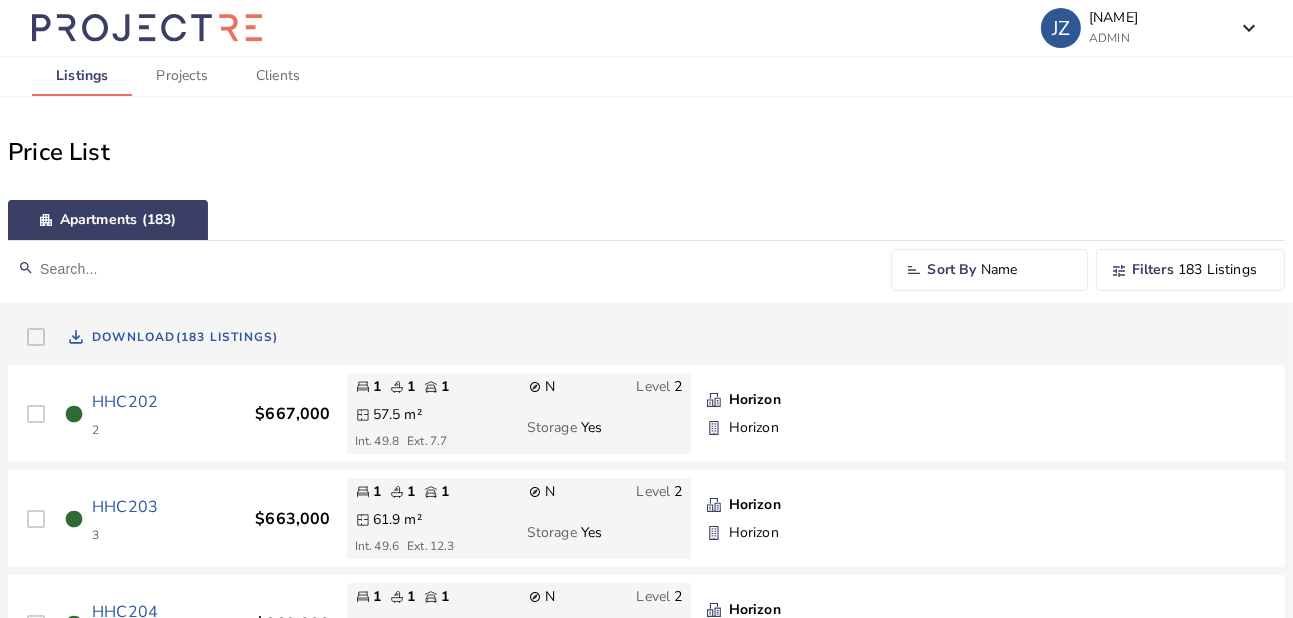 click at bounding box center (441, 269) 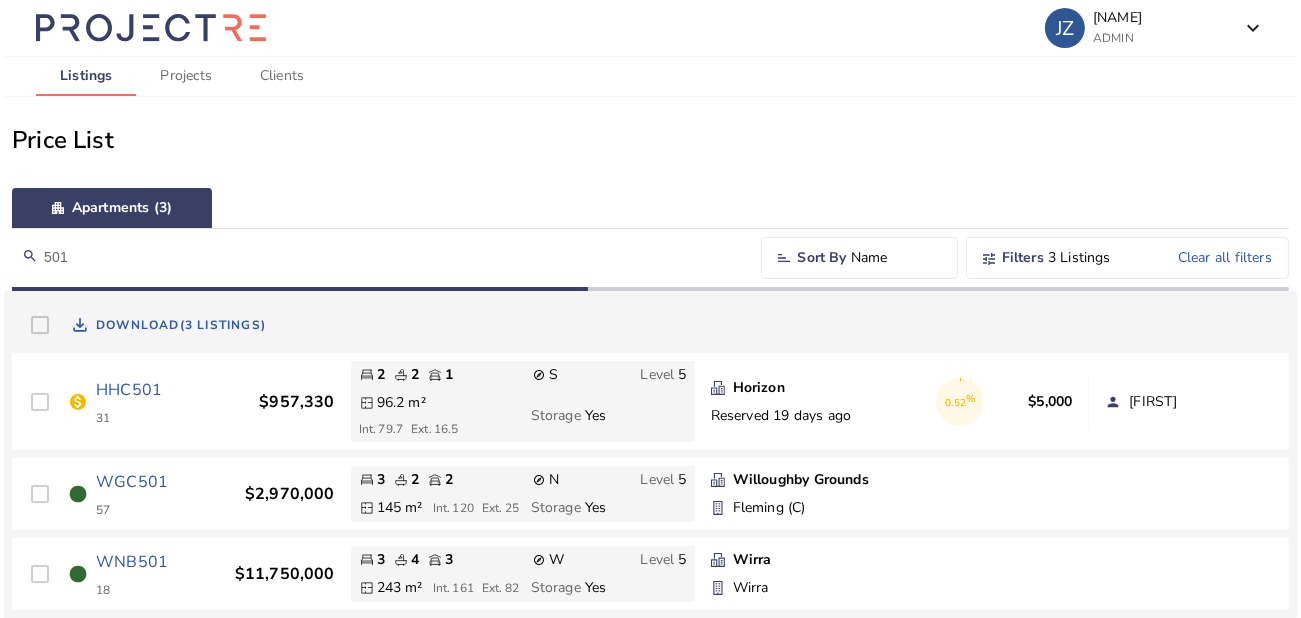 scroll, scrollTop: 11, scrollLeft: 0, axis: vertical 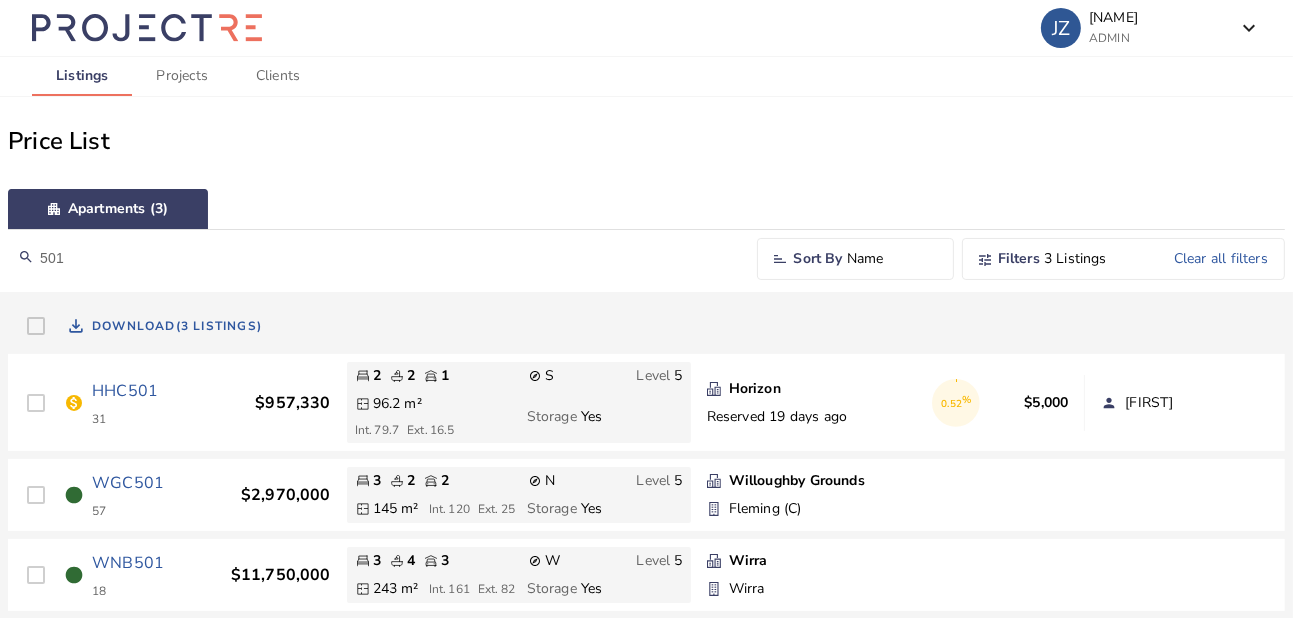 click on "HHC501" at bounding box center (125, 391) 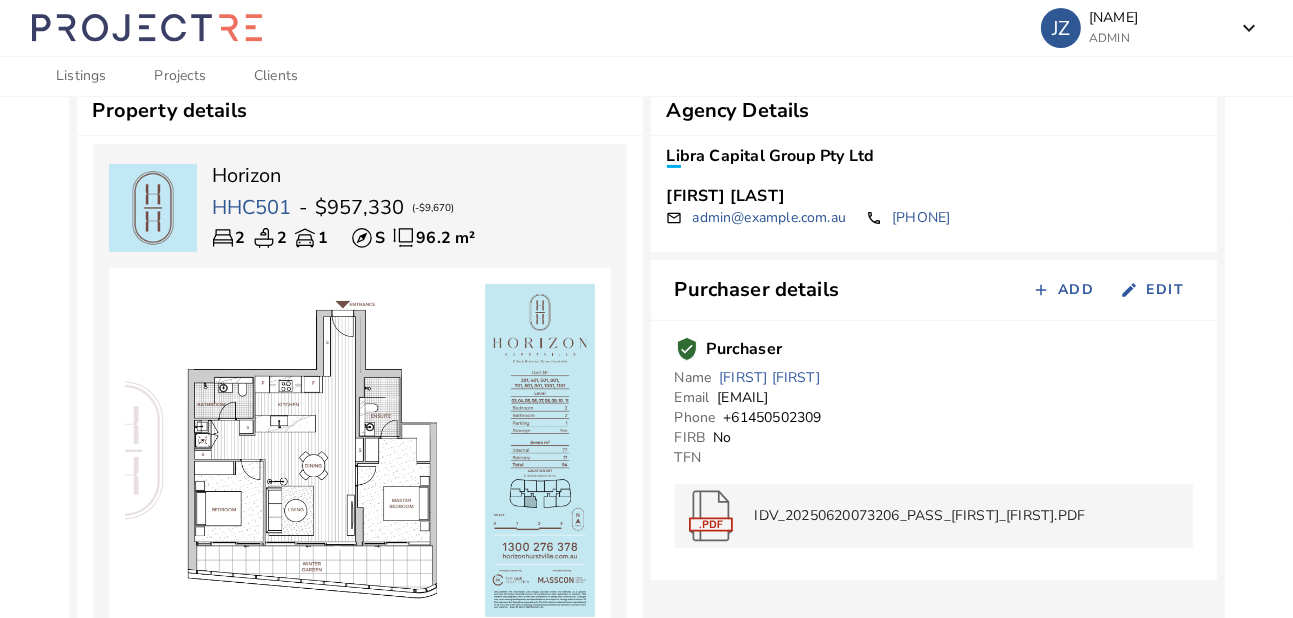 scroll, scrollTop: 401, scrollLeft: 0, axis: vertical 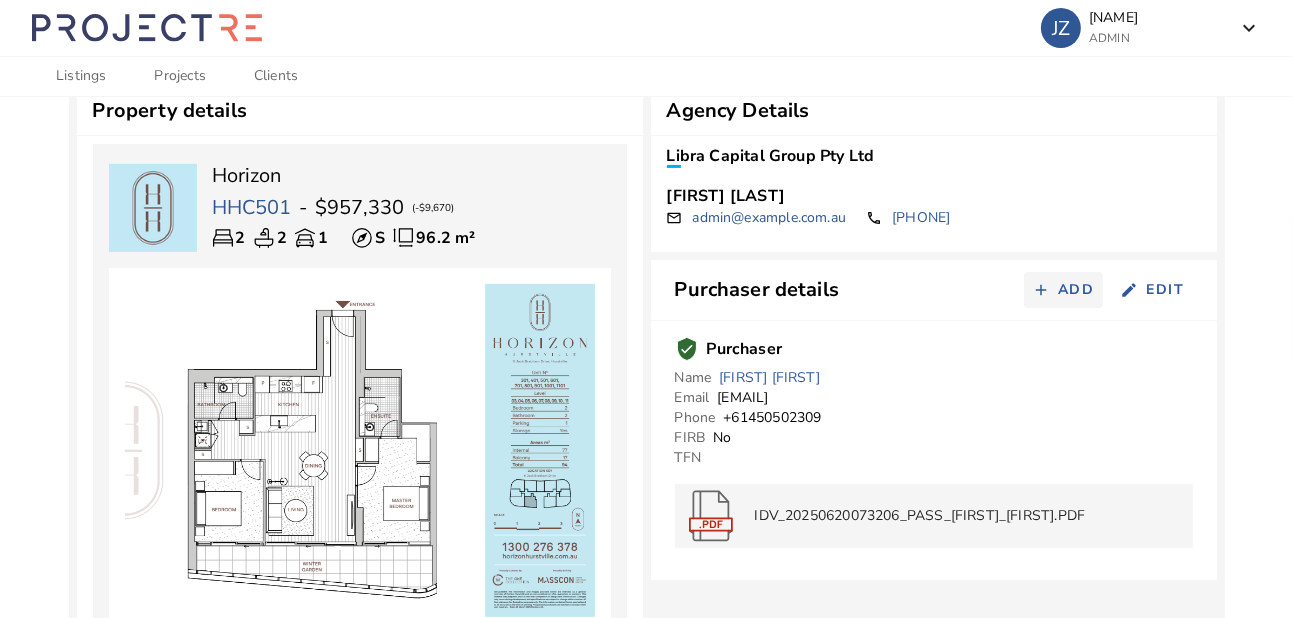 click on "Add" at bounding box center (1076, 290) 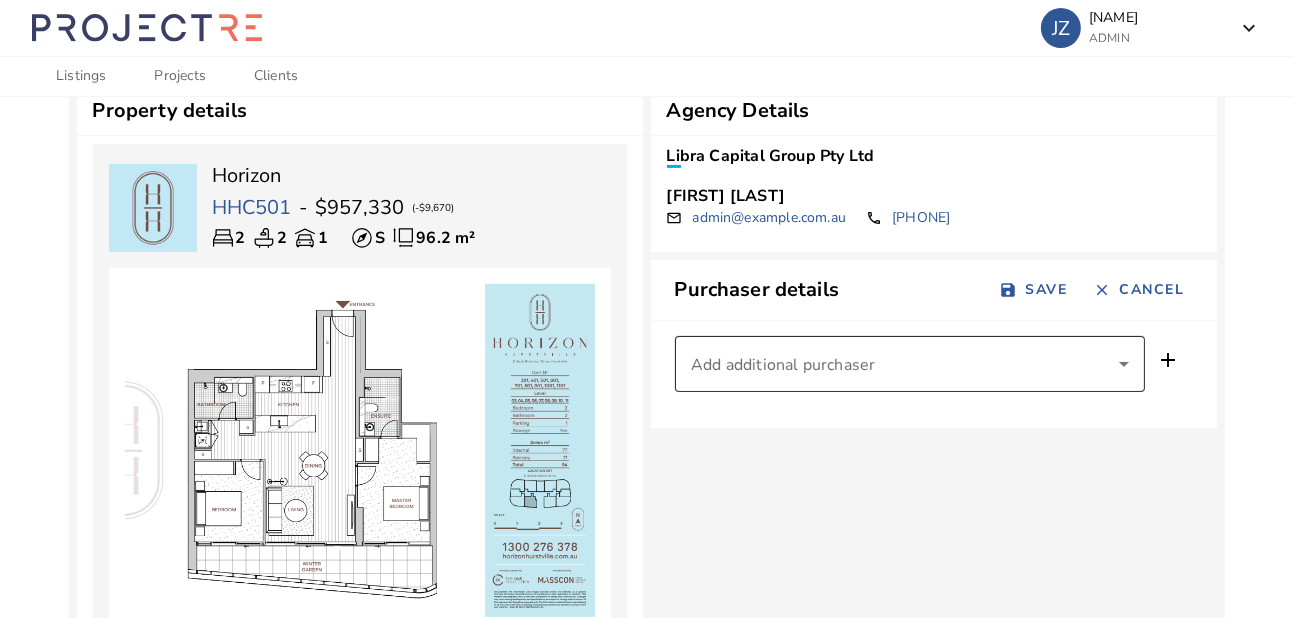 click at bounding box center (905, 364) 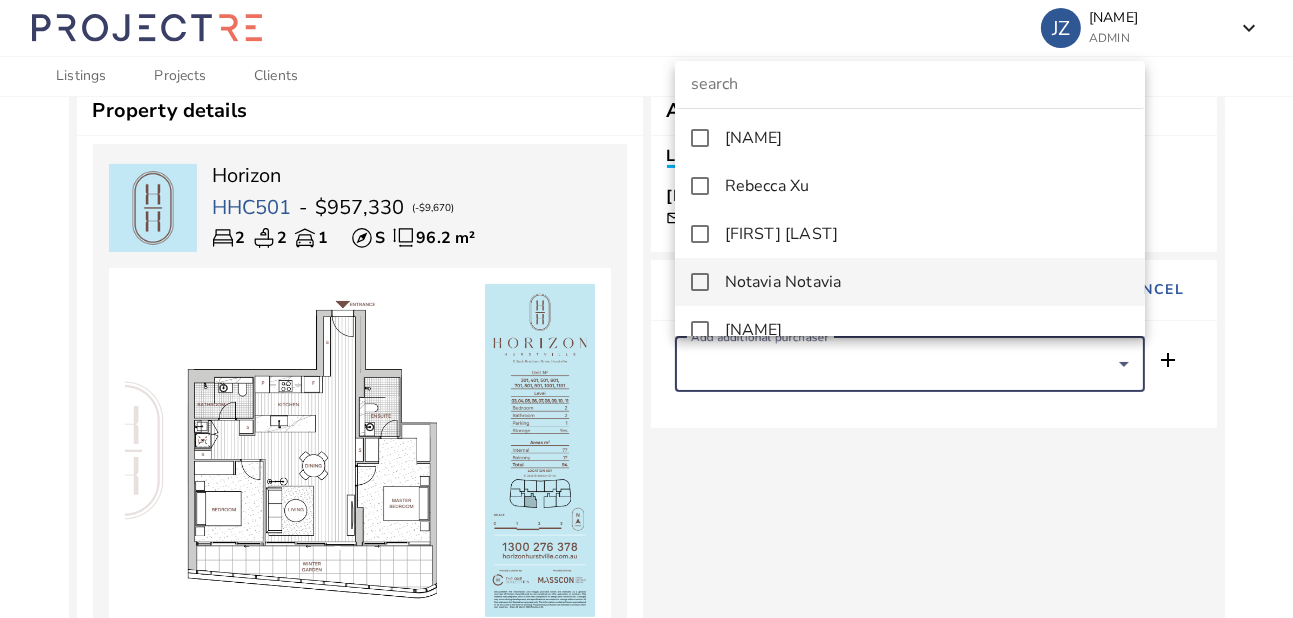 scroll, scrollTop: 109, scrollLeft: 0, axis: vertical 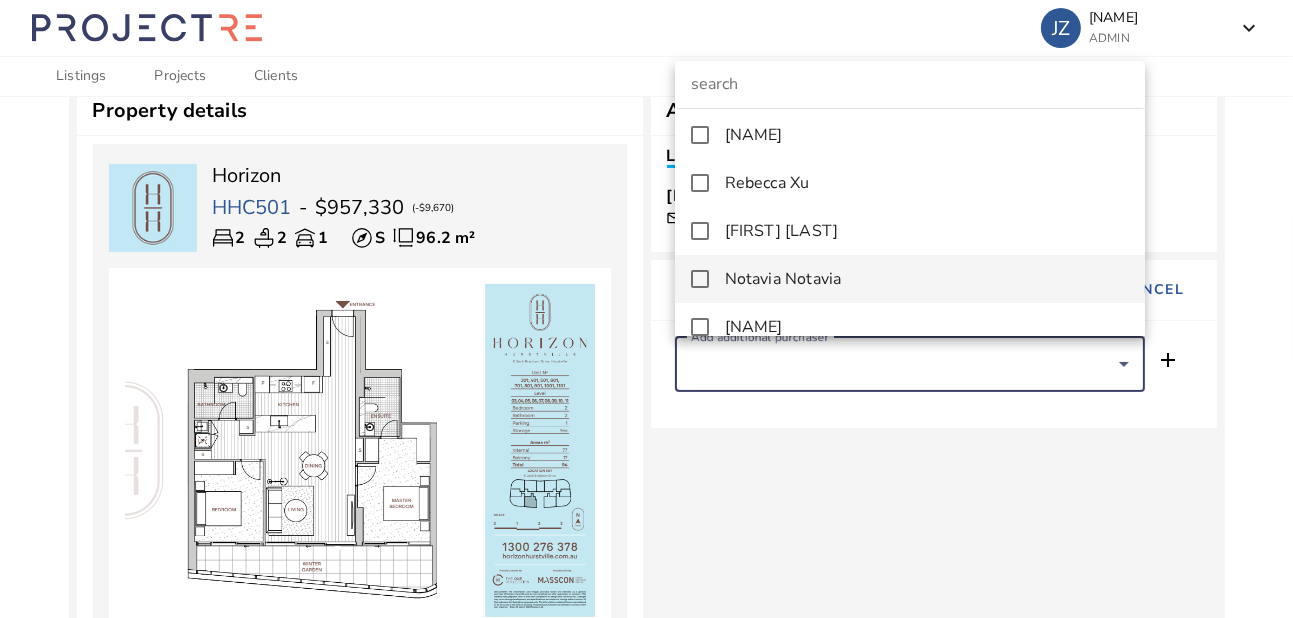 click on "Notavia Notavia" at bounding box center (910, 279) 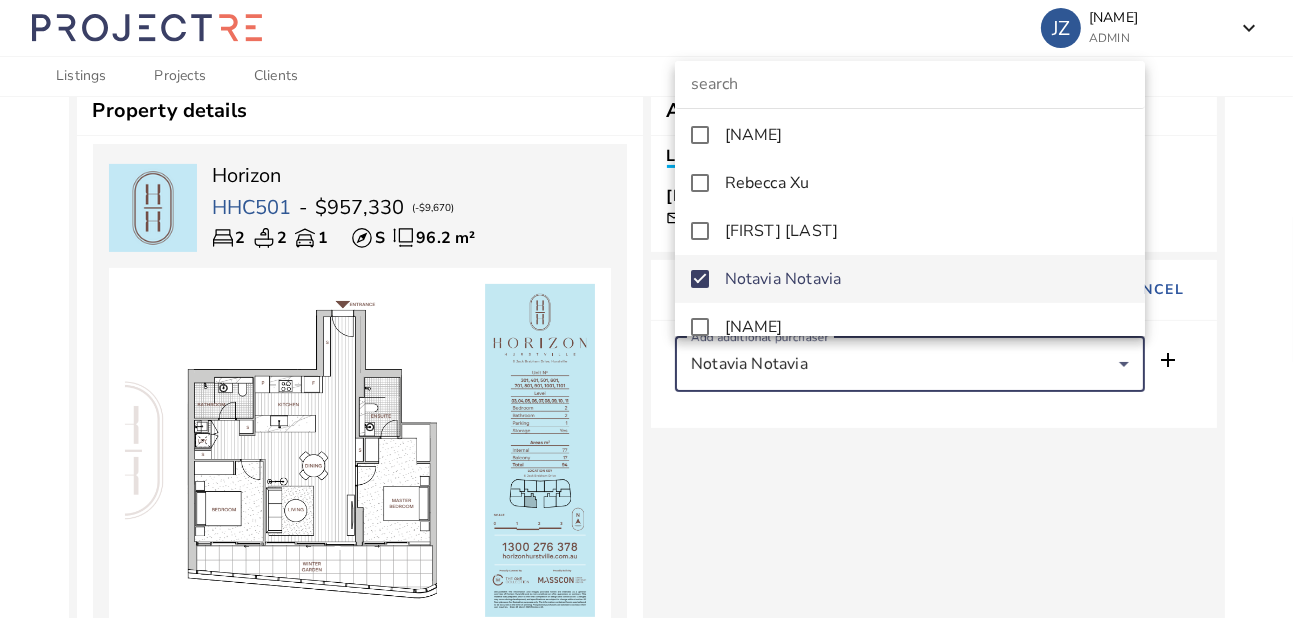 click at bounding box center [646, 309] 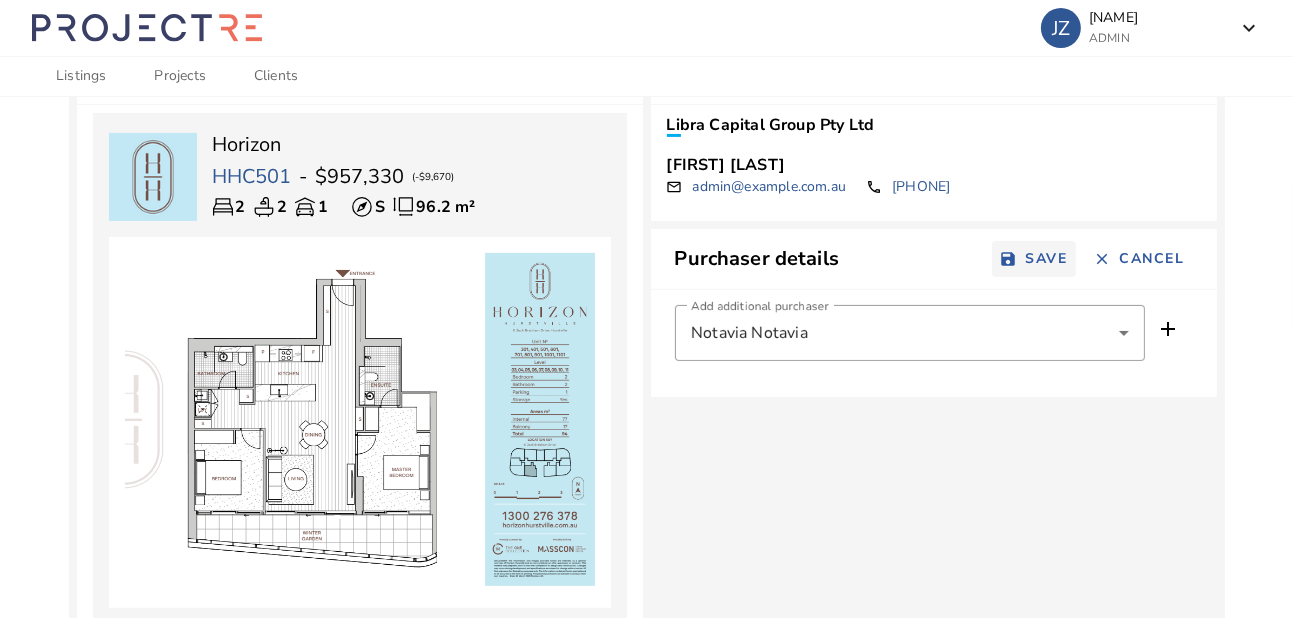 scroll, scrollTop: 435, scrollLeft: 0, axis: vertical 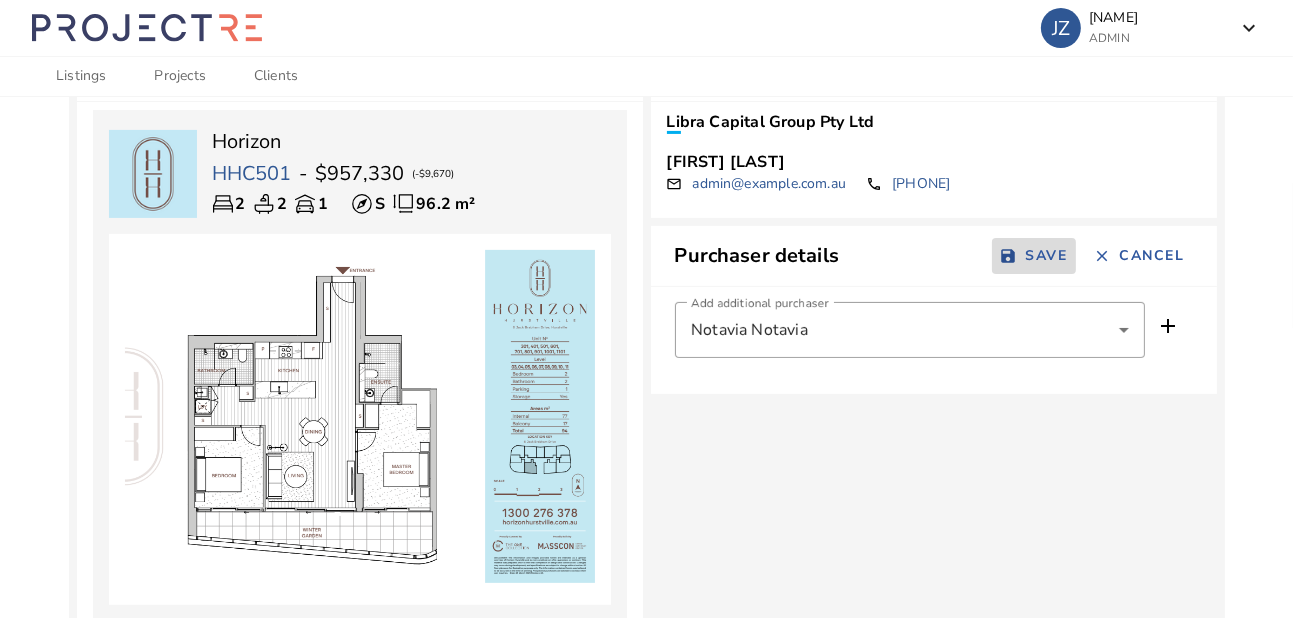 click on "SAVE" at bounding box center (1047, 256) 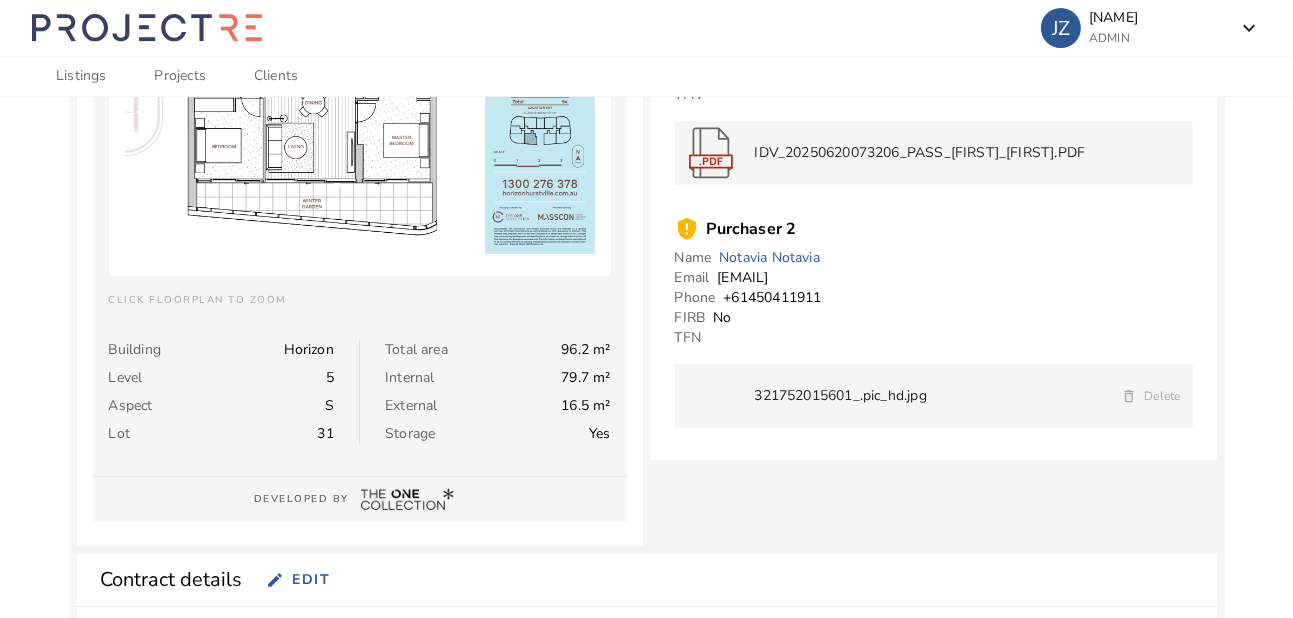 scroll, scrollTop: 56, scrollLeft: 0, axis: vertical 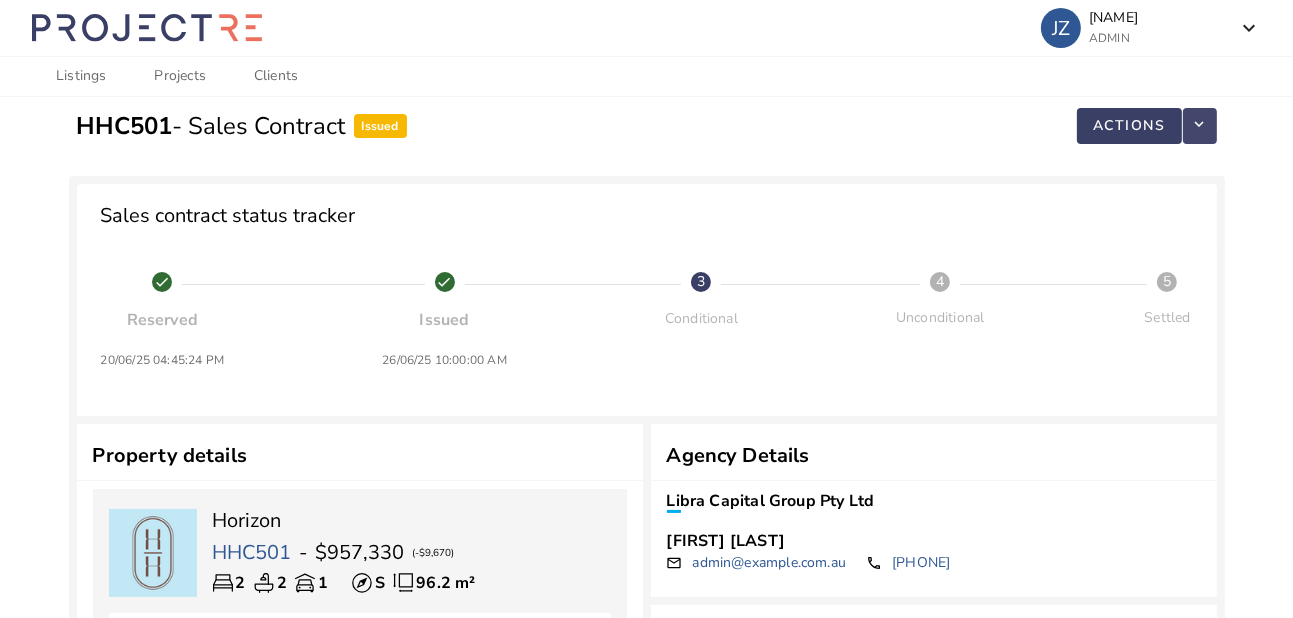 click at bounding box center (1200, 126) 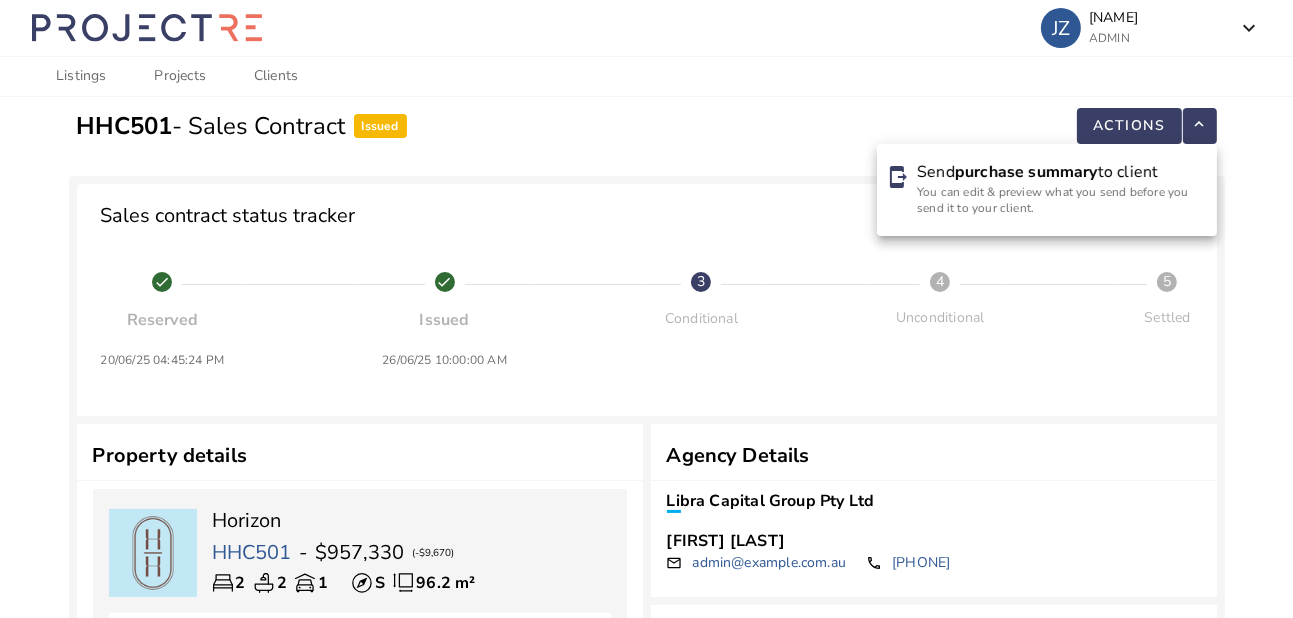 click at bounding box center [646, 309] 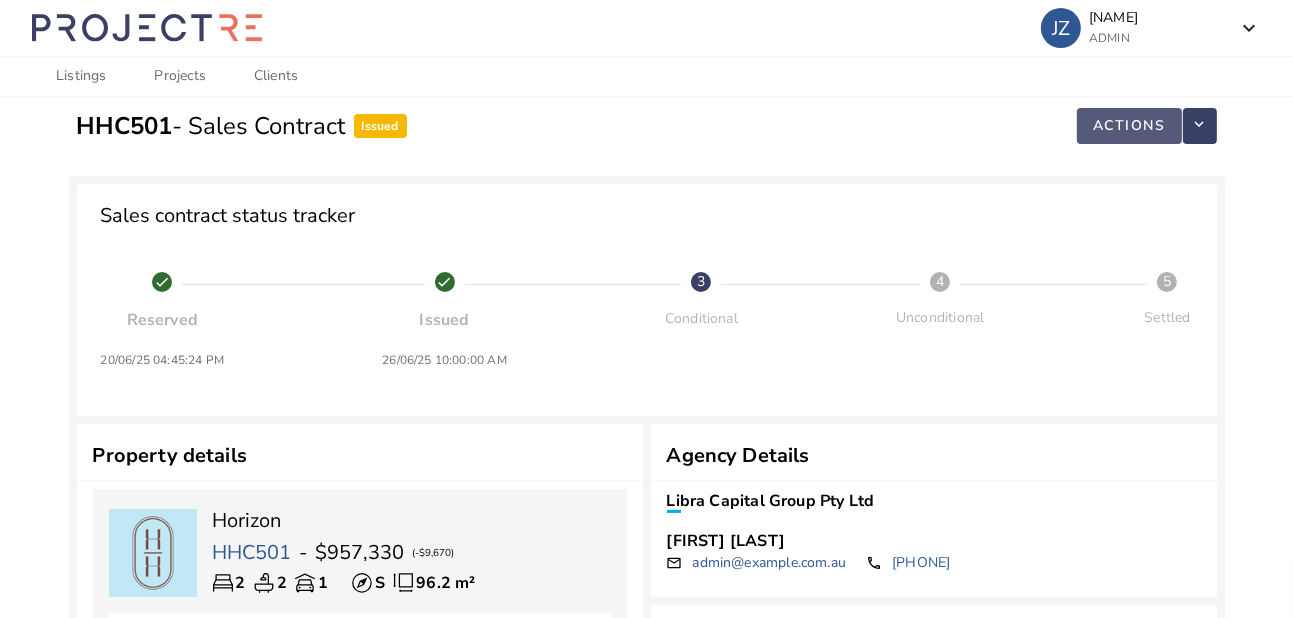click on "ACTIONS" at bounding box center [1129, 126] 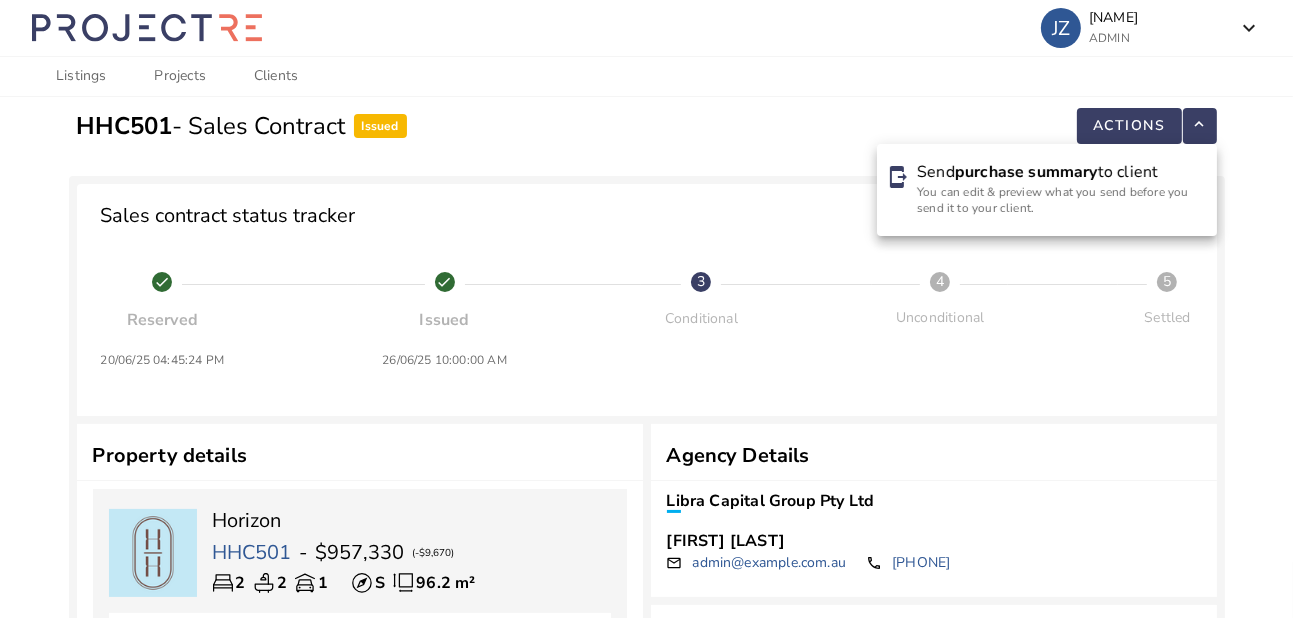 click at bounding box center (646, 309) 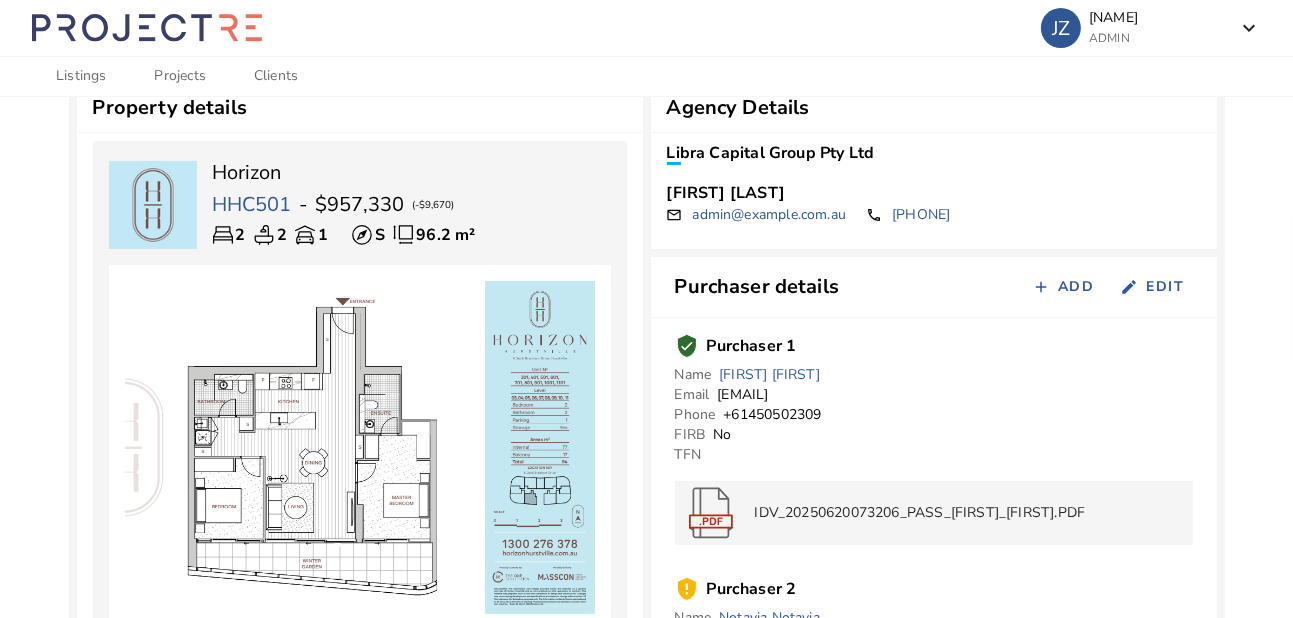 scroll, scrollTop: 407, scrollLeft: 0, axis: vertical 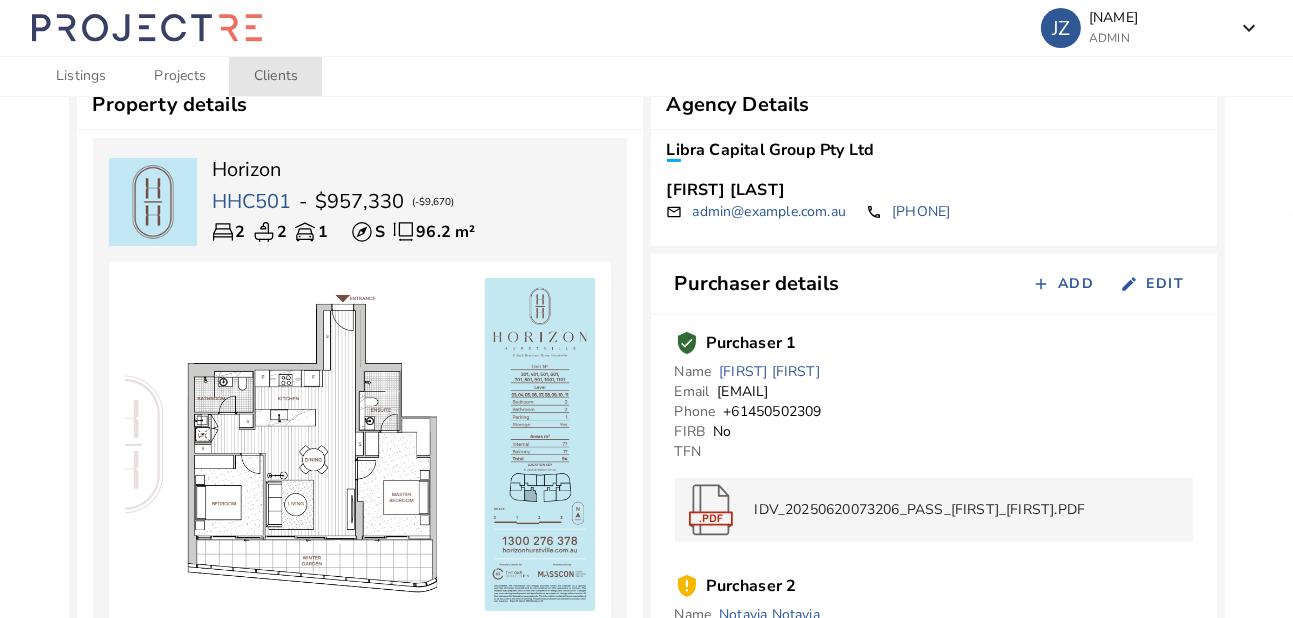 click on "Clients" at bounding box center [276, 76] 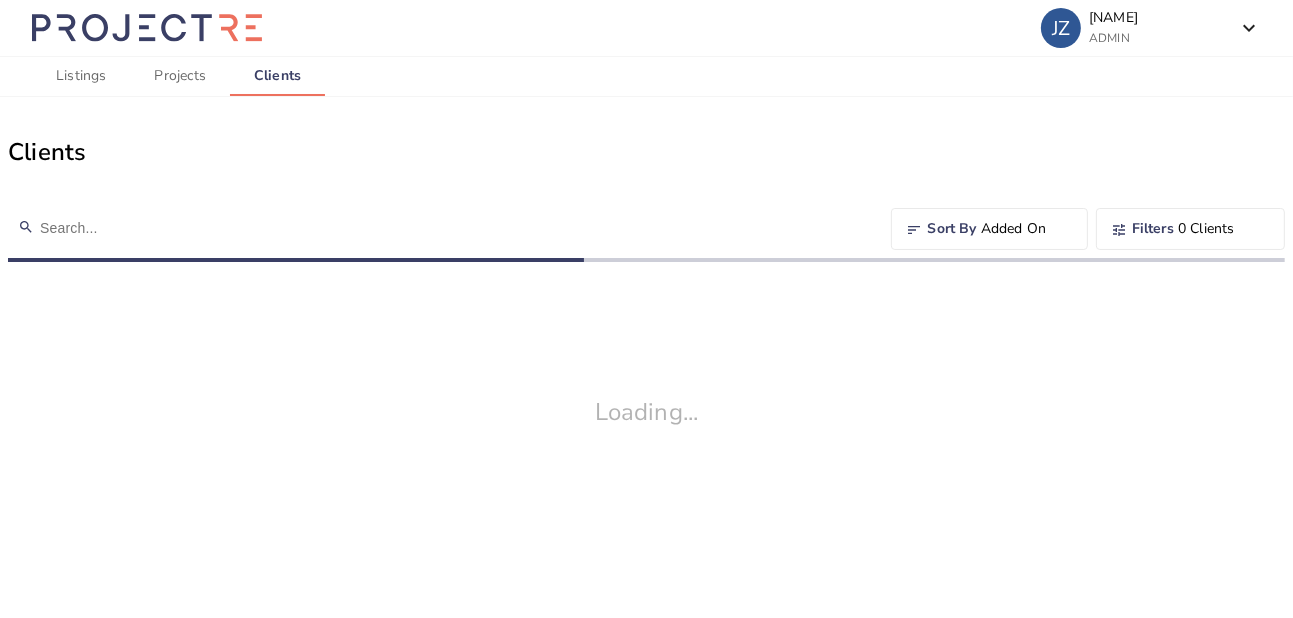 scroll, scrollTop: 0, scrollLeft: 0, axis: both 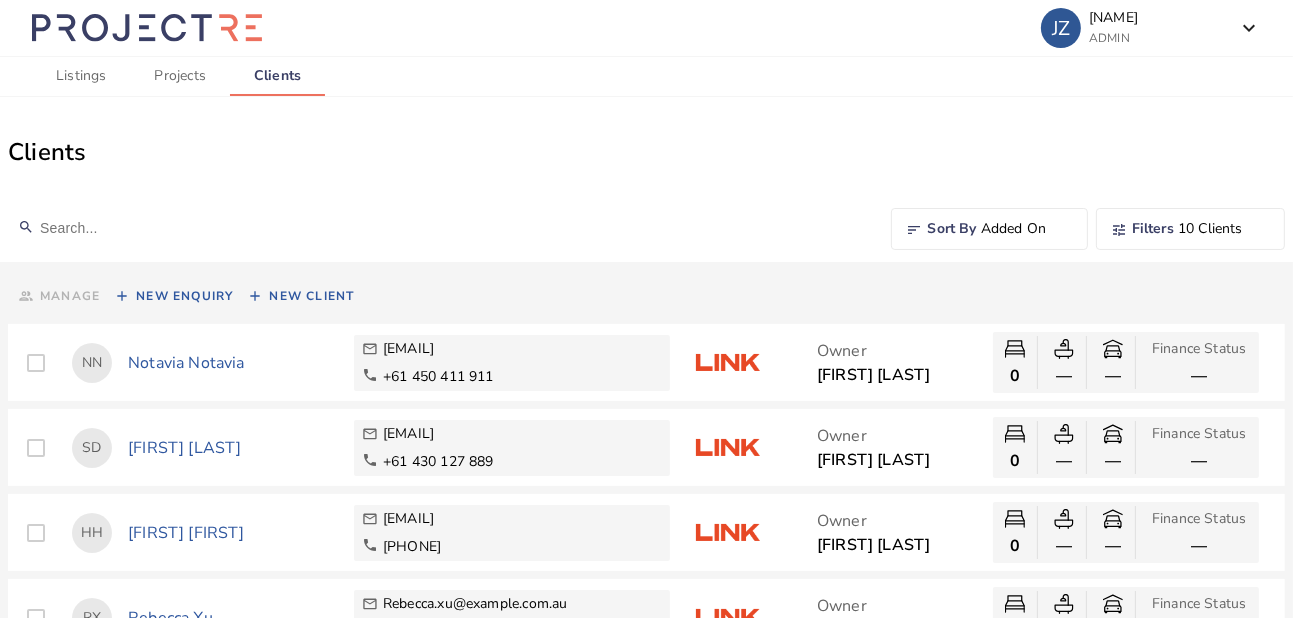 click on "Projects" at bounding box center [179, 76] 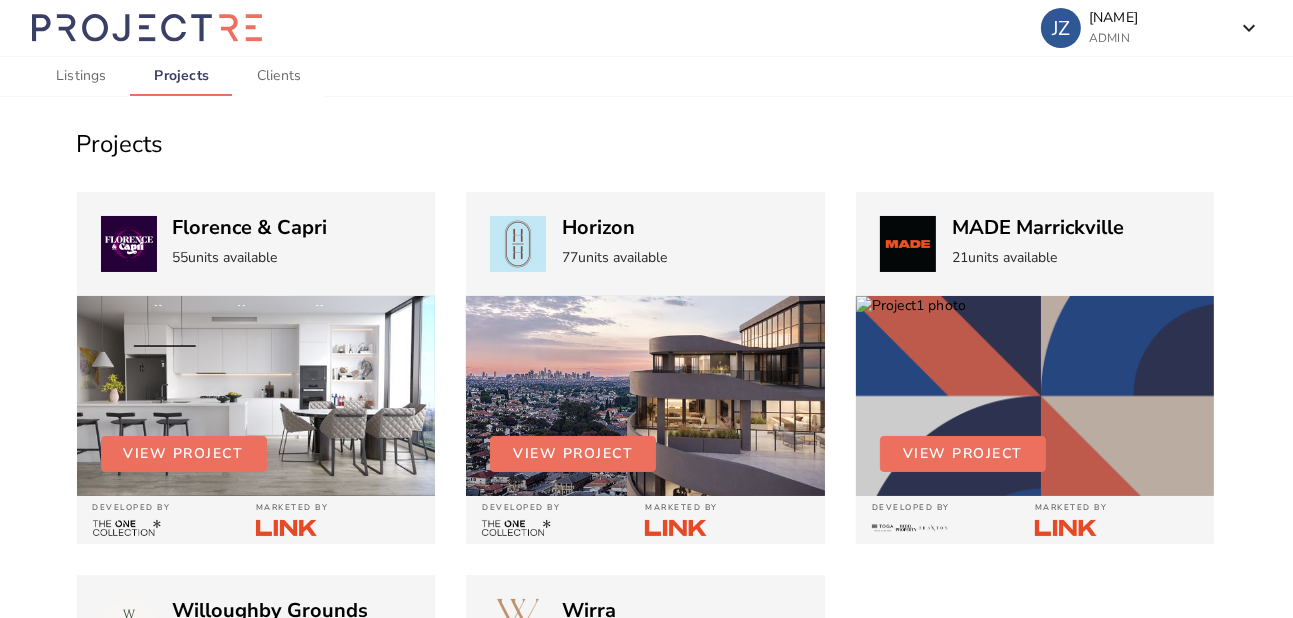 click on "Listings" at bounding box center (81, 76) 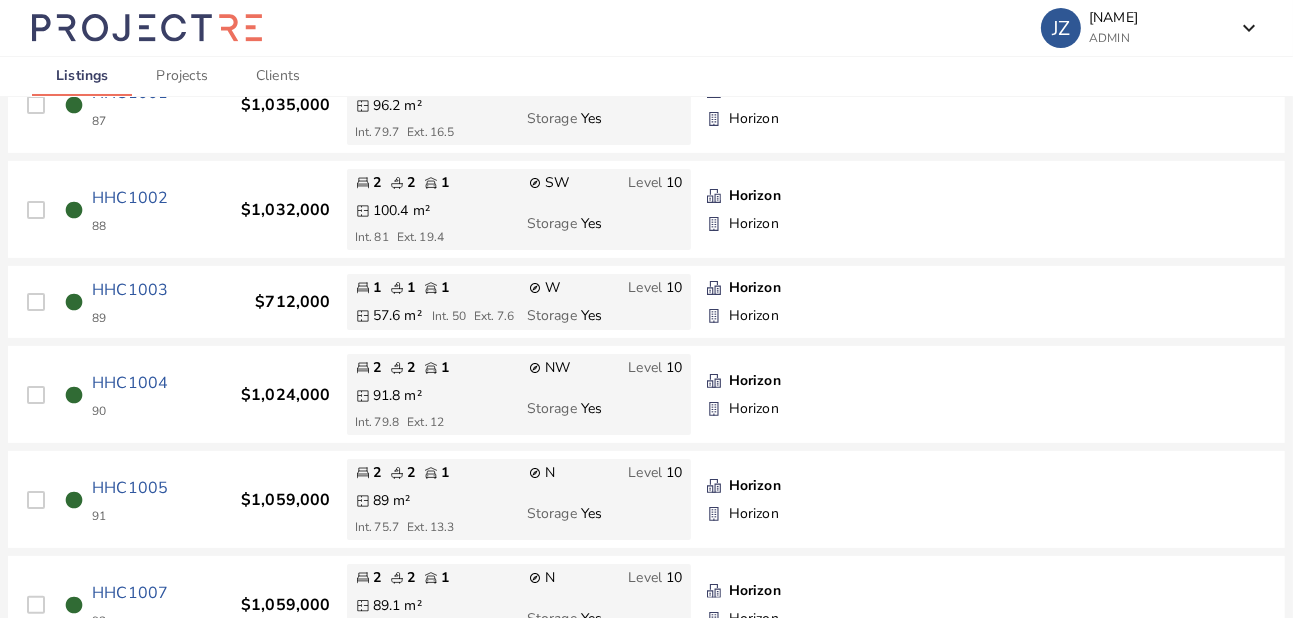 scroll, scrollTop: 0, scrollLeft: 0, axis: both 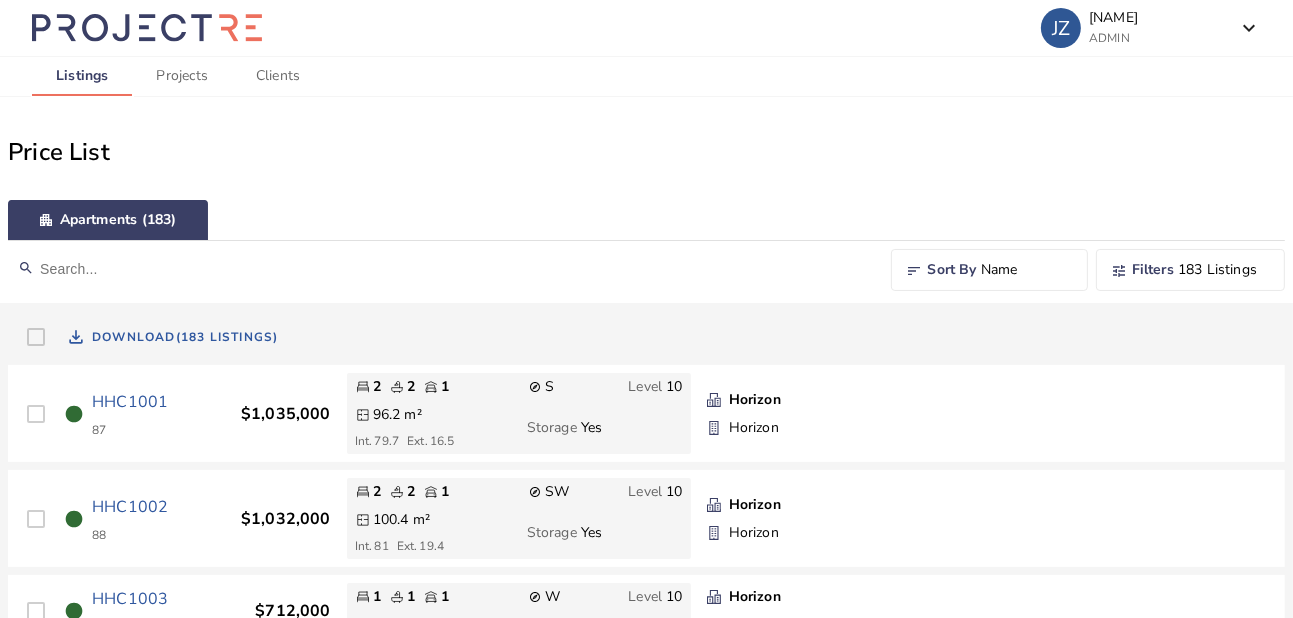click at bounding box center (441, 269) 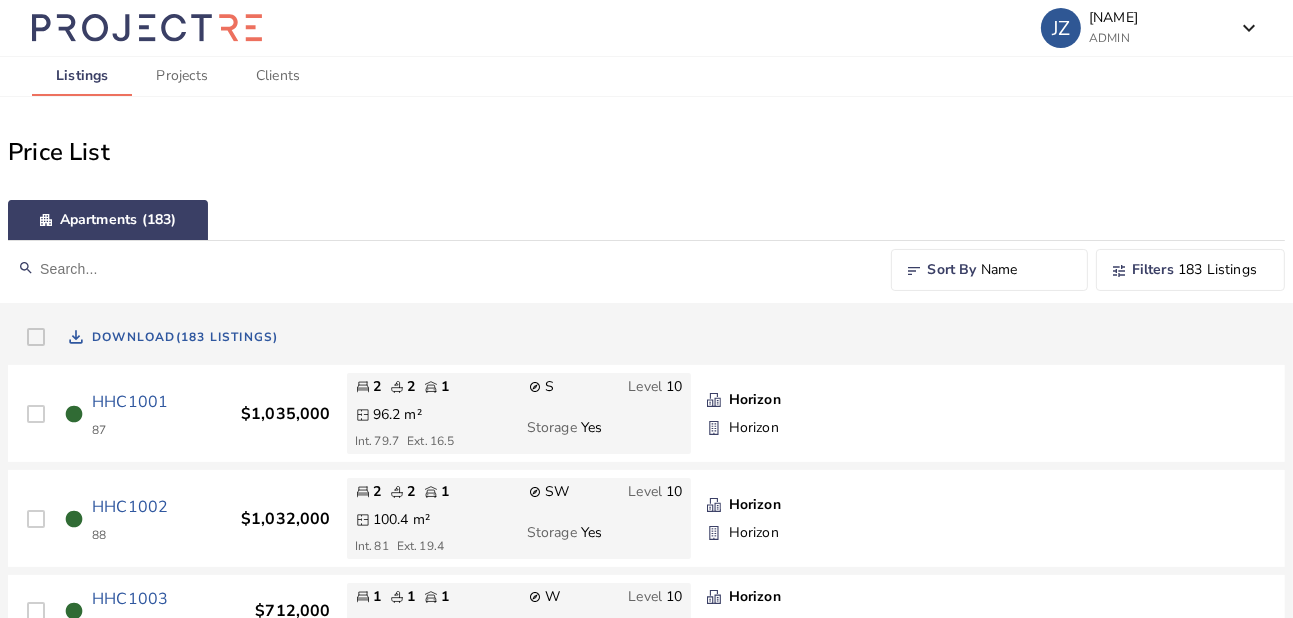type on "501" 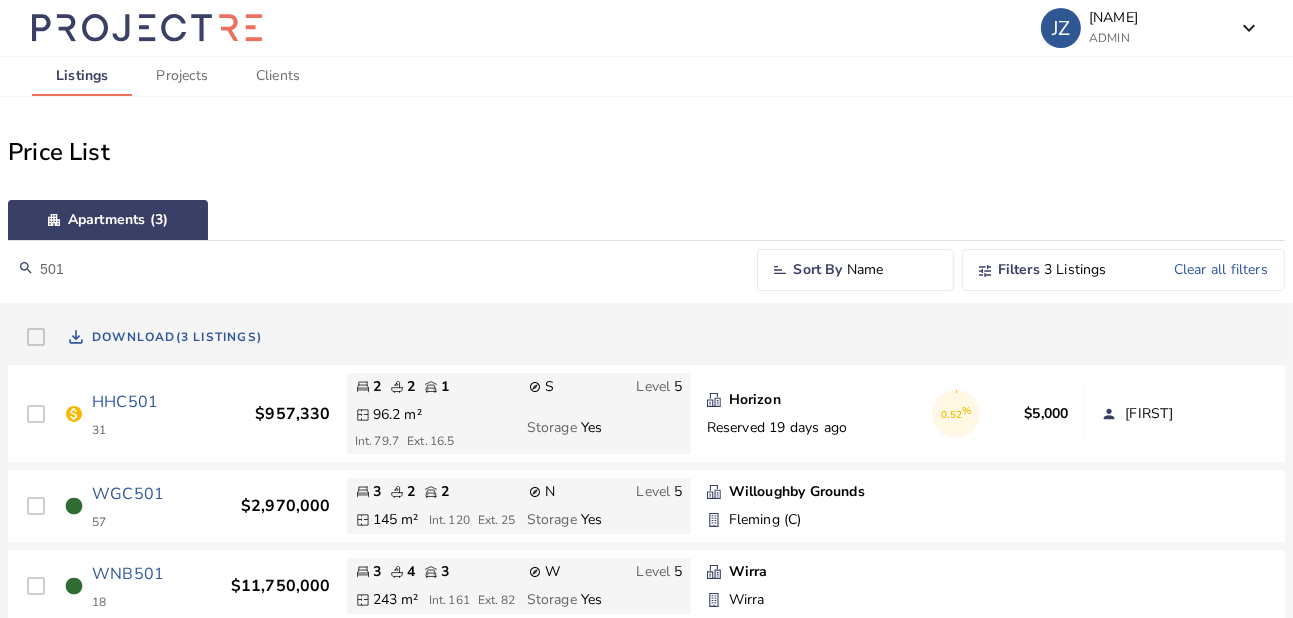 click on "HHC501" at bounding box center (125, 402) 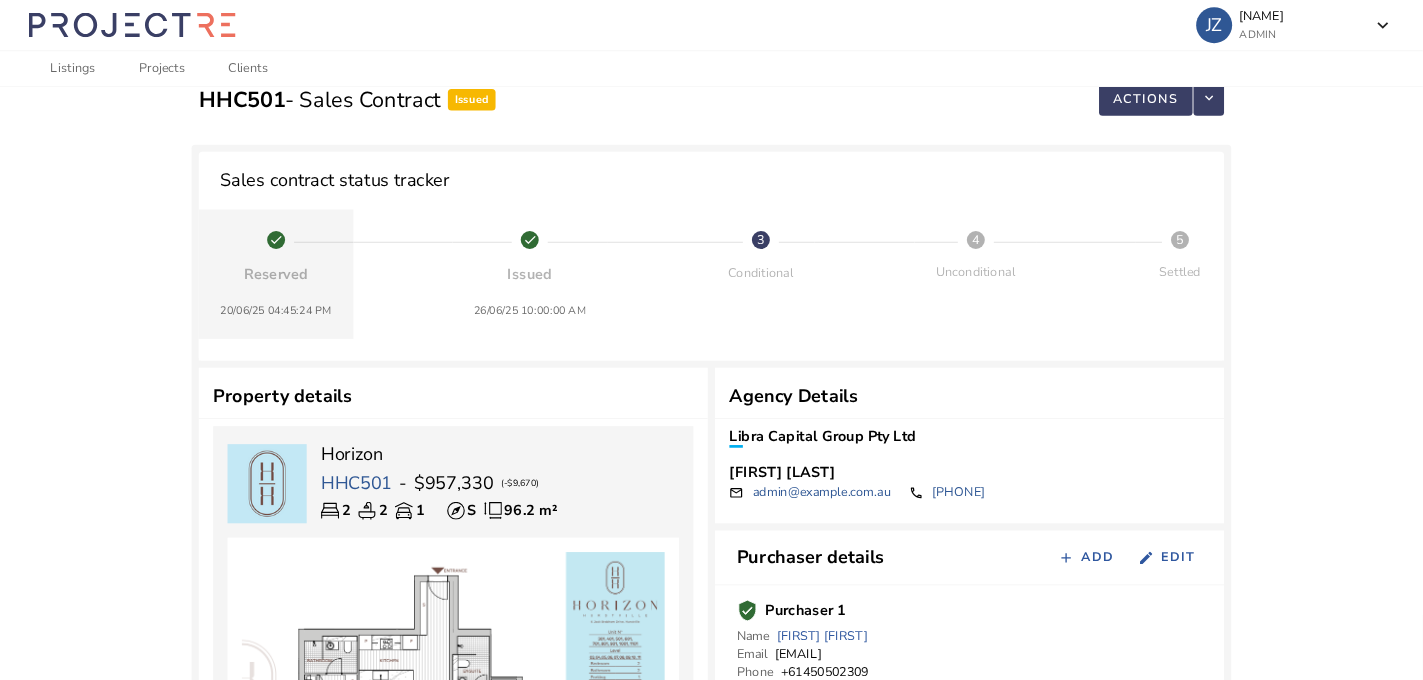 scroll, scrollTop: 0, scrollLeft: 0, axis: both 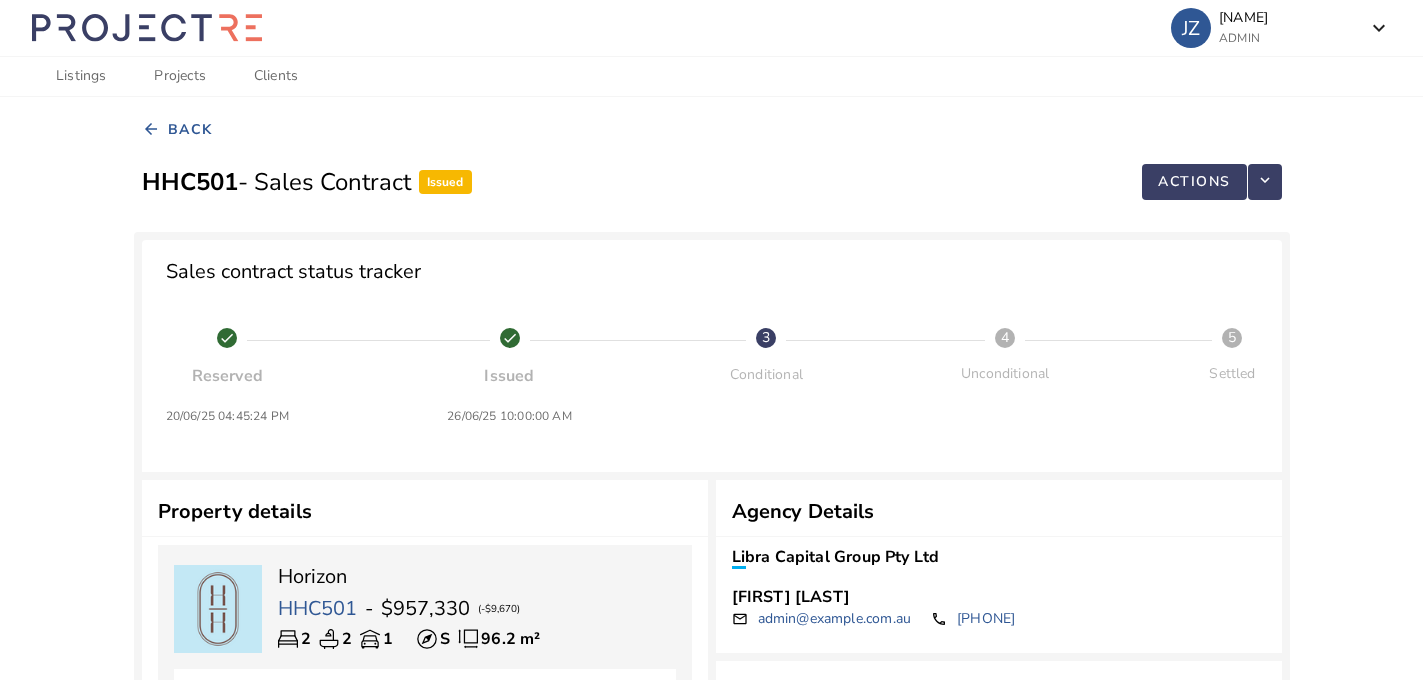 click on "Listings" at bounding box center [81, 76] 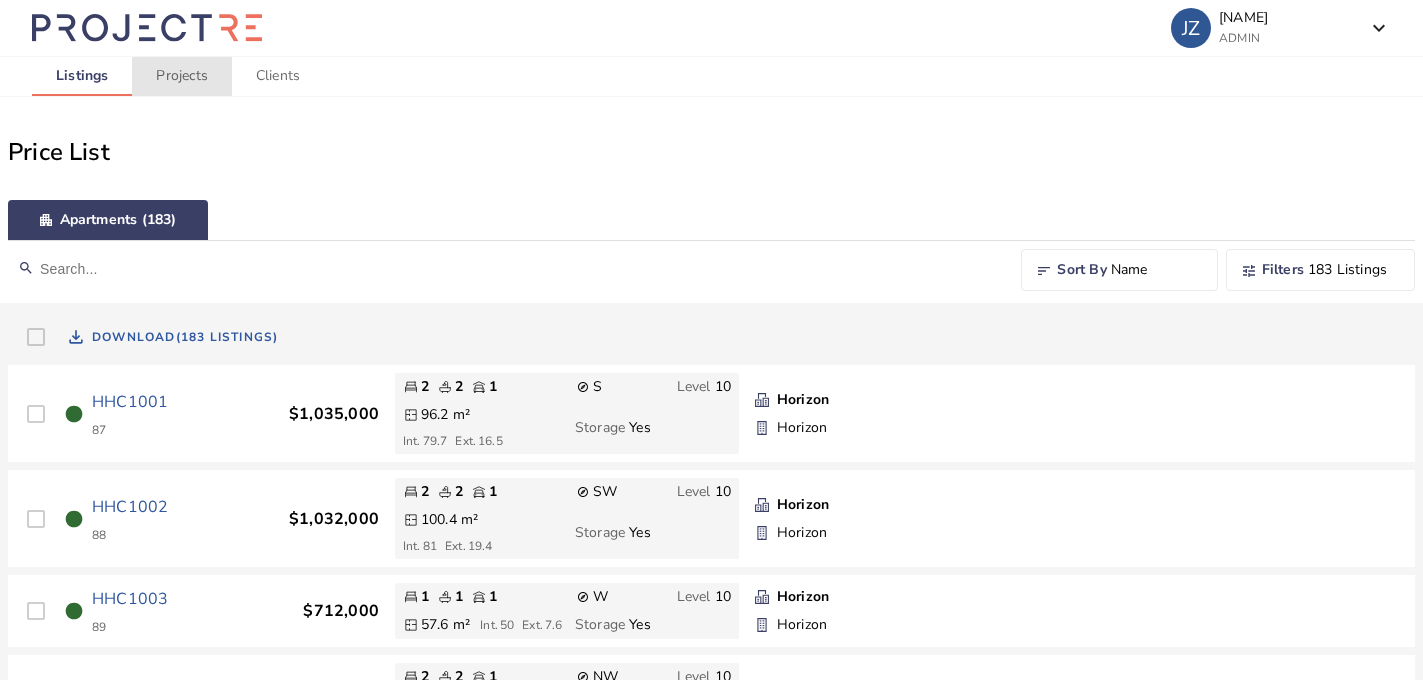 click on "Projects" at bounding box center (181, 76) 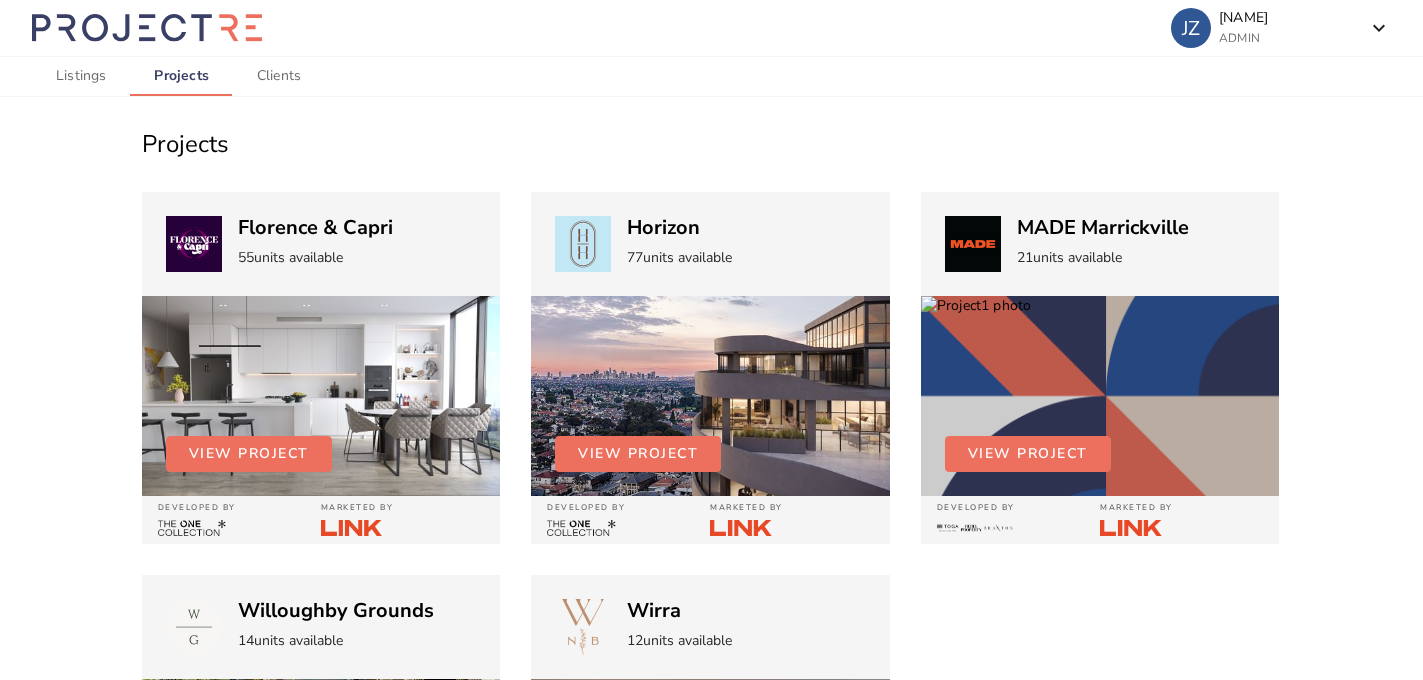 click on "Listings" at bounding box center [81, 76] 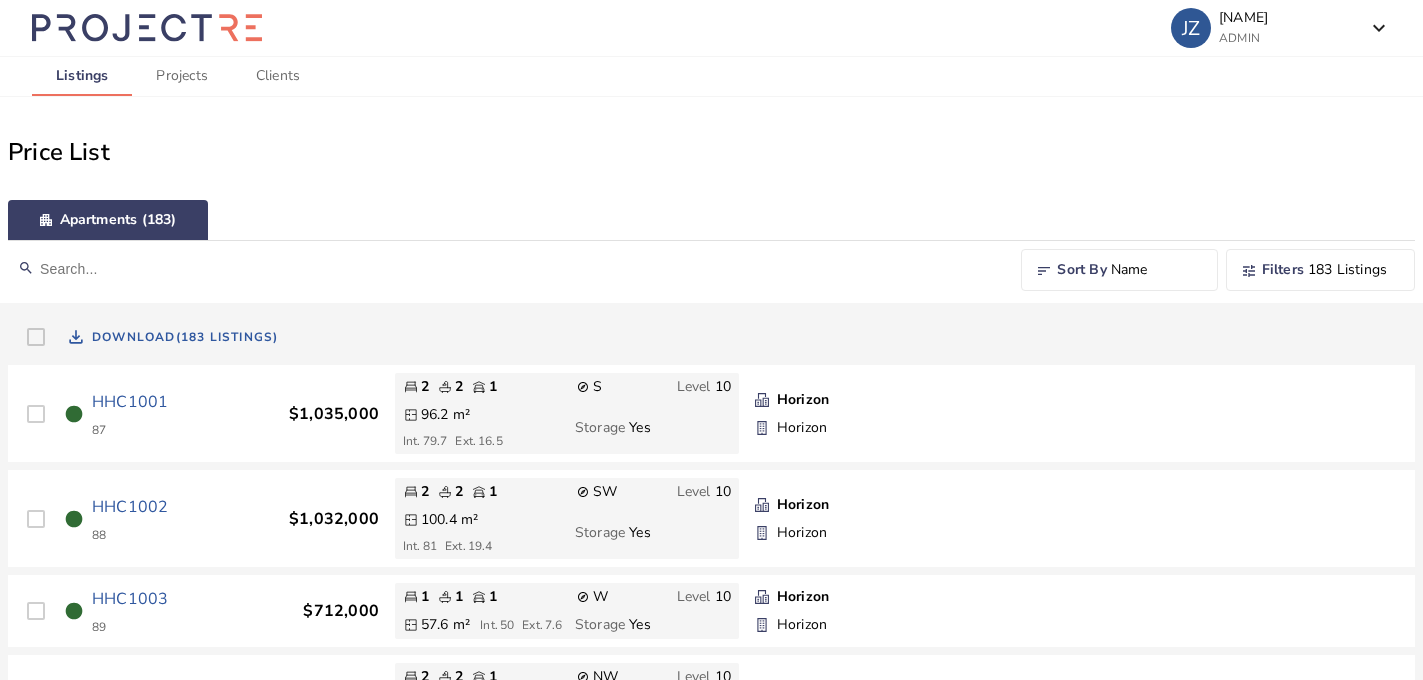 click at bounding box center [506, 269] 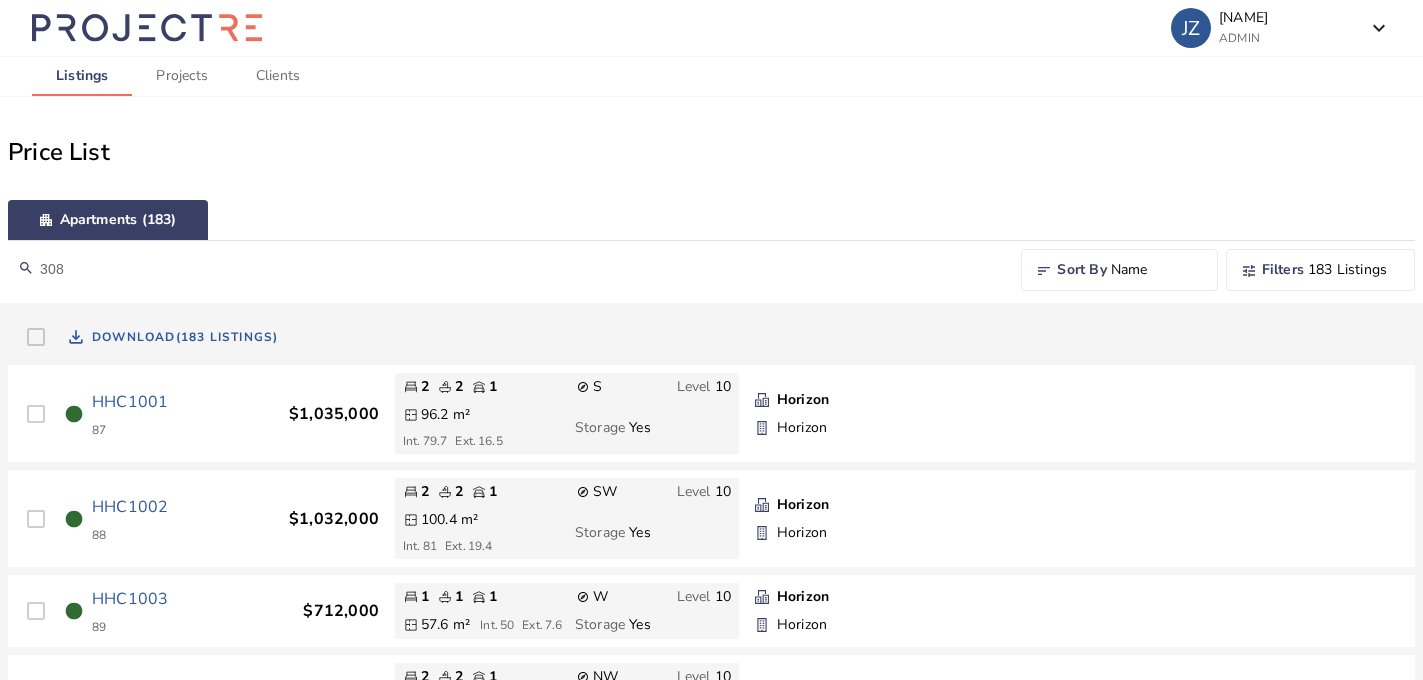 type on "308" 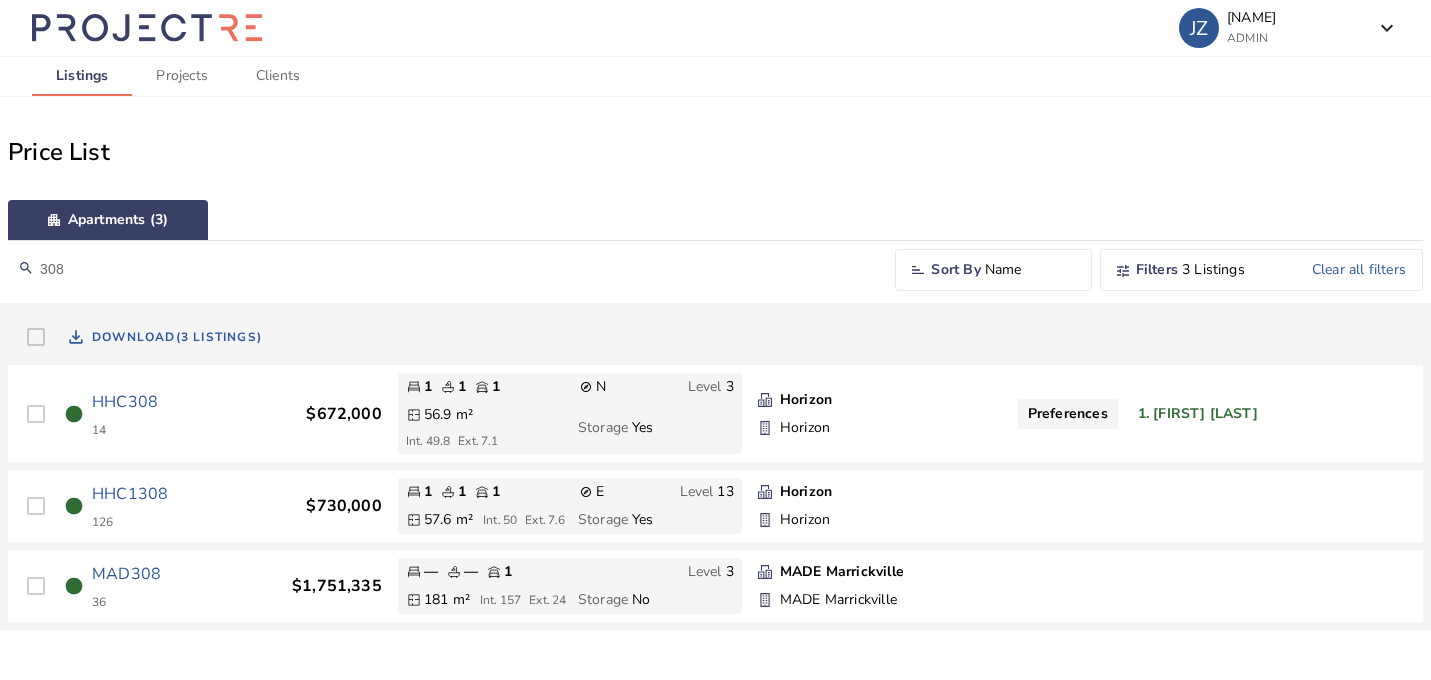 click on "HHC308" at bounding box center [125, 402] 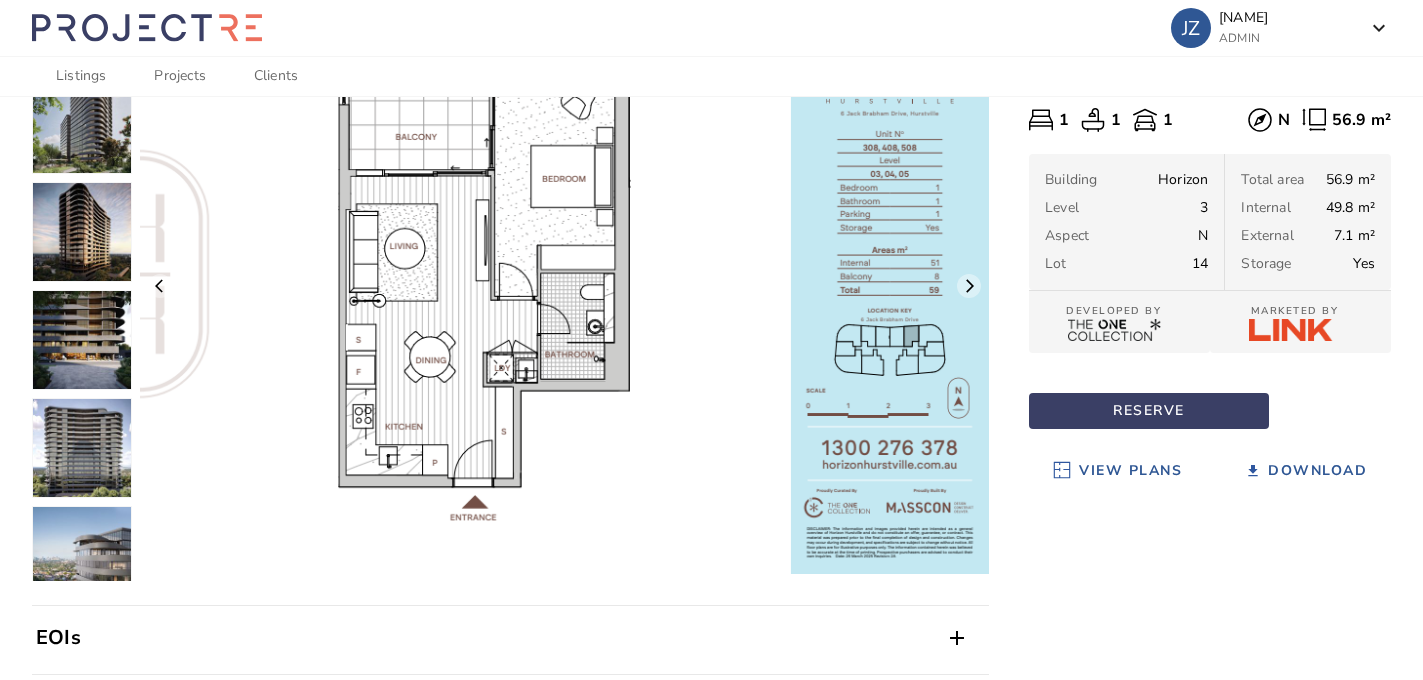 scroll, scrollTop: 278, scrollLeft: 0, axis: vertical 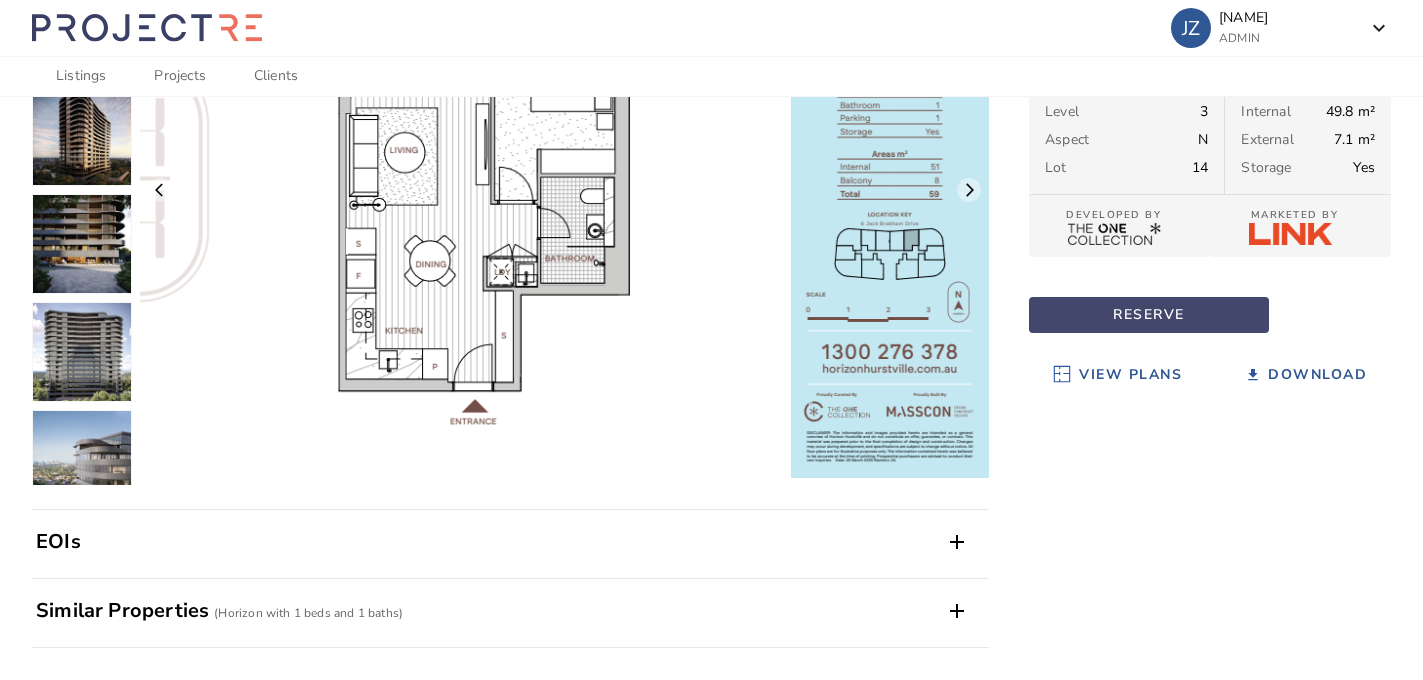 click on "RESERVE" at bounding box center (1149, 315) 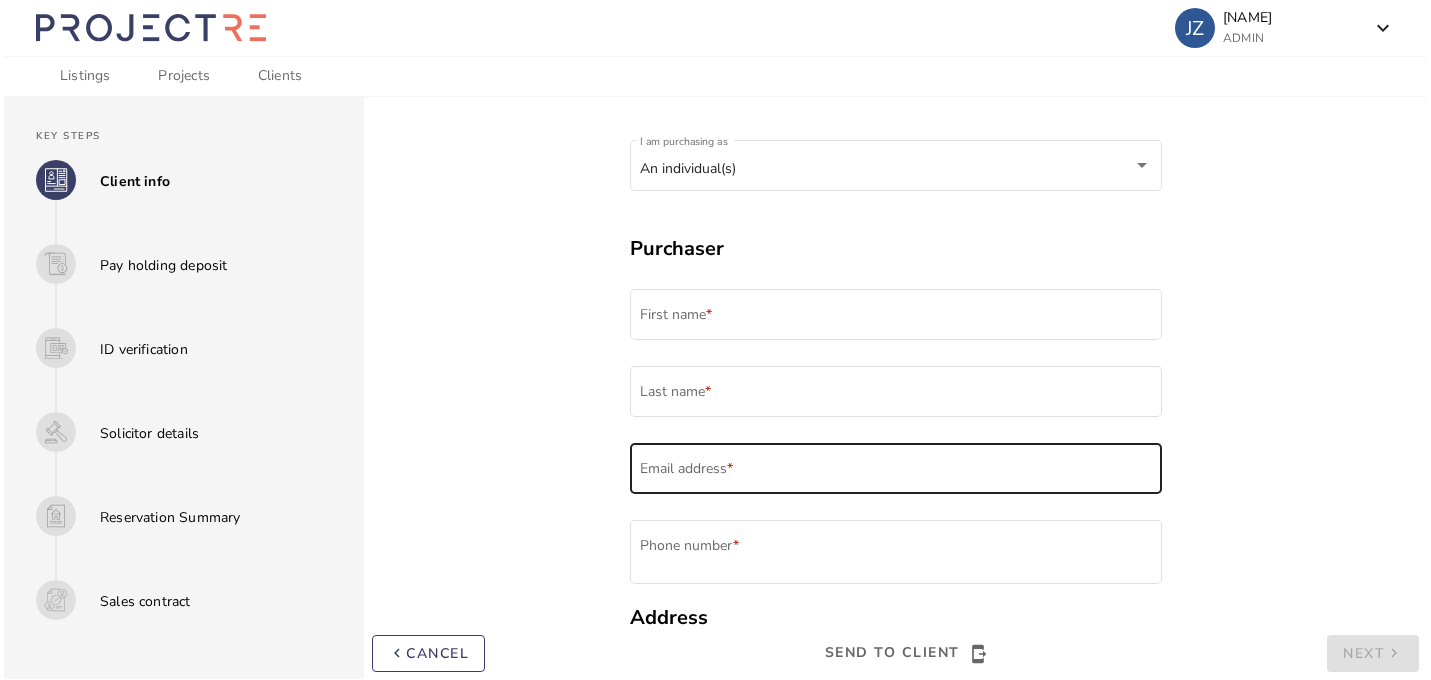 scroll, scrollTop: 0, scrollLeft: 0, axis: both 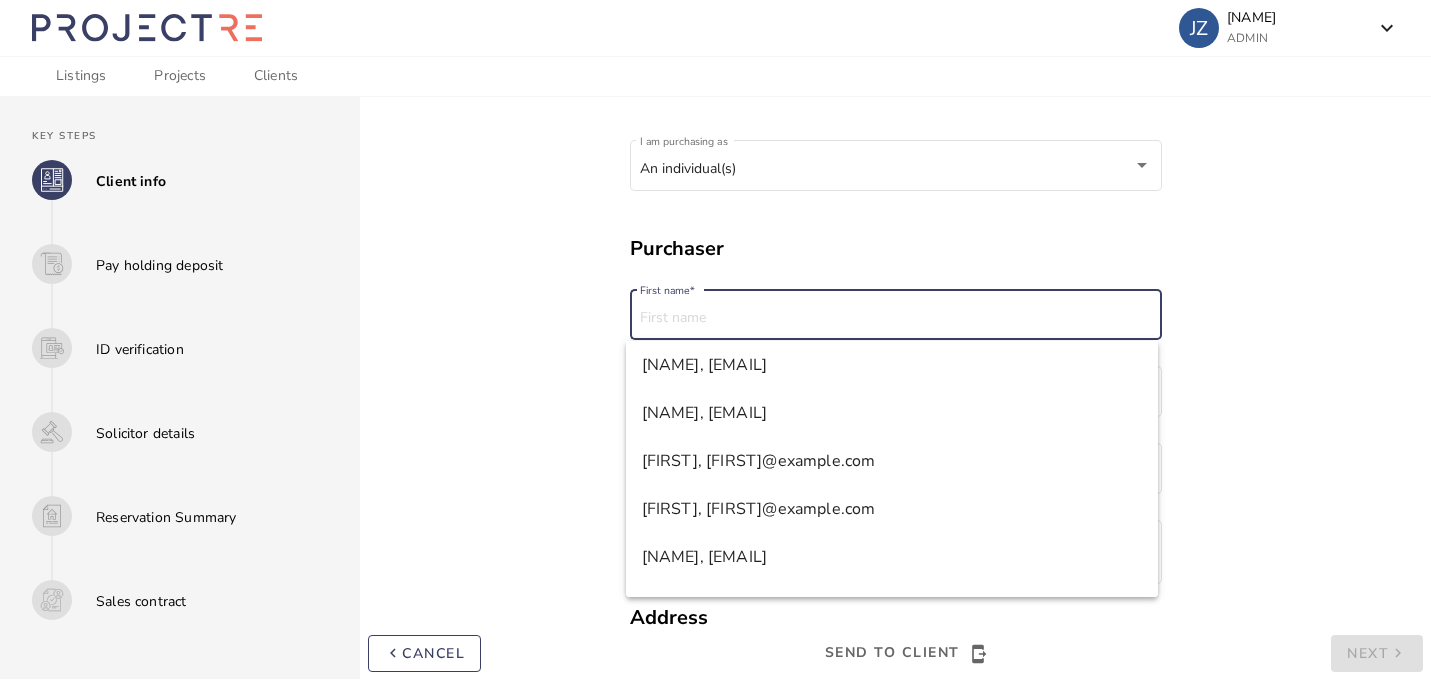 click on "First name  *" at bounding box center [895, 318] 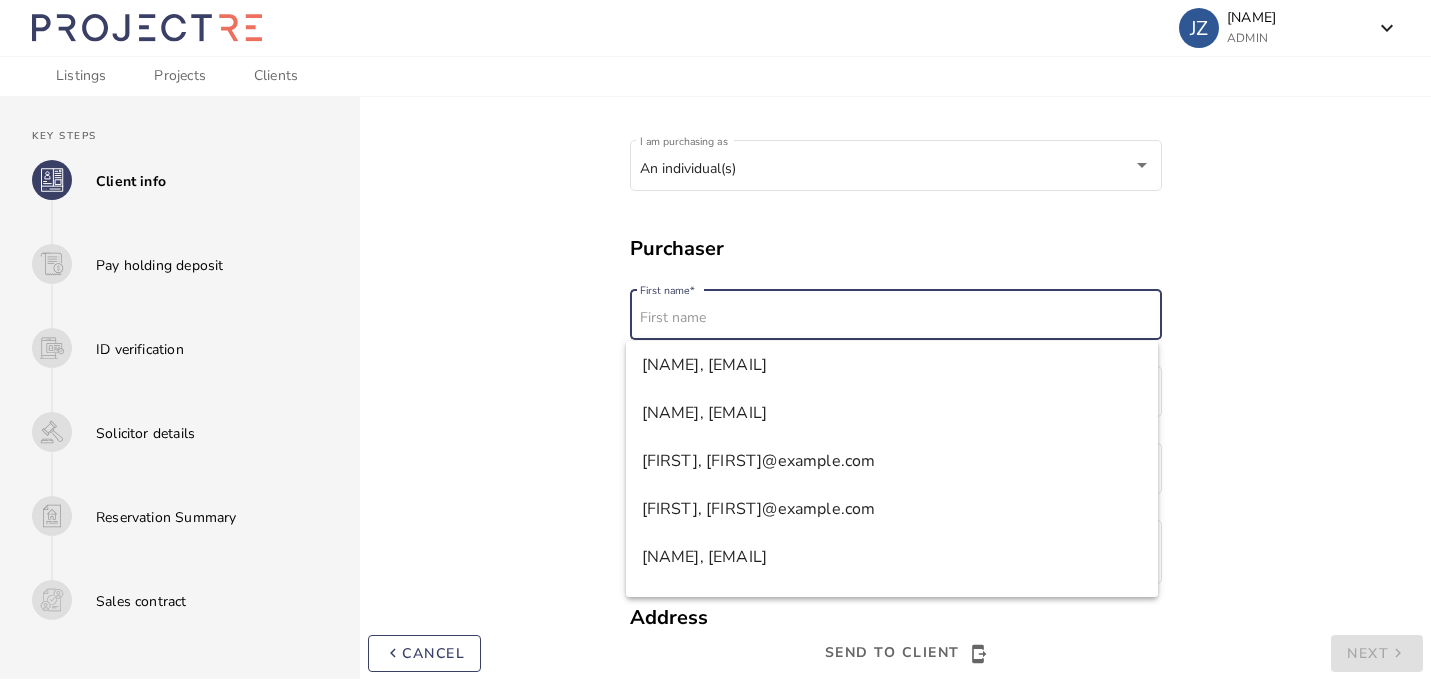 click on "Purchaser" at bounding box center (896, 249) 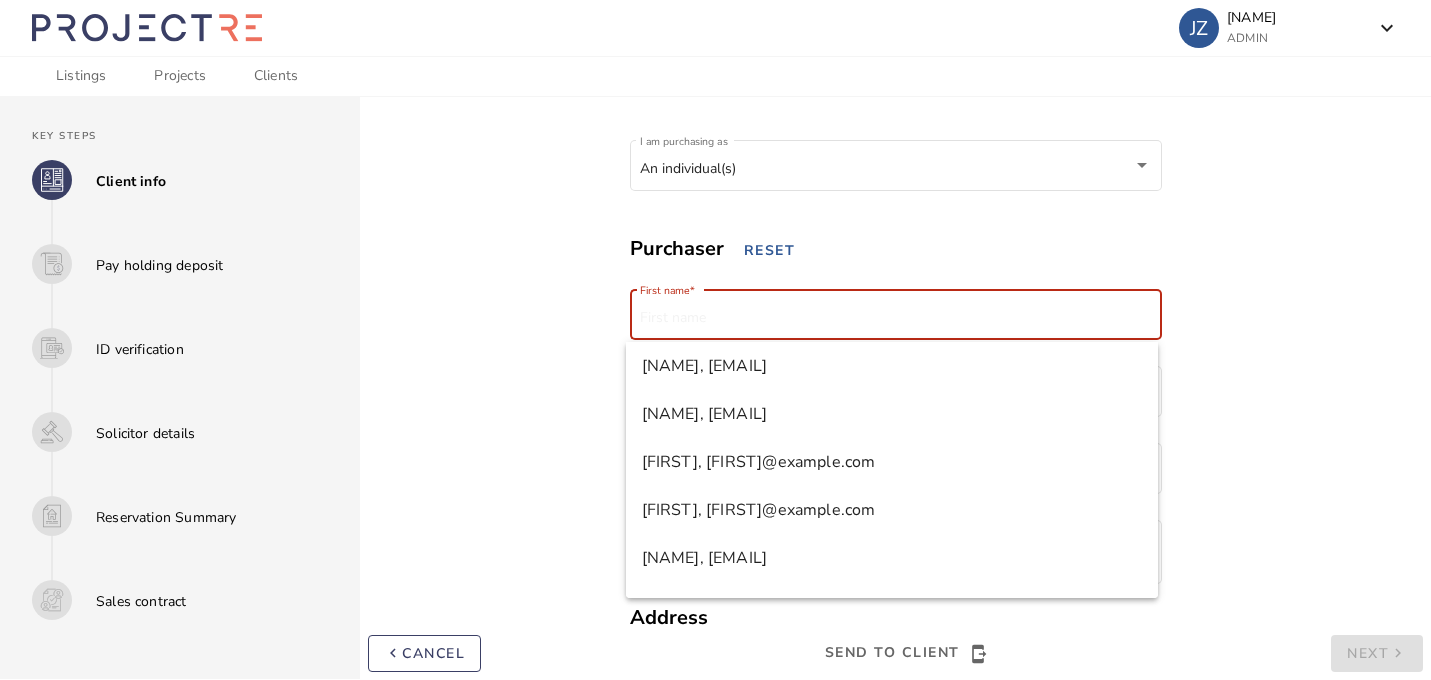 click on "First name  *" at bounding box center [895, 318] 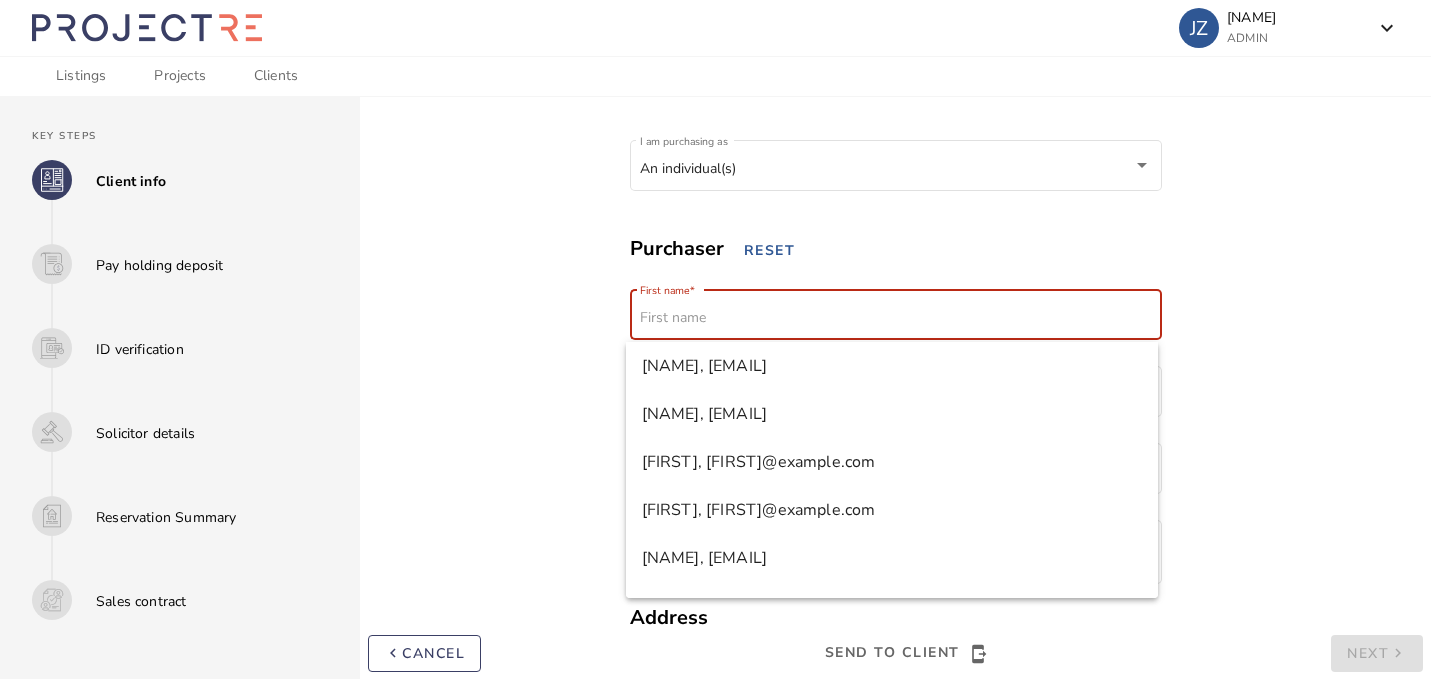 click on "An individual(s) I am purchasing as Purchaser RESET [FIRST] * Last name * Email address * +61 Phone number * Address Address When suggestions are available, use the up and down arrows keys to review and enter to select. Touch device users, explore by touch or with swipe gestures. Suburb State Postcode Country Residency & Tax Is this client a foreign purchaser? * Yes No Tax File Number (optional) Australian Tax File Number person_add_alt ADD ANOTHER Purchaser Name(s) on contract keyboard_arrow_left cancel SEND TO CLIENT send_to_mobile Next keyboard_arrow_right" at bounding box center (895, 811) 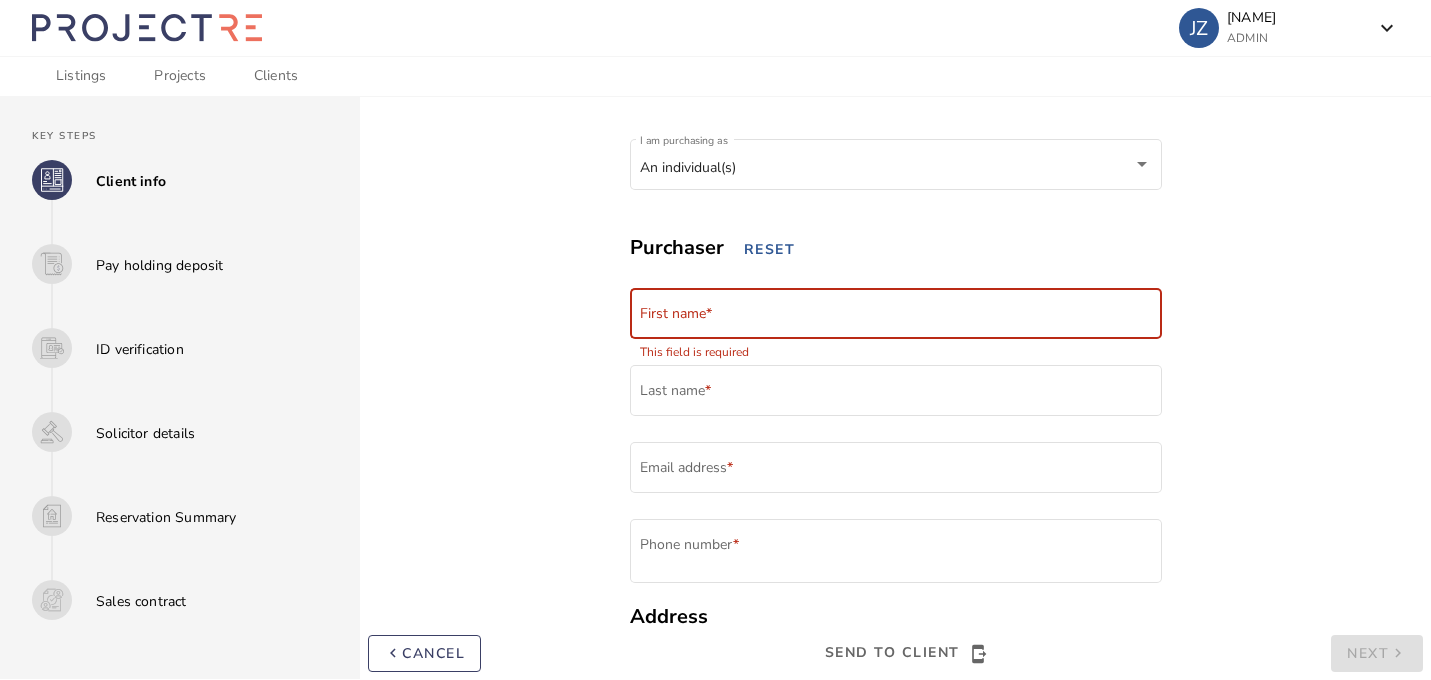 scroll, scrollTop: 0, scrollLeft: 0, axis: both 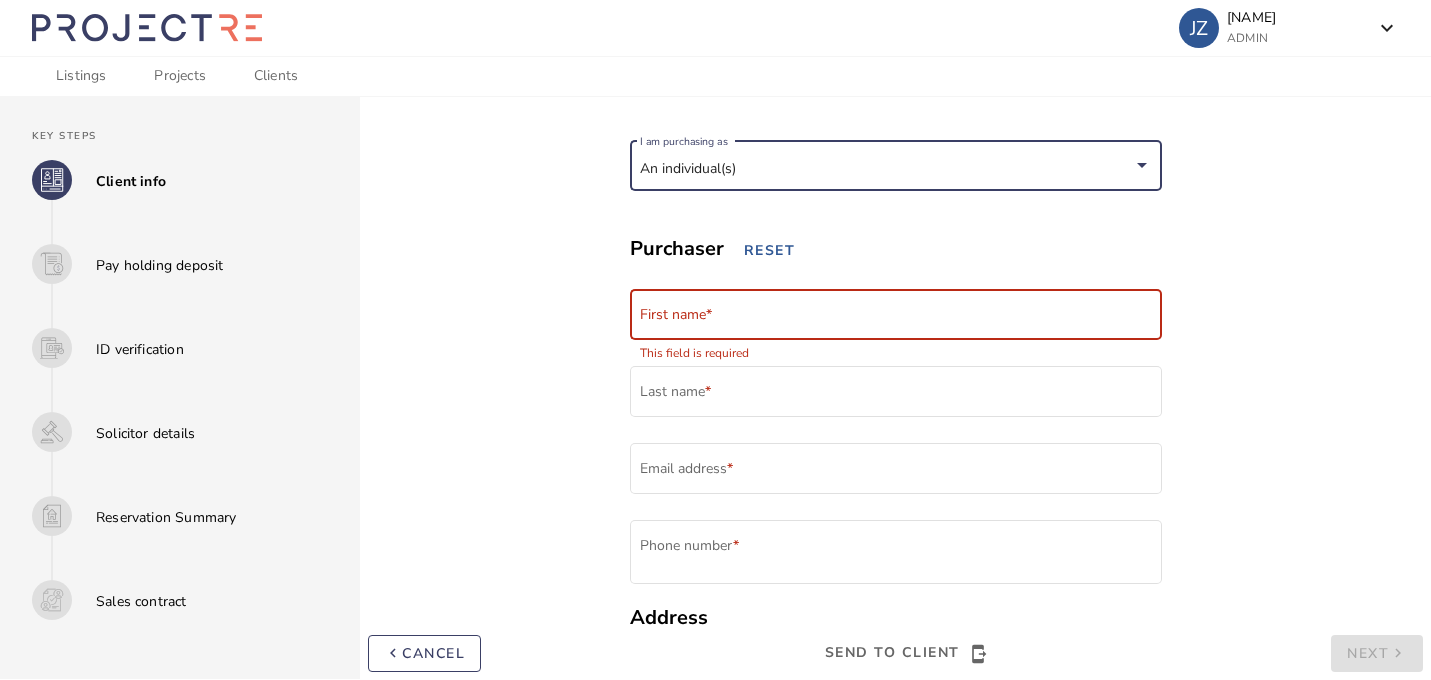 click on "An individual(s)" at bounding box center [886, 169] 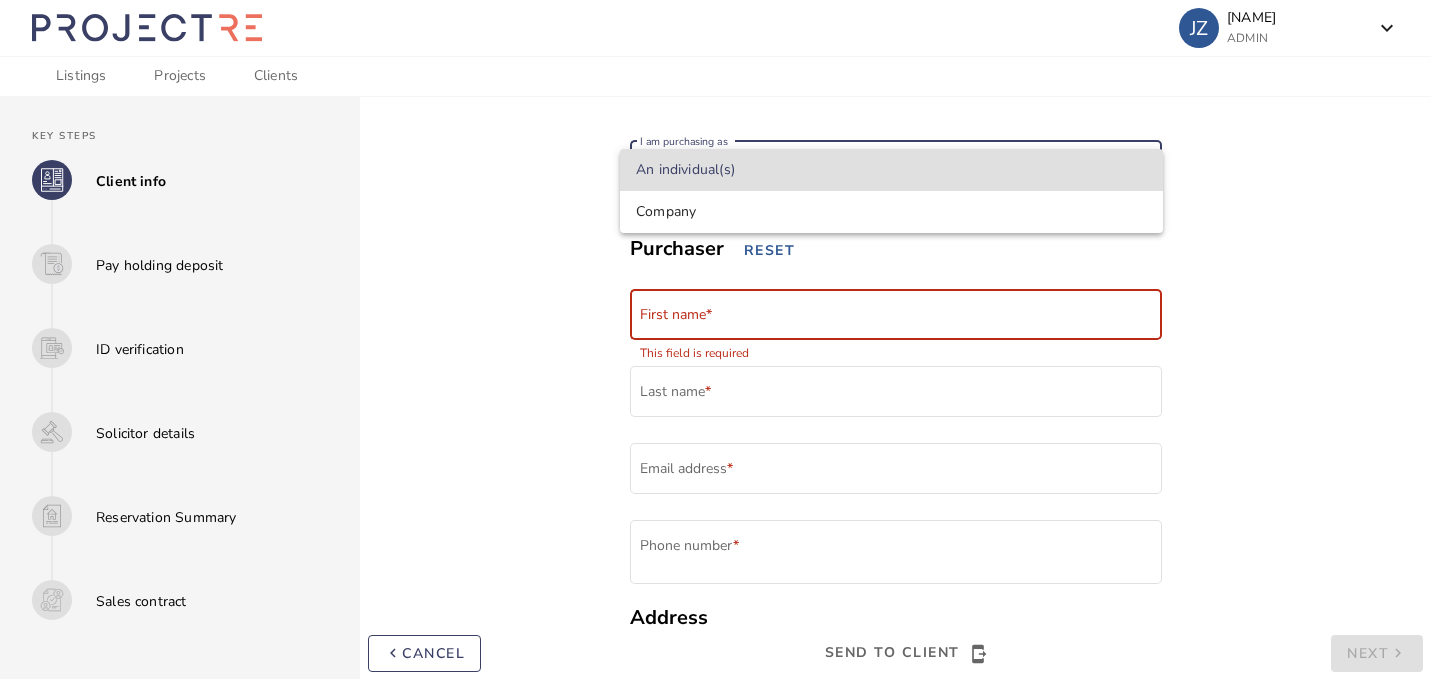 click on "An individual(s)" at bounding box center (891, 170) 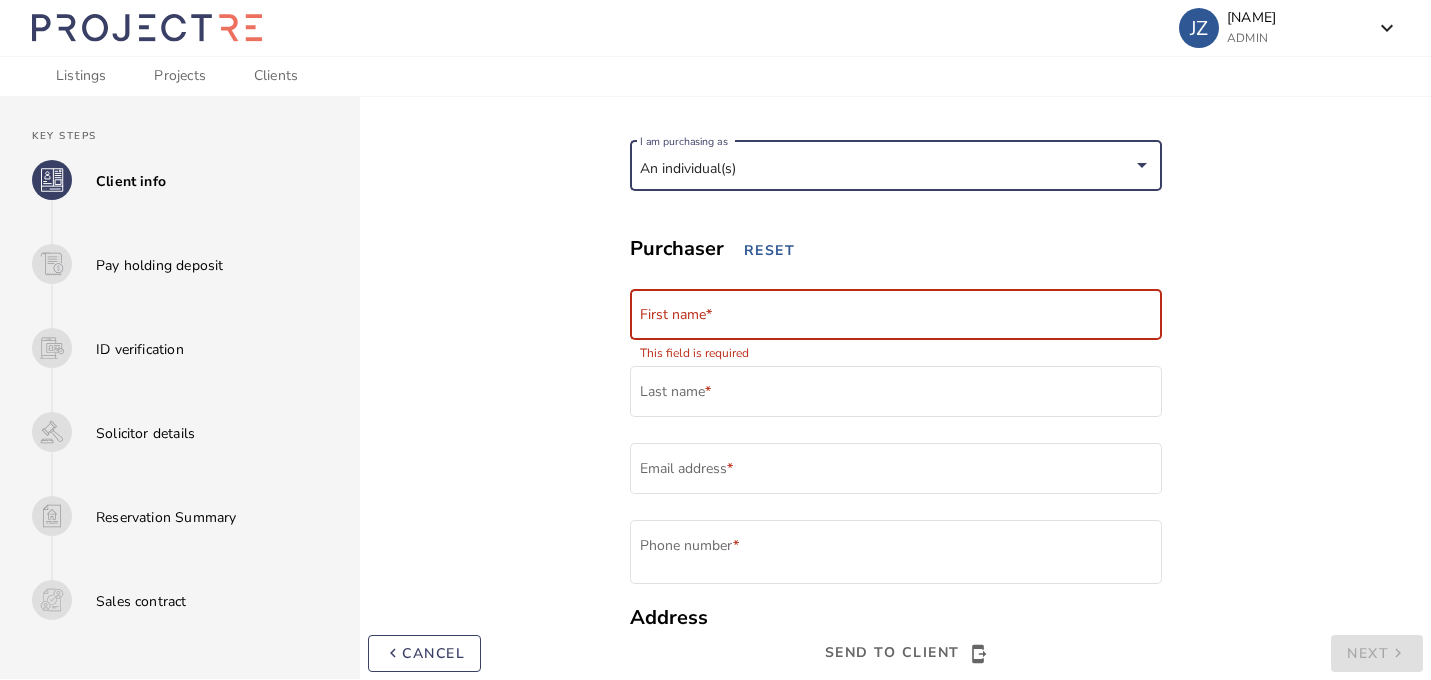 click on "An individual(s) I am purchasing as Purchaser RESET [FIRST] * Last name * Email address * +61 Phone number * Address Address When suggestions are available, use the up and down arrows keys to review and enter to select. Touch device users, explore by touch or with swipe gestures. Suburb State Postcode Country Residency & Tax Is this client a foreign purchaser? * Yes No Tax File Number (optional) Australian Tax File Number person_add_alt ADD ANOTHER Purchaser Name(s) on contract keyboard_arrow_left cancel SEND TO CLIENT send_to_mobile Next keyboard_arrow_right" at bounding box center [895, 811] 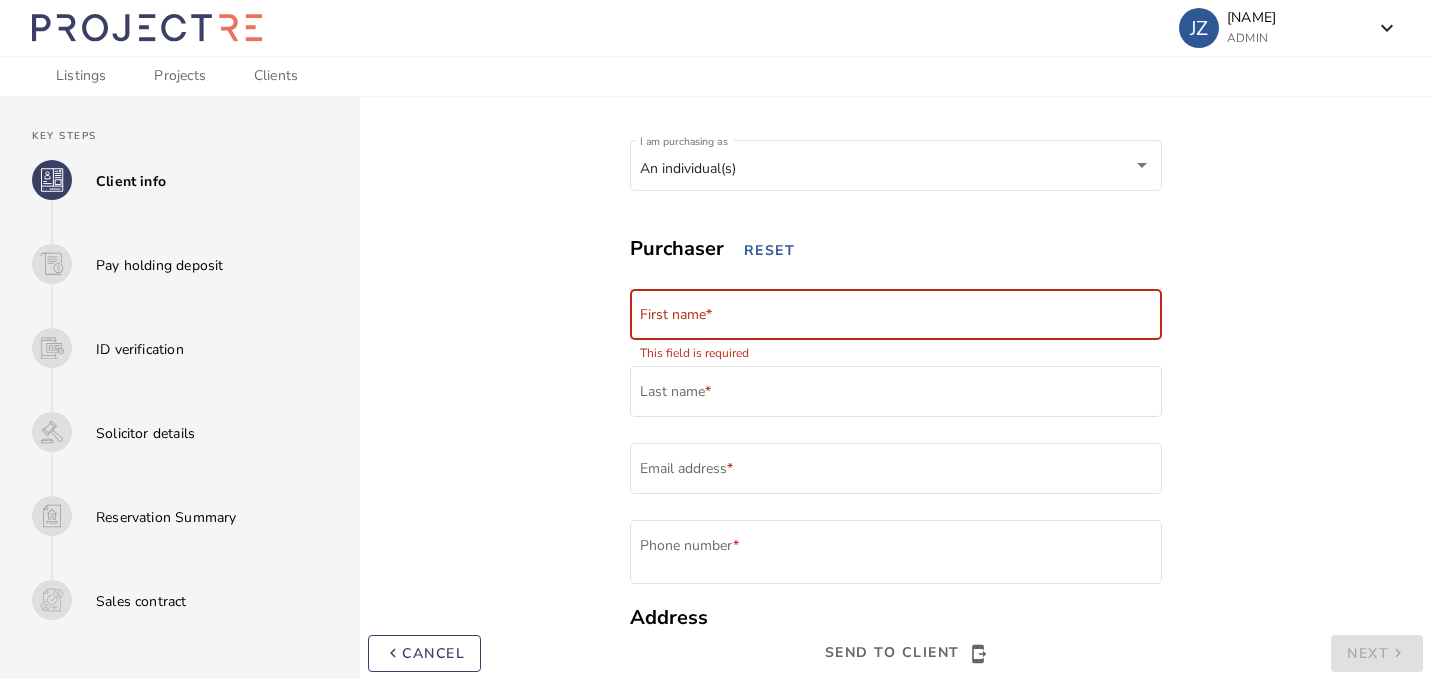 click on "First name  *" at bounding box center (895, 318) 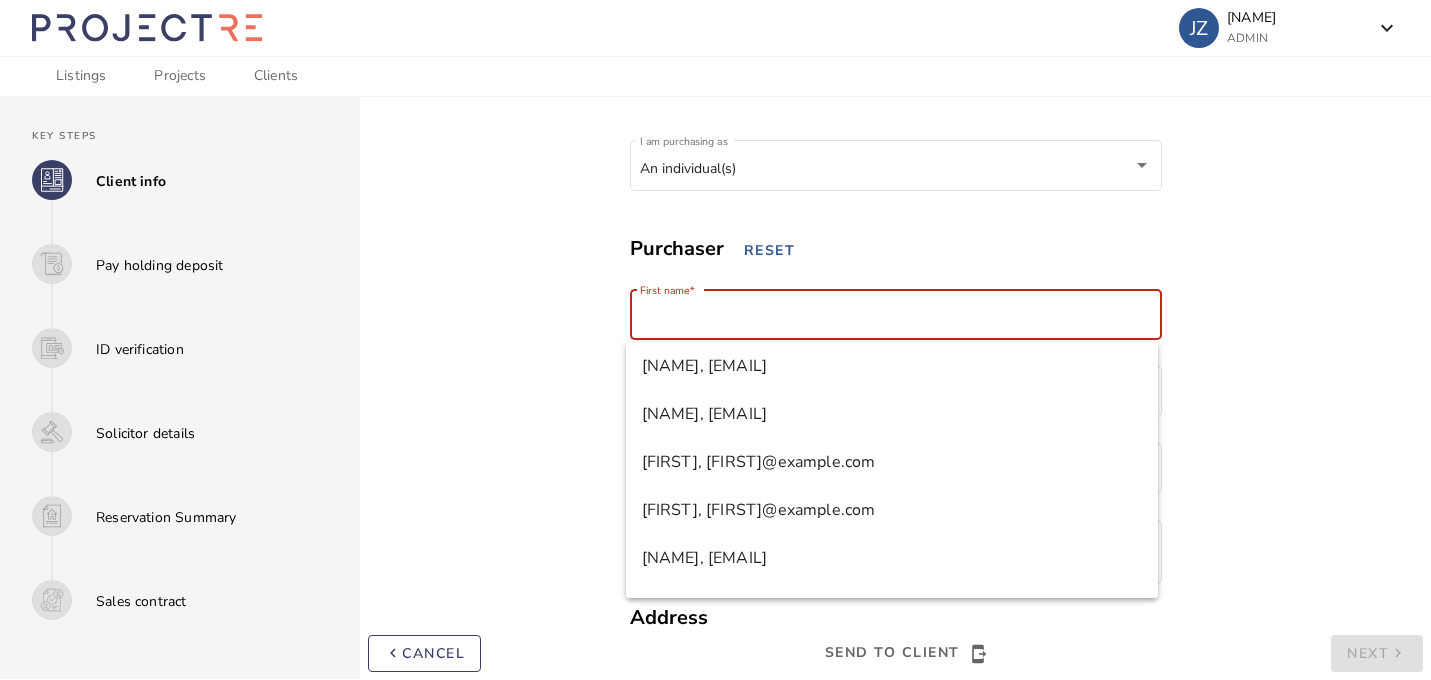 paste on "[NAME]" 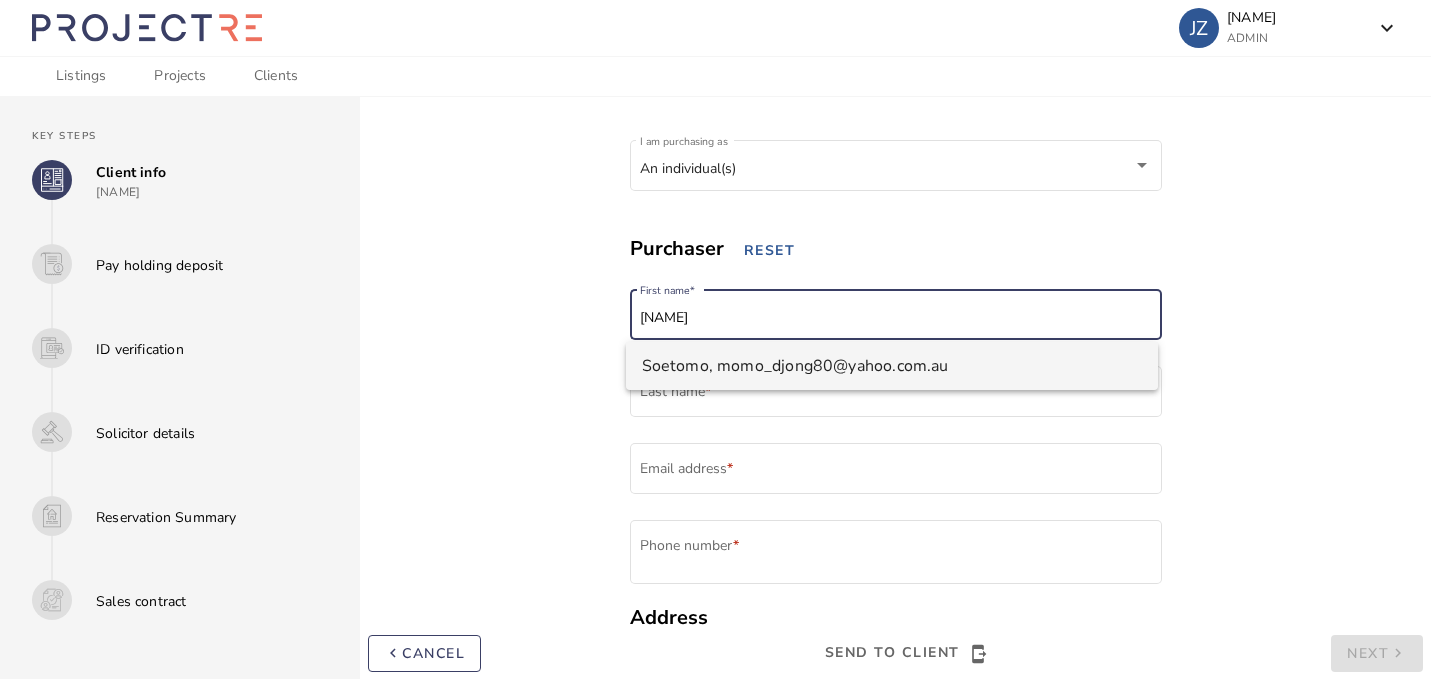 type on "[NAME]" 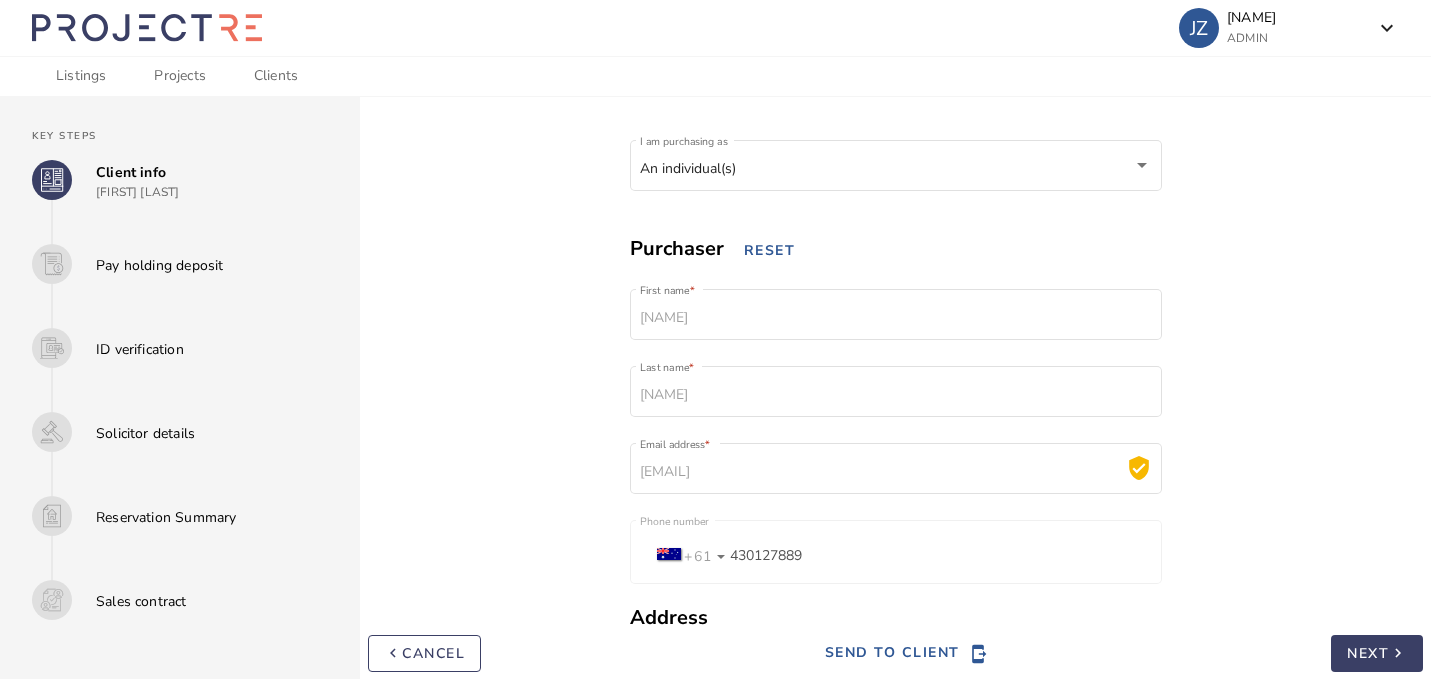click on "An individual(s) I am purchasing as Purchaser RESET [FIRST] * [LAST] * momo_djong80@example.com.au Email address * +61 430127889 Phone number Address Address Unit 23, 12-26 Regent Street When suggestions are available, use the up and down arrows keys to review and enter to select. Touch device users, explore by touch or with swipe gestures. Suburb CHIPPENDALE State NSW Postcode 2008 Country AUSTRALIA Residency & Tax Is this client a foreign purchaser? * Yes No Tax File Number (optional) Australian Tax File Number person_add_alt ADD ANOTHER Purchaser Name(s) on contract [FIRST] [LAST] keyboard_arrow_left cancel SEND TO CLIENT send_to_mobile Next keyboard_arrow_right" at bounding box center (895, 811) 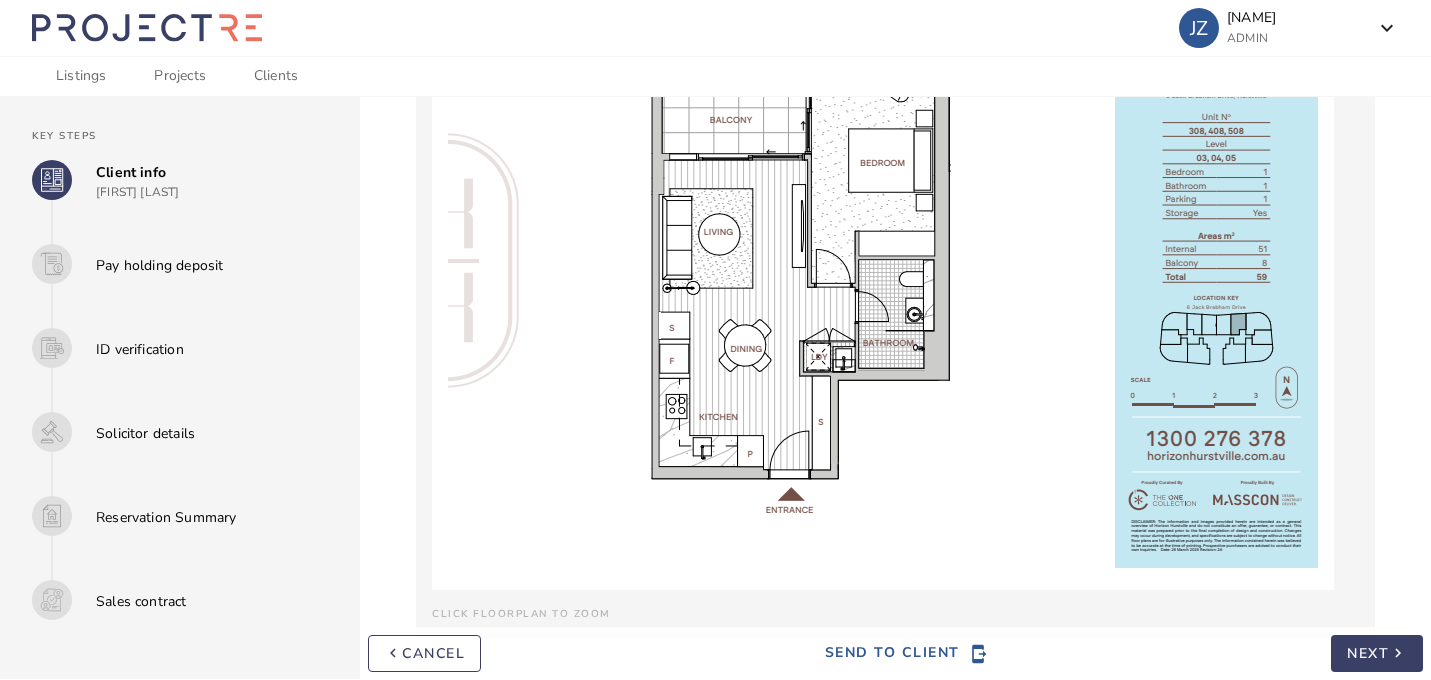 scroll, scrollTop: 2594, scrollLeft: 0, axis: vertical 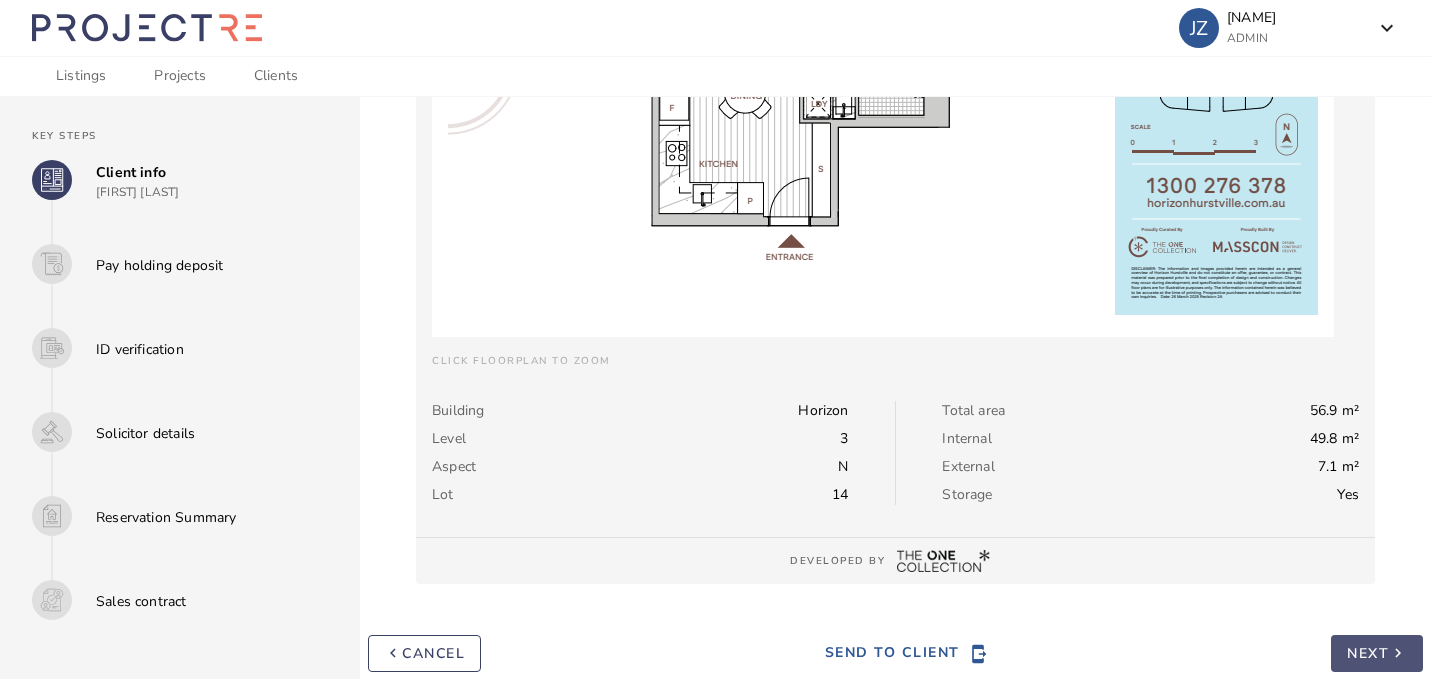 click on "Next" at bounding box center (1368, 653) 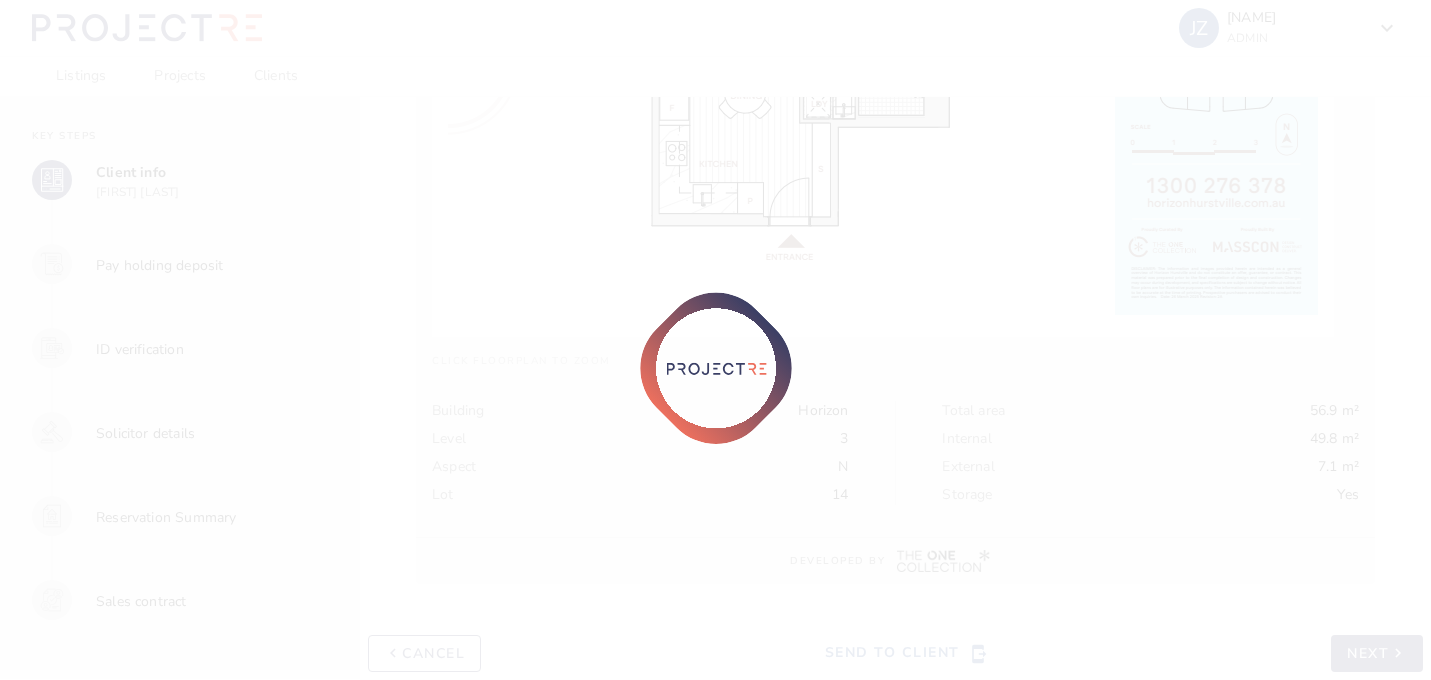 scroll, scrollTop: 0, scrollLeft: 0, axis: both 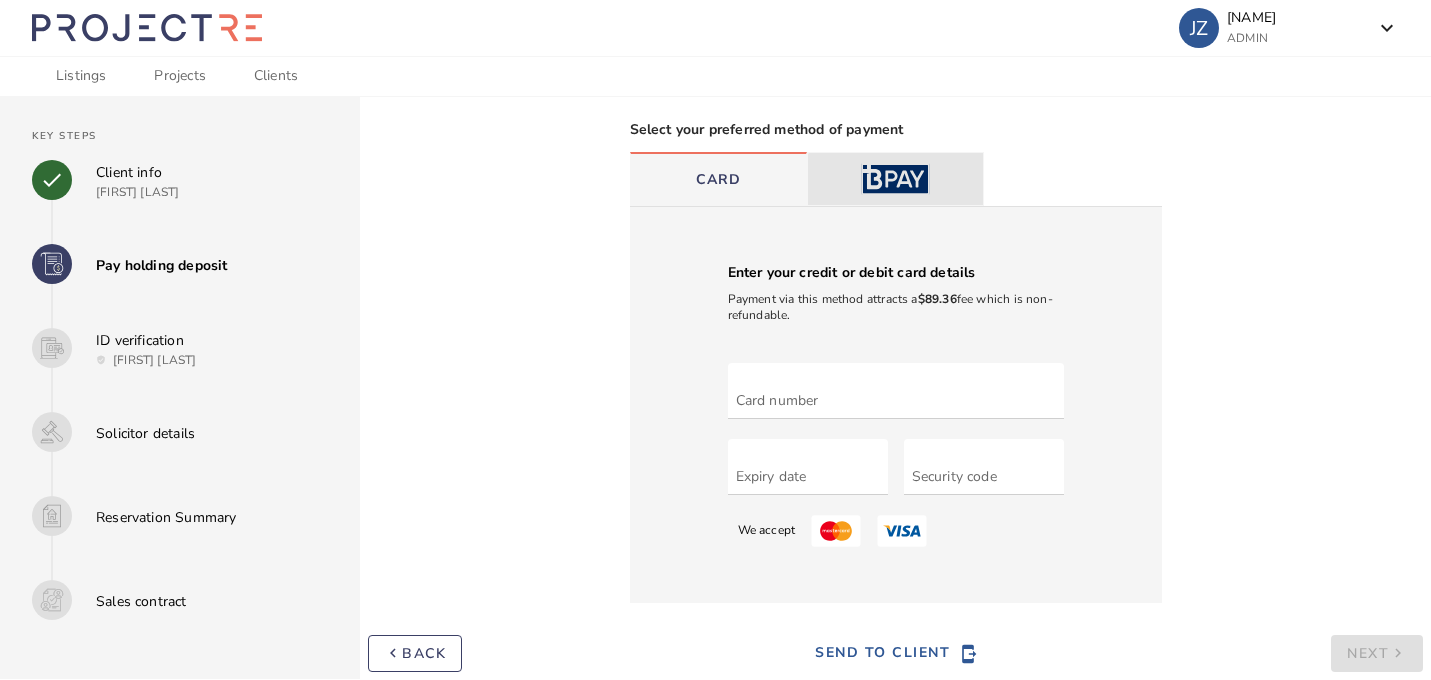 click at bounding box center (895, 179) 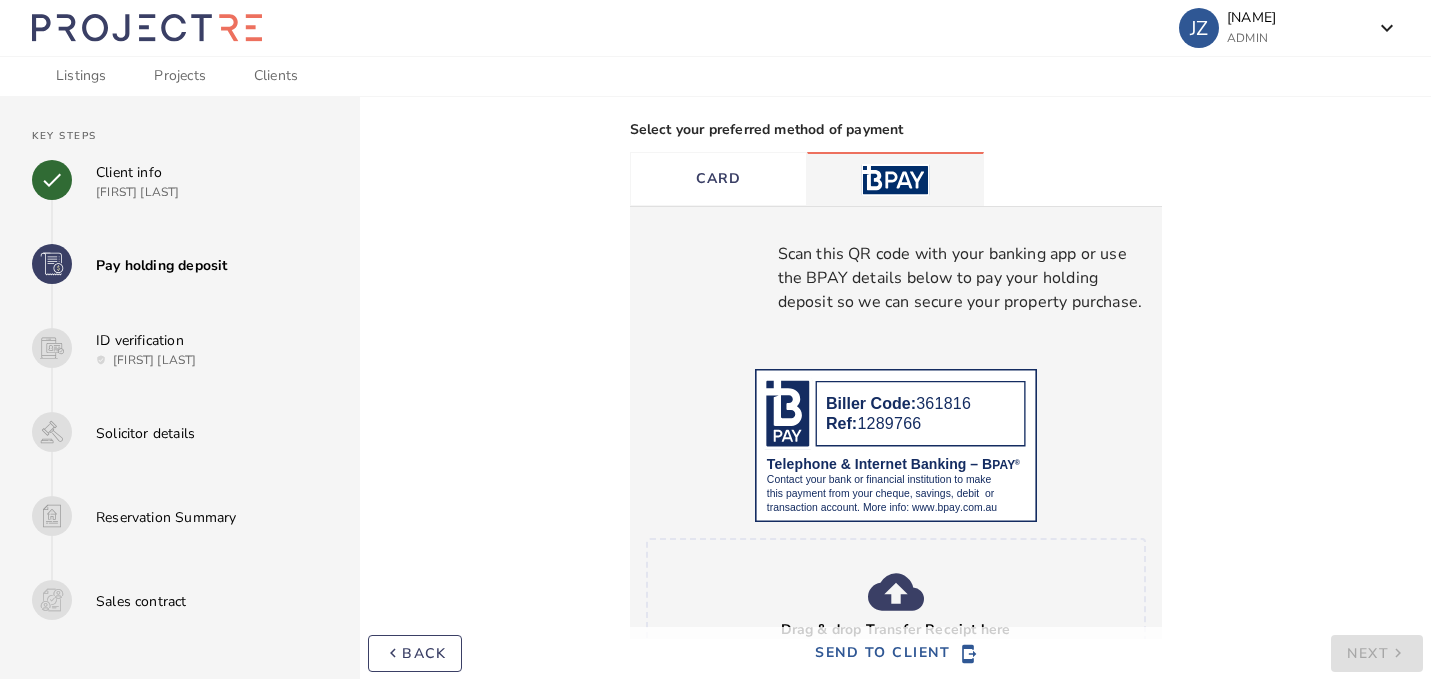 click on "Payment Info  Thank you for your reservation!
In order to issue your client(s) a contract, they will need to pay a holding deposit to secure their purchase. This amount contributes to their purchase if they decide to go forward.  HOLDING DEPOSIT $5,000 [NAME], [EMAIL] Select who pays  * Select your preferred method of payment Card  Scan this QR code with your banking app or use the BPAY details below to pay your holding deposit so we can secure your property purchase.   .number { font-family: Avenir, sans-serif; font-style: normal; font-weight: 500; color: #000000; }   Biller Code:  361816 Ref:  1289766  Telephone & Internet Banking – B  PAY ®  Contact your bank or financial institution to make   this payment from your cheque, savings, debit or   transaction account. More info: www.bpay.com.au  cloud_upload  Drag & drop Transfer Receipt here  or  Choose files   Accepted Transfer Receipt formats PDF, PNG, JPG, GIF, HEIC  keyboard_arrow_left Back SEND TO CLIENT send_to_mobile Next" at bounding box center [895, 226] 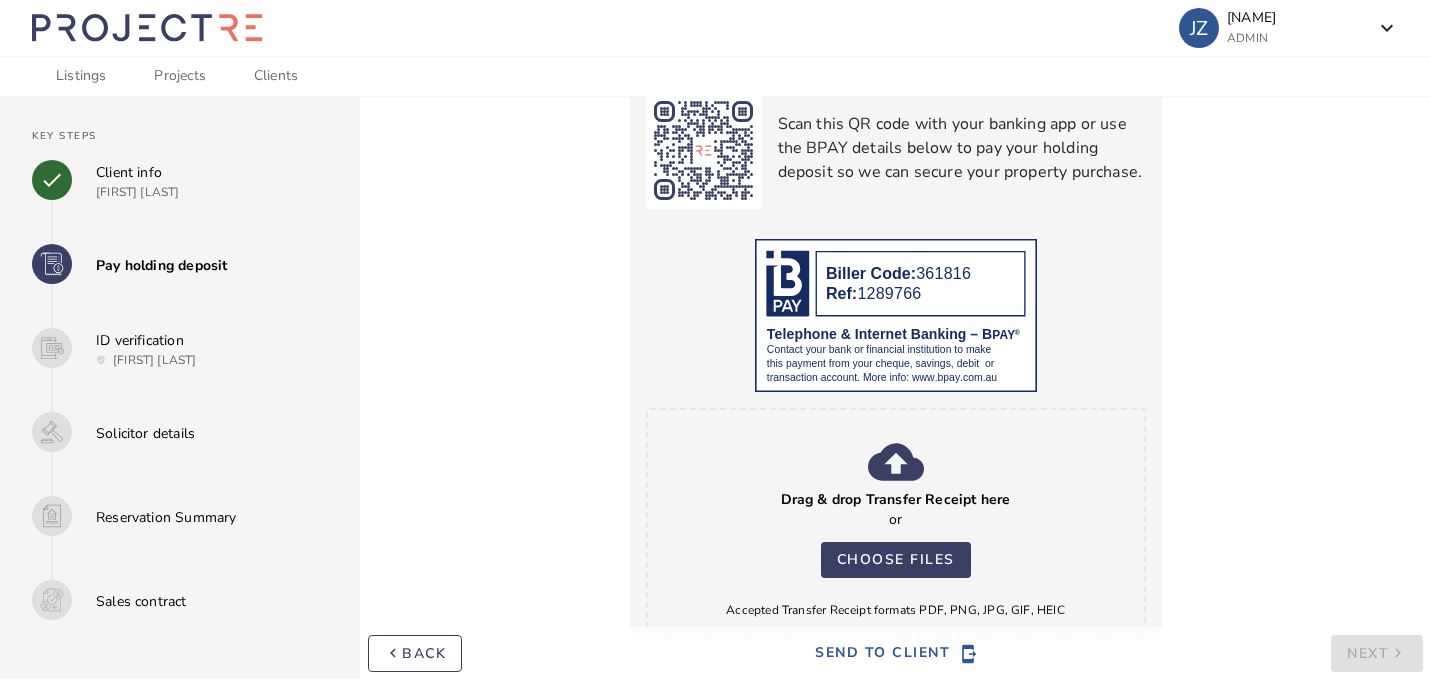 scroll, scrollTop: 641, scrollLeft: 0, axis: vertical 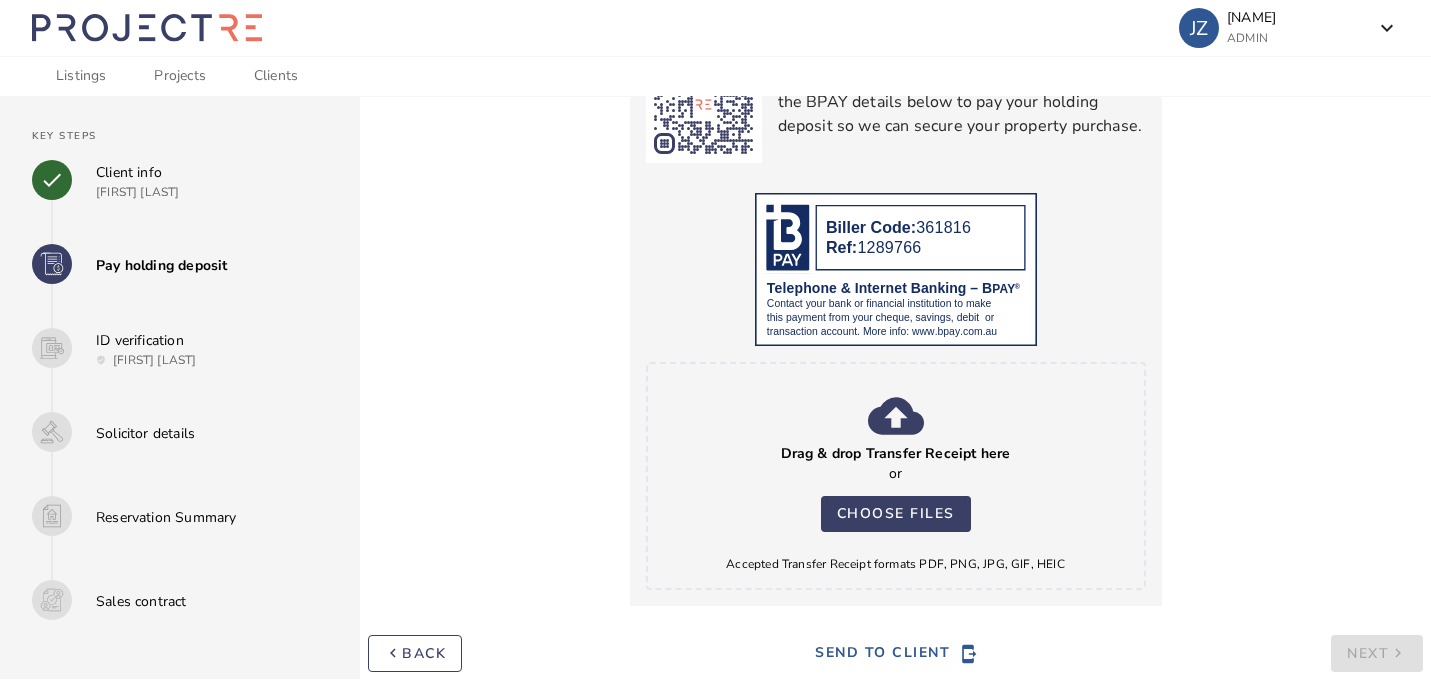 drag, startPoint x: 992, startPoint y: 225, endPoint x: 942, endPoint y: 227, distance: 50.039986 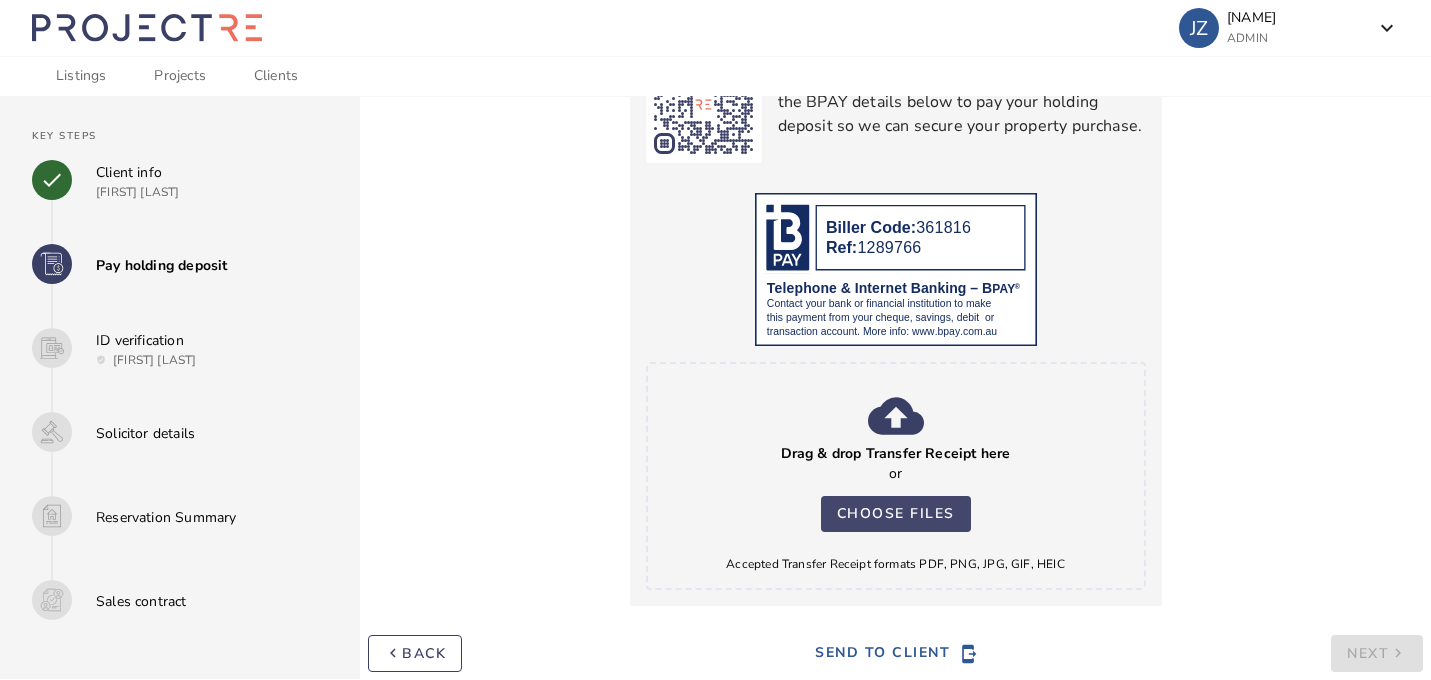 click on "Choose files" at bounding box center (896, 514) 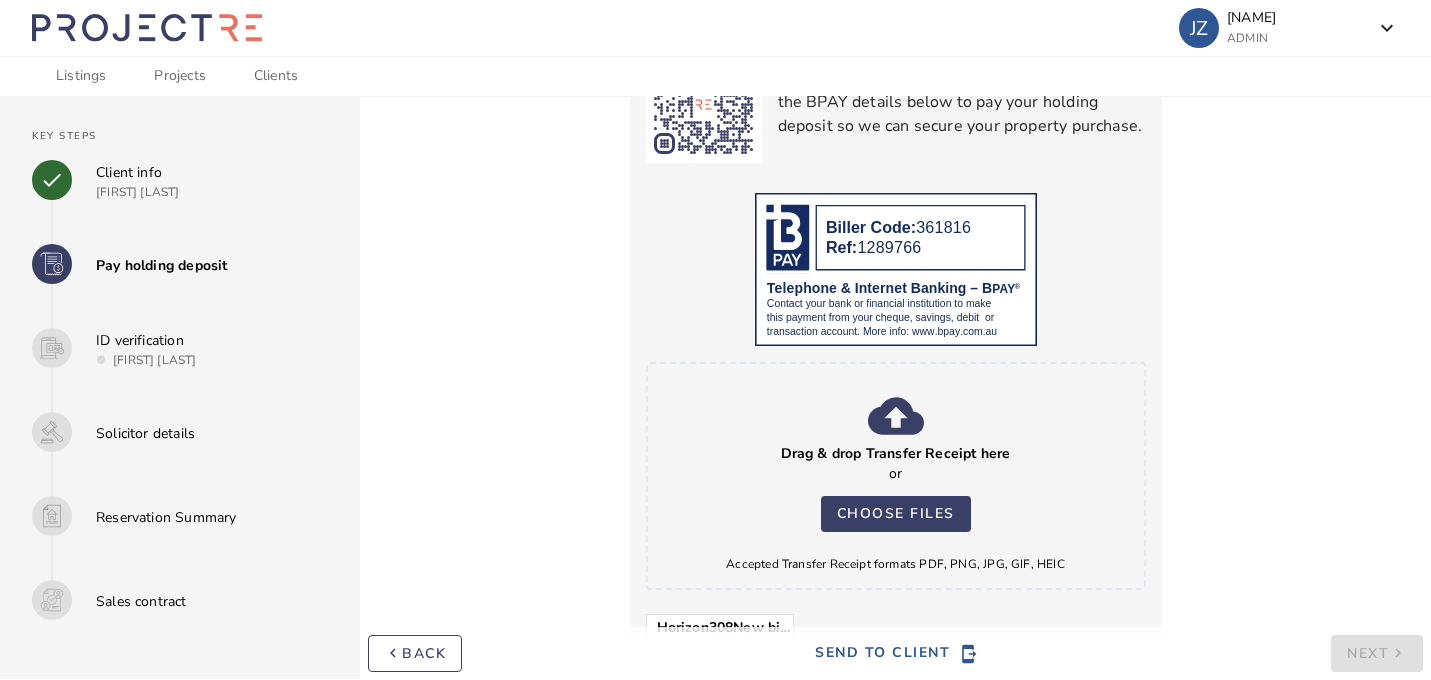 click on "Payment Info Thank you for your reservation!
In order to issue your client(s) a contract, they will need to pay a holding deposit to secure their purchase. This amount contributes to their purchase if they decide to go forward. HOLDING DEPOSIT $5,000 [FIRST] [LAST], [FIRST]@example.com.au Select who pays * Select your preferred method of payment Card Scan this QR code with your banking app or use the BPAY details below to pay your holding deposit so we can secure your property purchase. .number { font-family: Avenir, sans-serif; font-style: normal; font-weight: 500; color: #000000; } Biller Code: 361816 Ref: 1289766 Telephone & Internet Banking – B PAY ® Contact your bank or financial institution to make this payment from your cheque, savings, debit or transaction account. More info: www.bpay.com.au cloud_upload Drag & drop Transfer Receipt here or Choose files Accepted Transfer Receipt formats PDF, PNG, JPG, GIF, HEIC Horizon308New bill payment - bank acknowledgement.pdf Back" at bounding box center [895, 136] 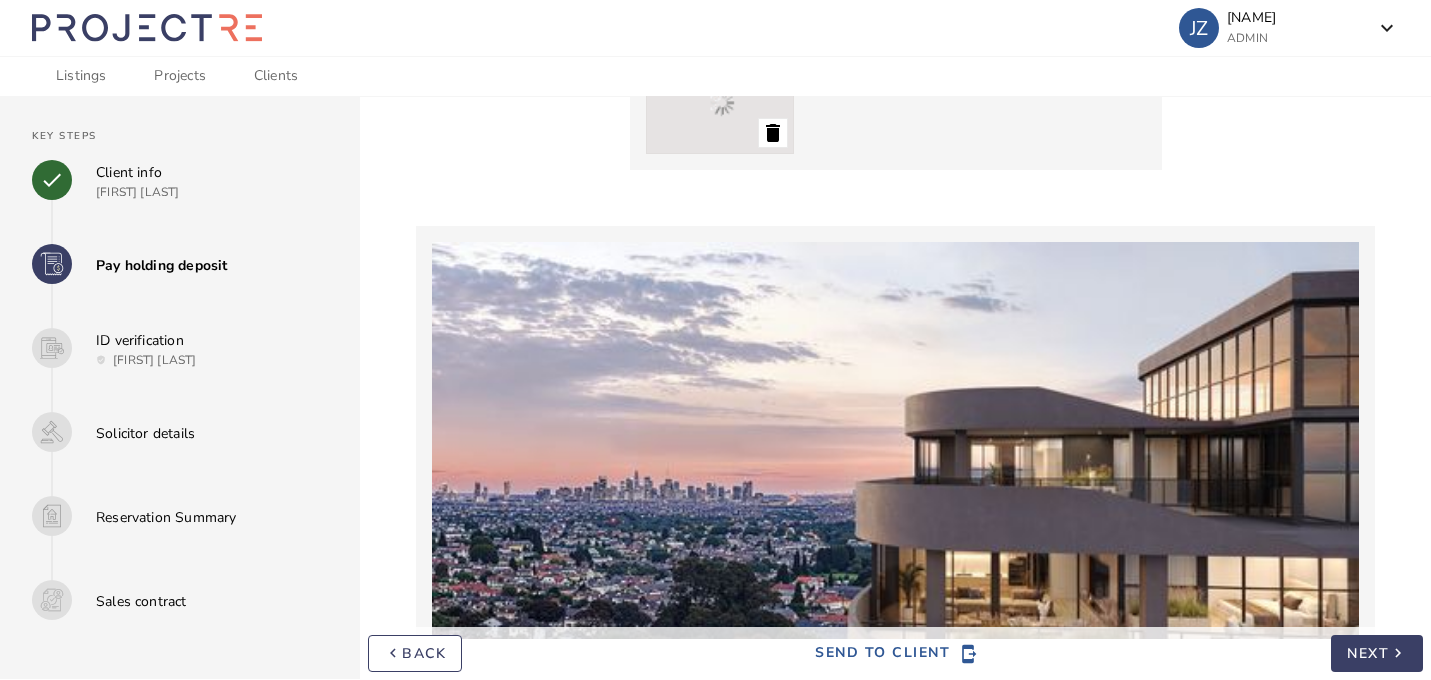 scroll, scrollTop: 761, scrollLeft: 0, axis: vertical 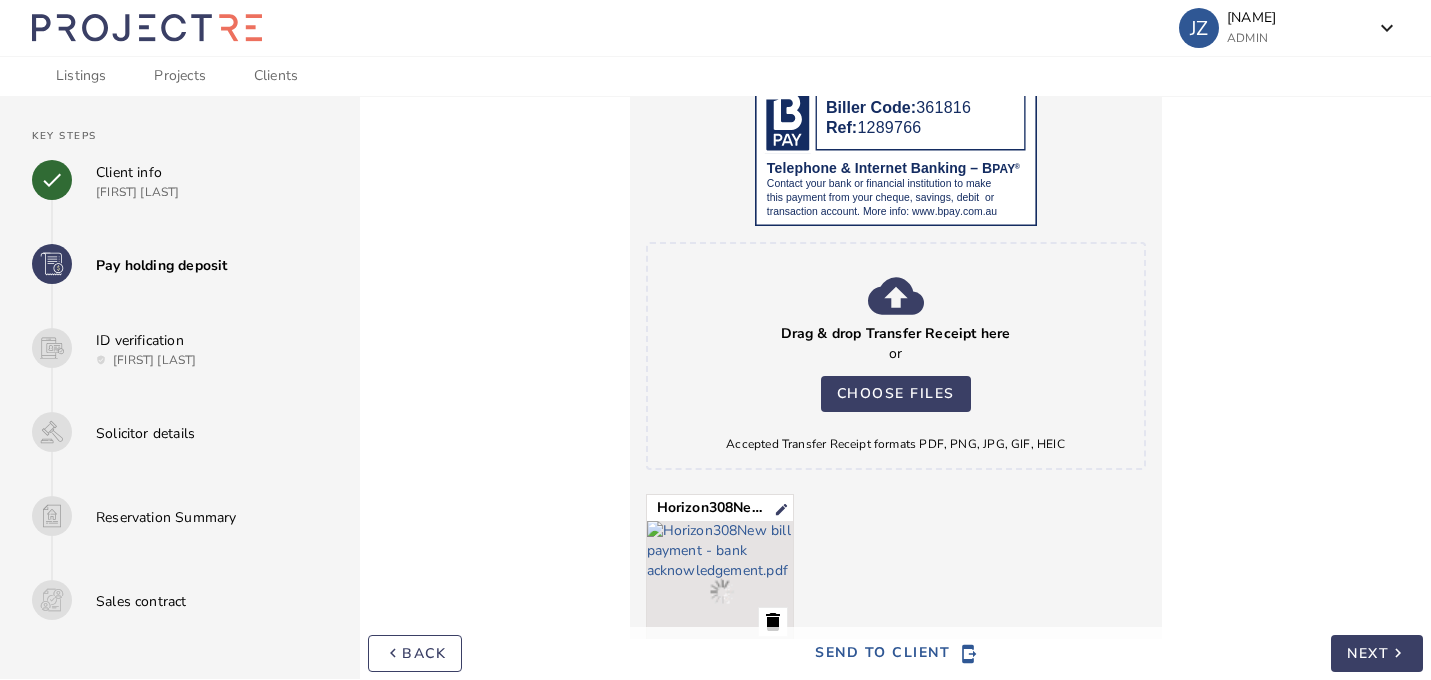 click on "keyboard_arrow_right" at bounding box center [1398, 654] 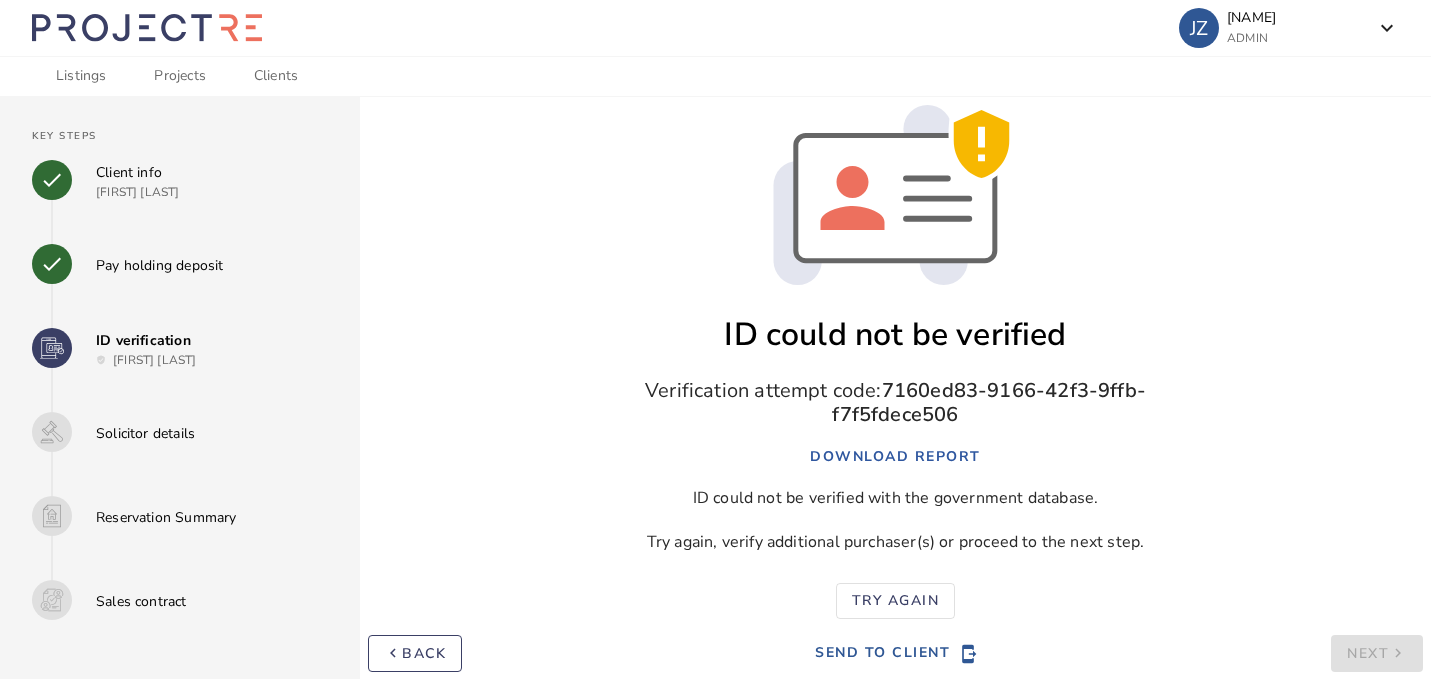 scroll, scrollTop: 0, scrollLeft: 0, axis: both 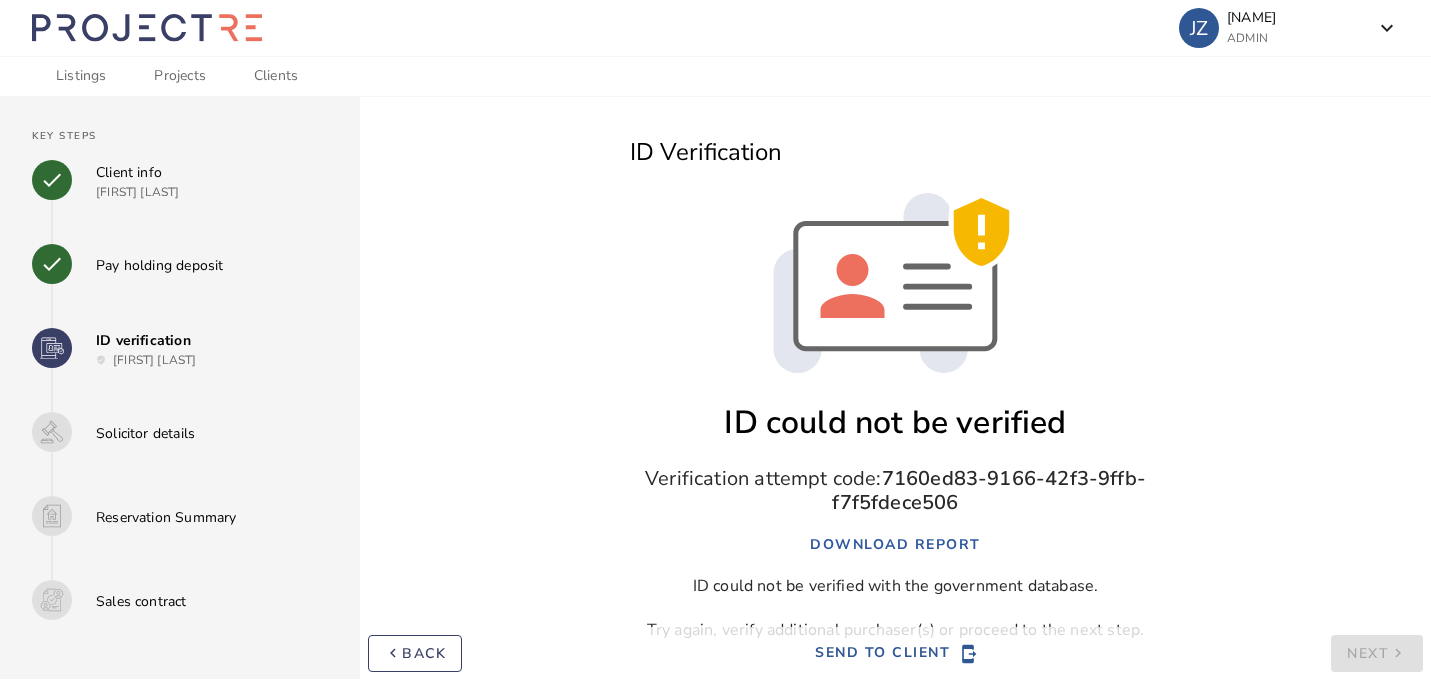 click at bounding box center [896, 285] 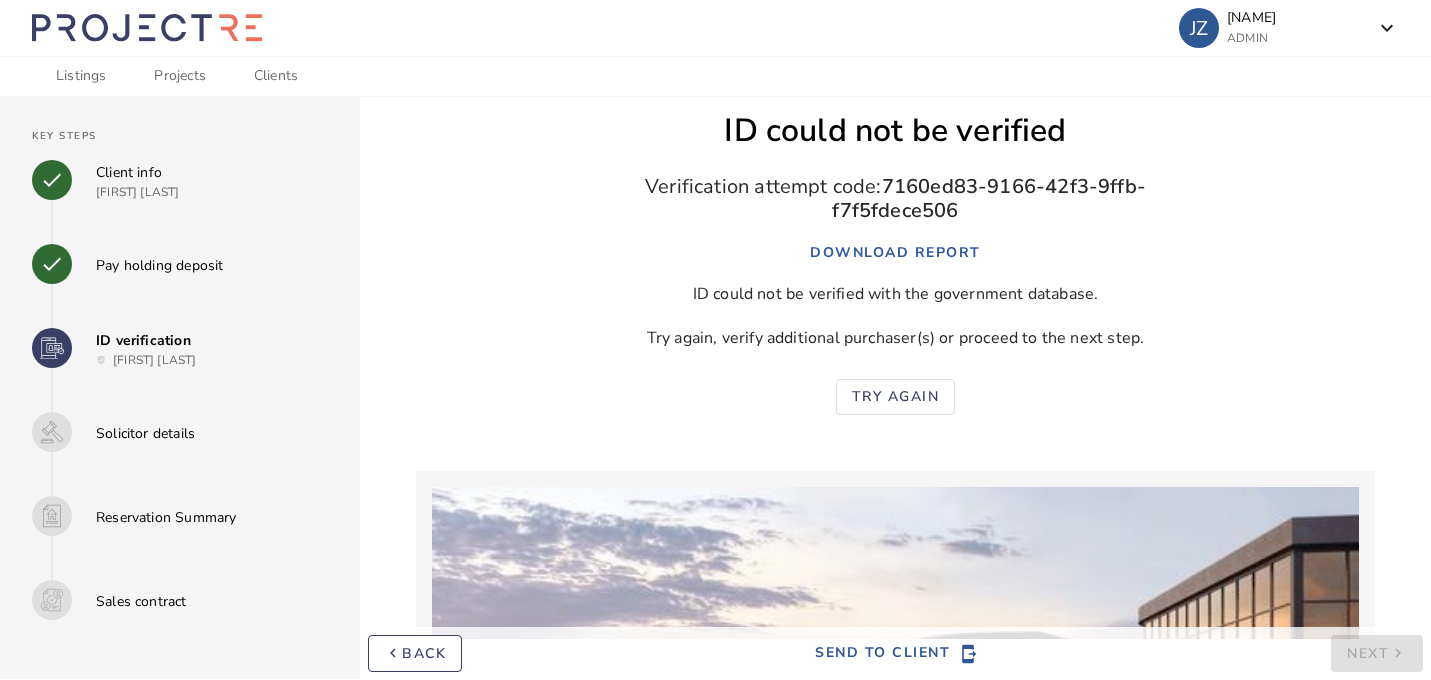 scroll, scrollTop: 0, scrollLeft: 0, axis: both 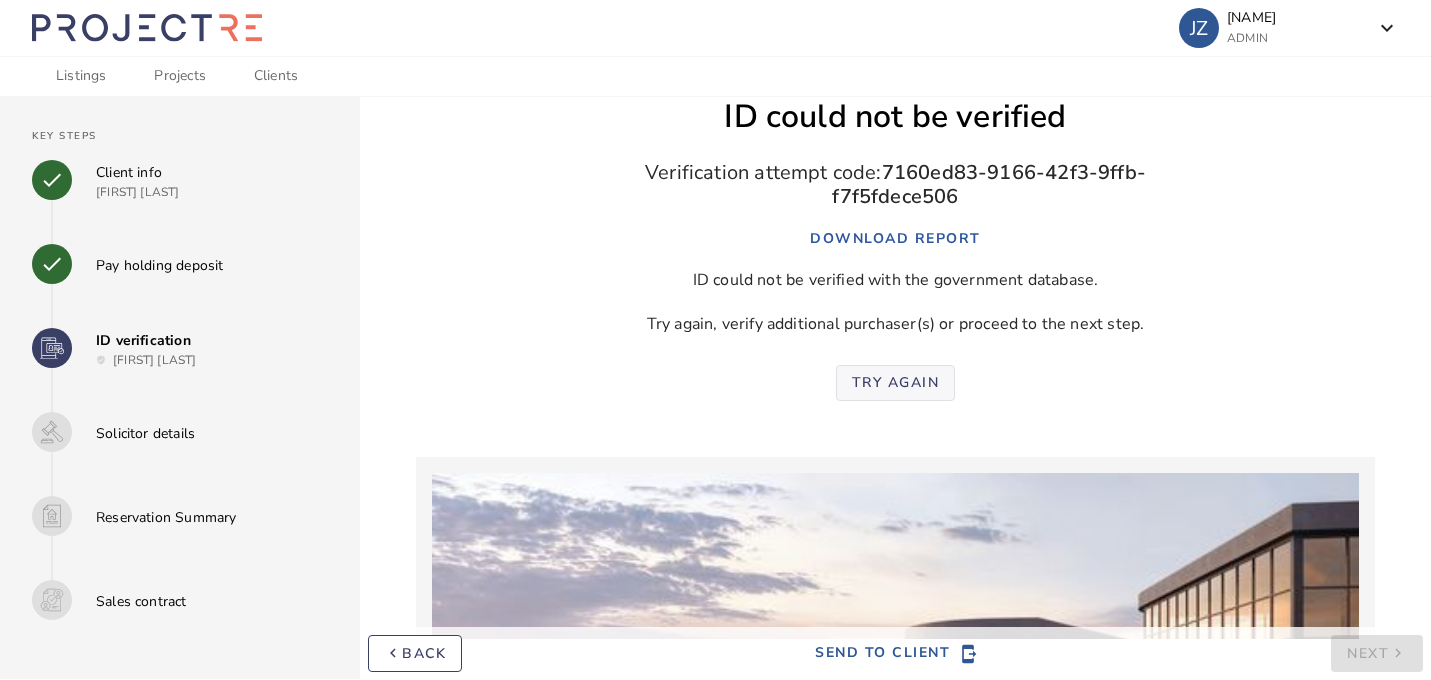 click at bounding box center [896, 383] 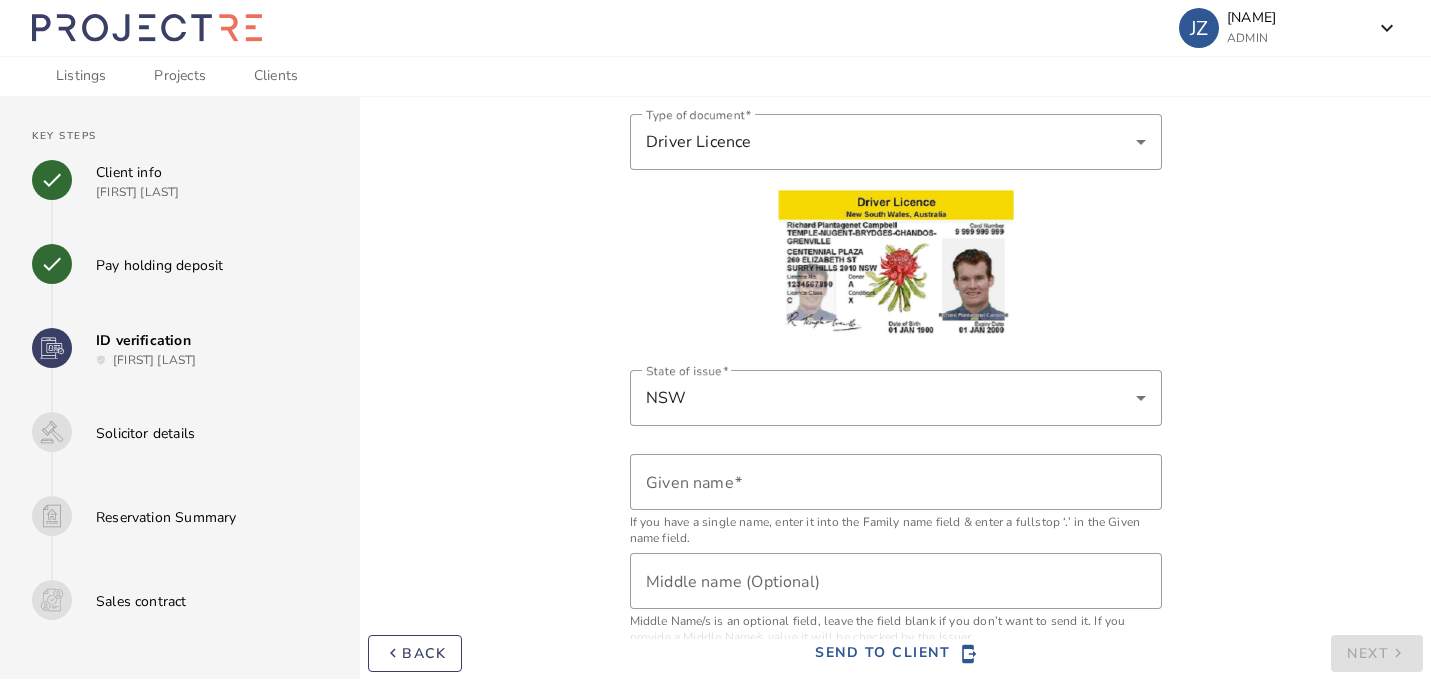 scroll, scrollTop: 0, scrollLeft: 0, axis: both 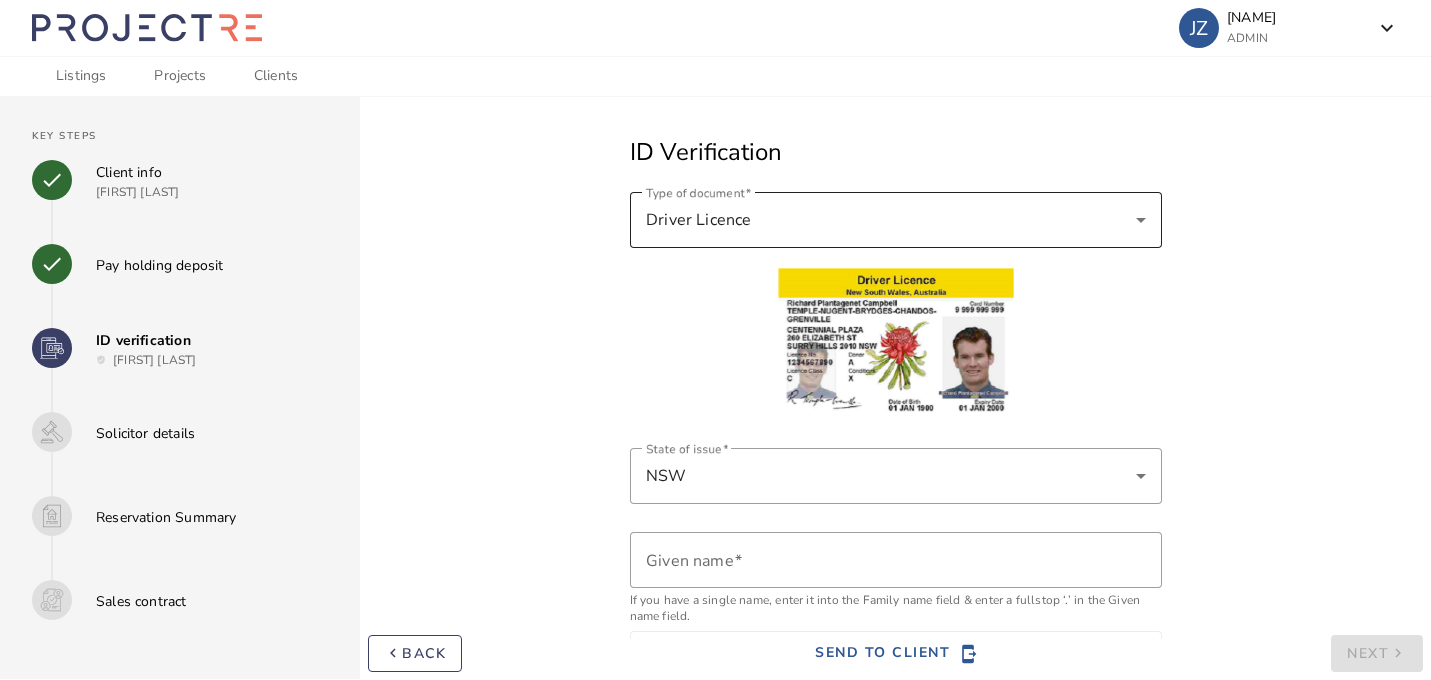 click on "Driver Licence" at bounding box center [896, 220] 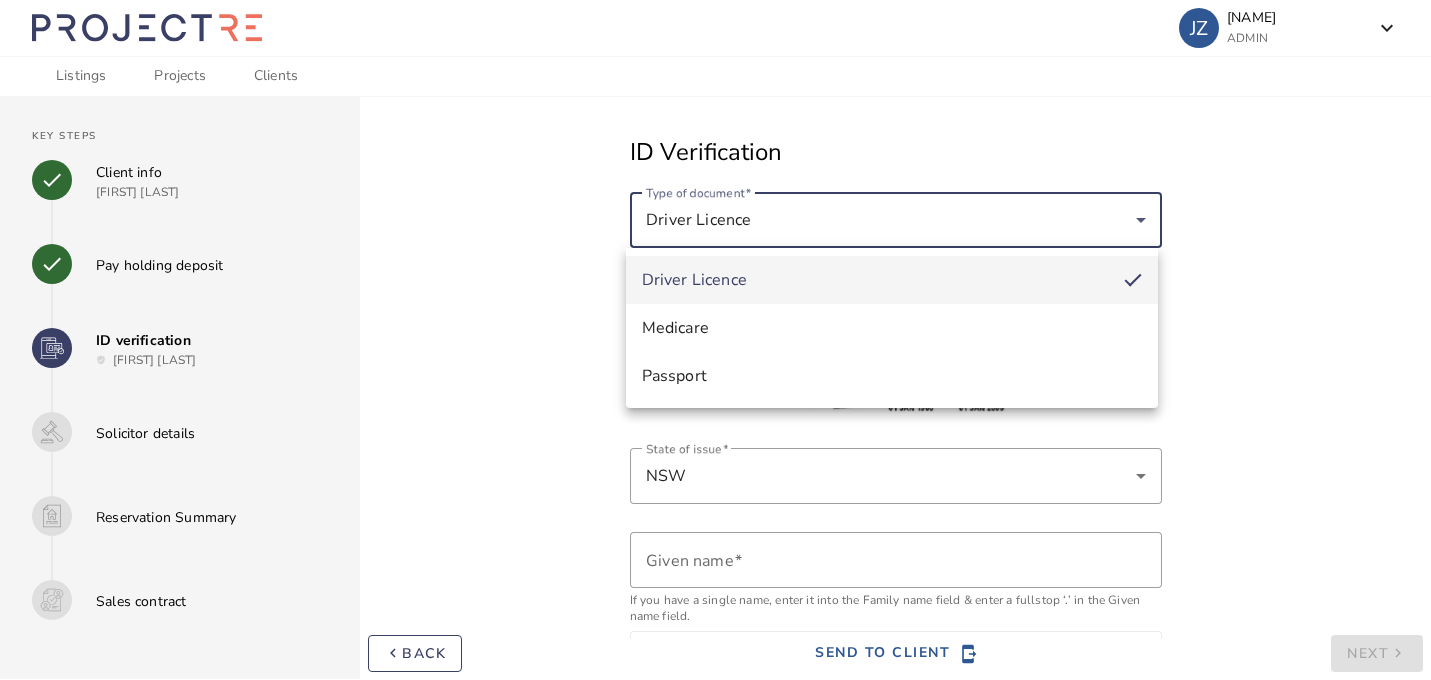 click at bounding box center [715, 340] 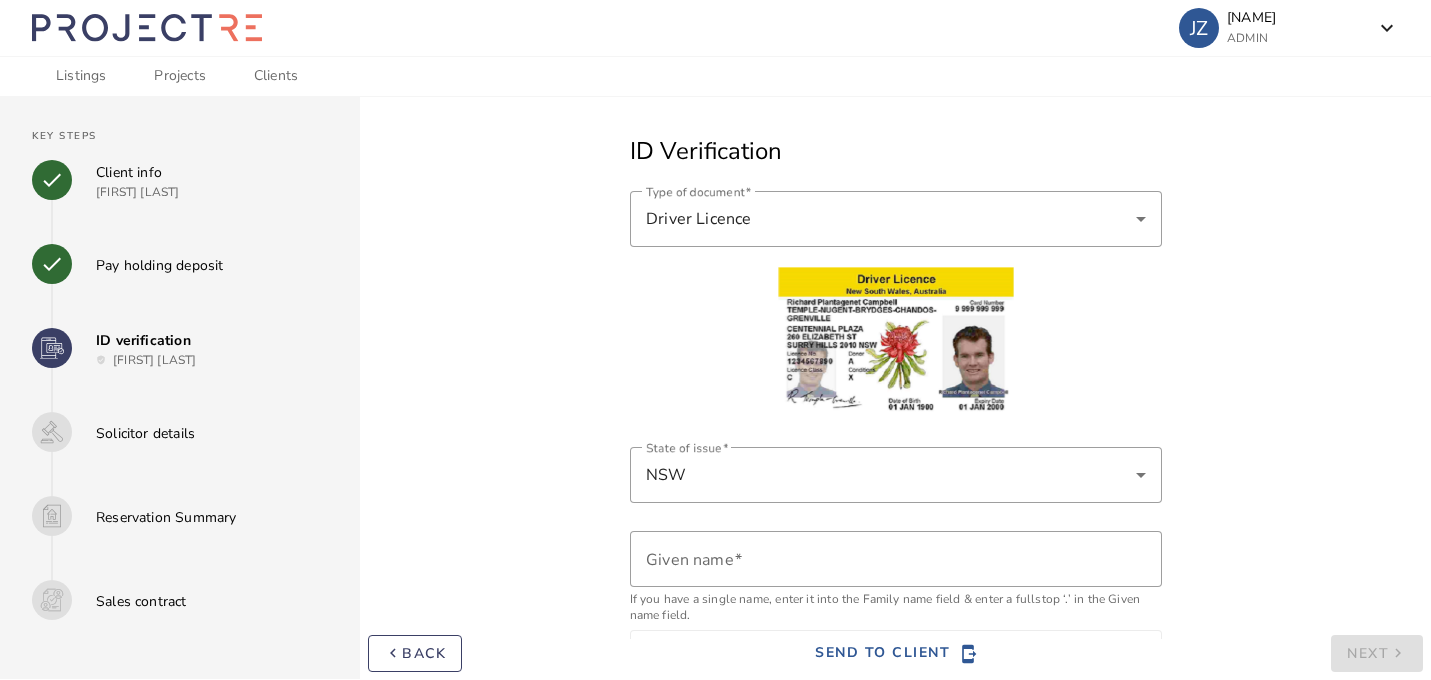 scroll, scrollTop: 0, scrollLeft: 0, axis: both 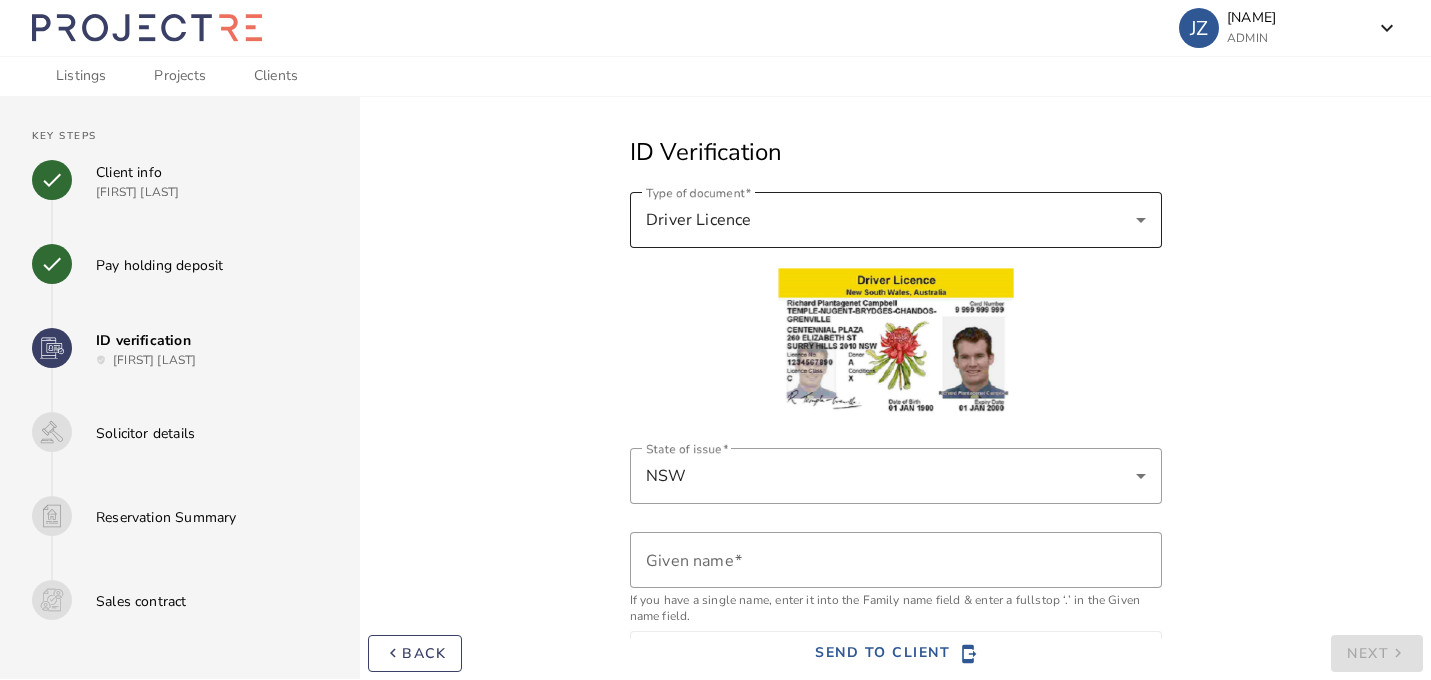 click on "Driver Licence" at bounding box center [891, 220] 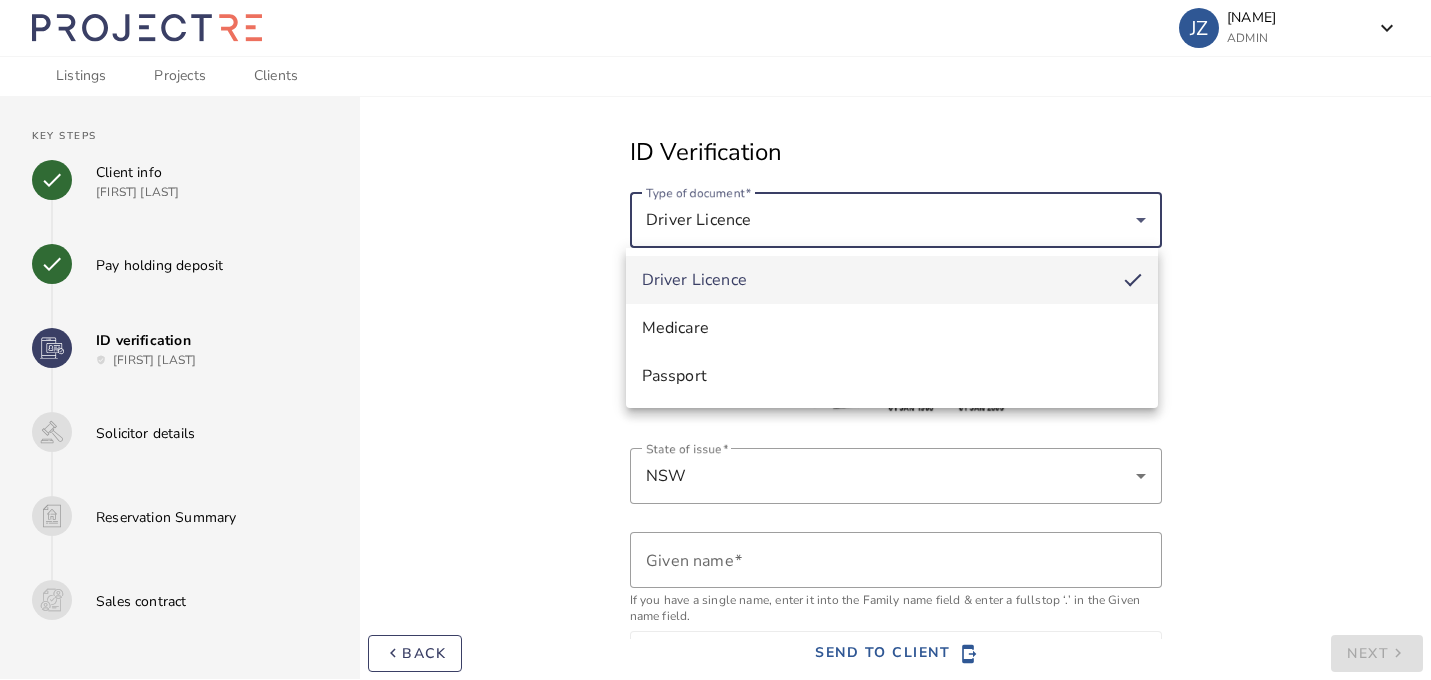 click at bounding box center (715, 340) 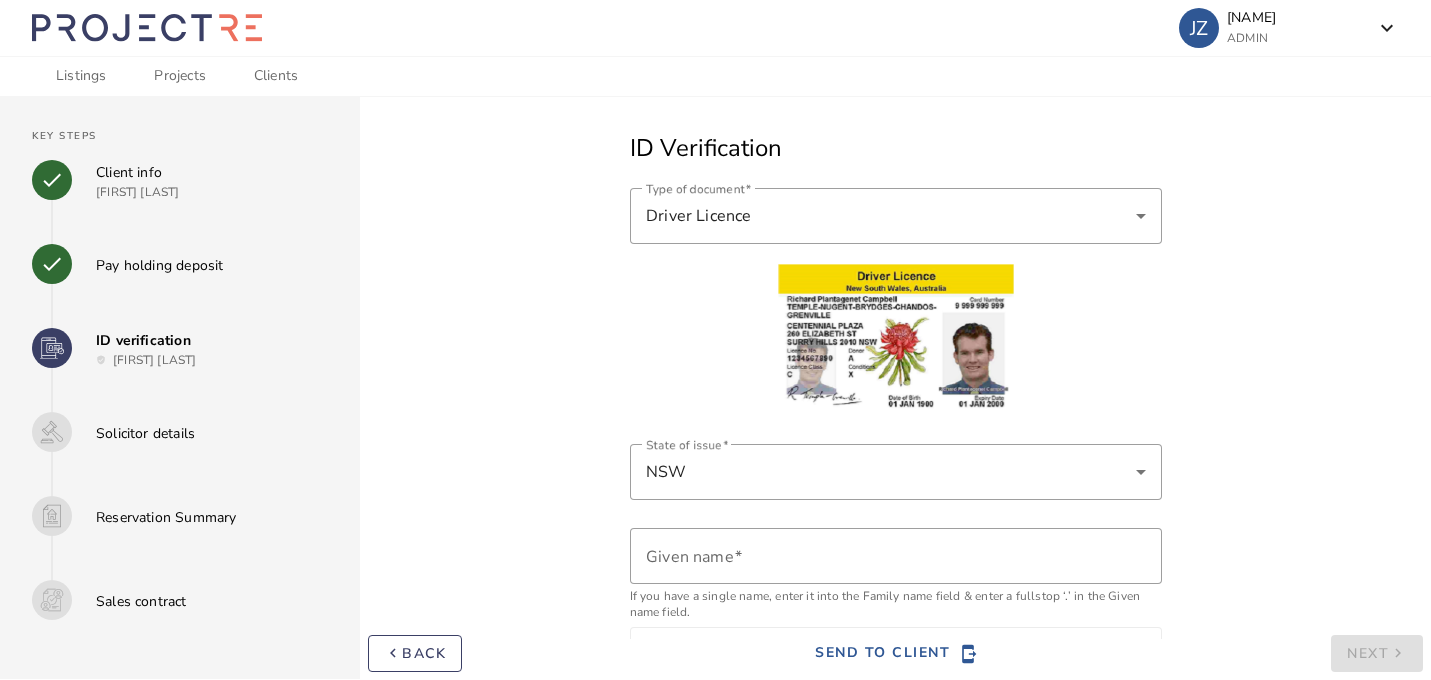 scroll, scrollTop: 293, scrollLeft: 0, axis: vertical 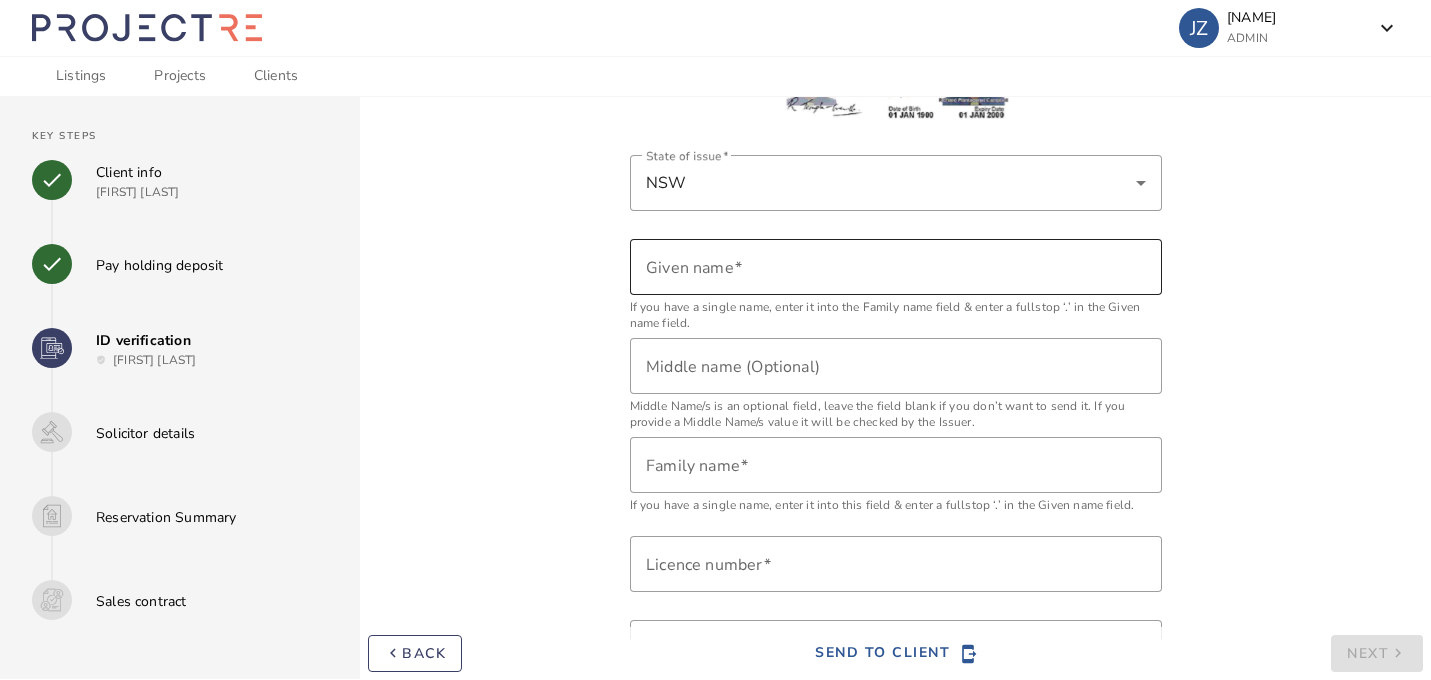 click at bounding box center (896, 267) 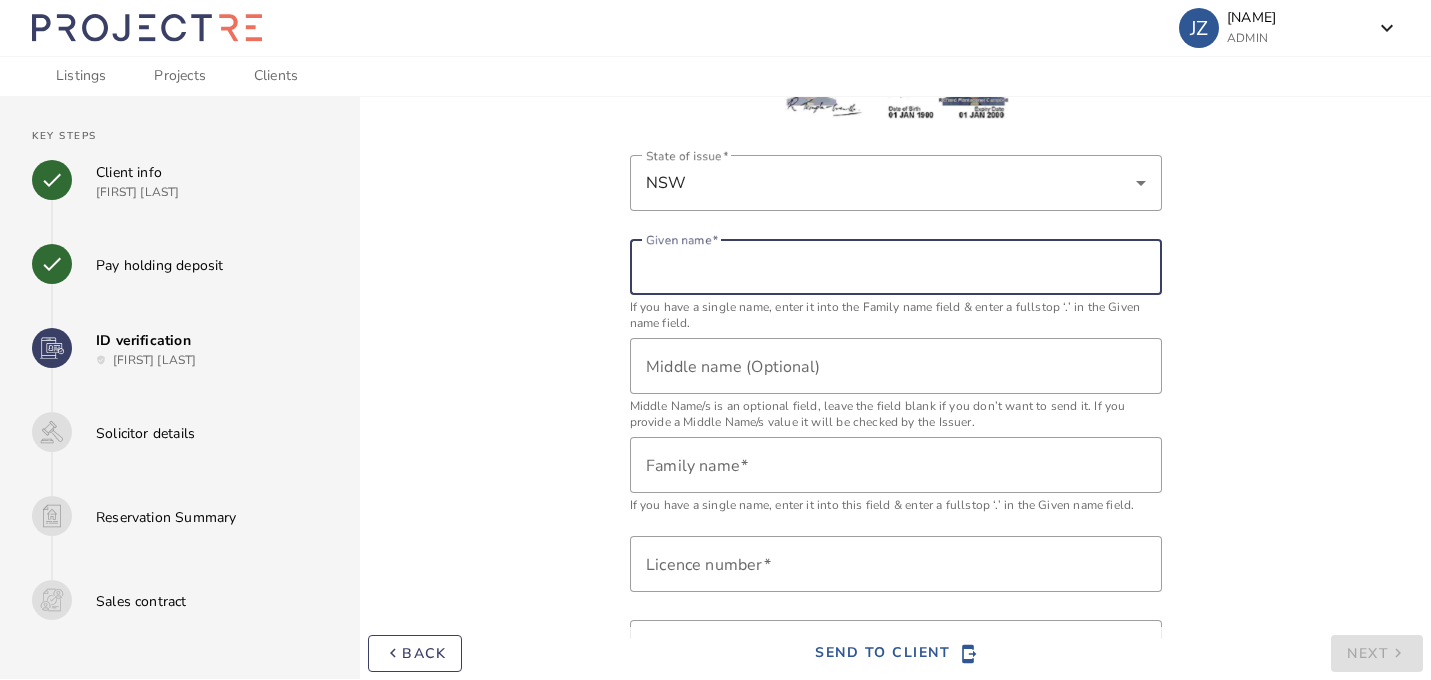 paste on "[NAME]" 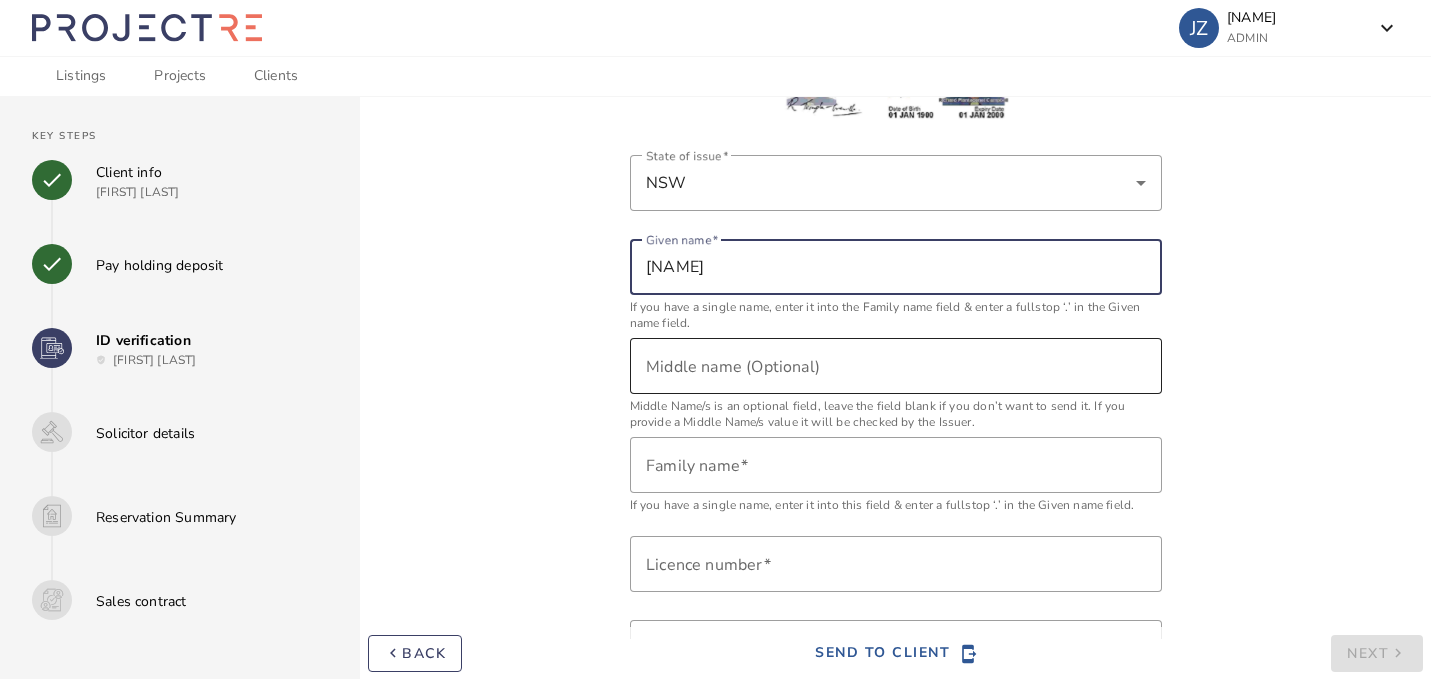 type on "[NAME]" 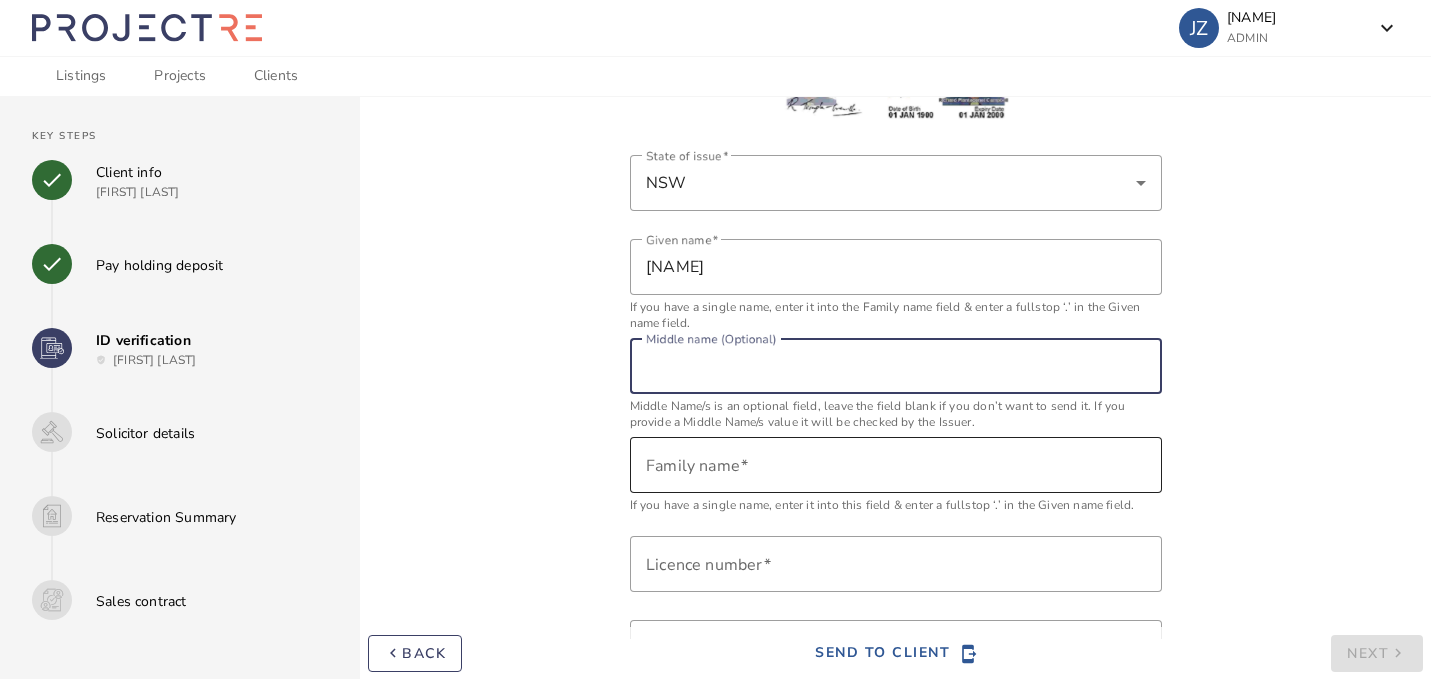 click on "Family name" at bounding box center [896, 465] 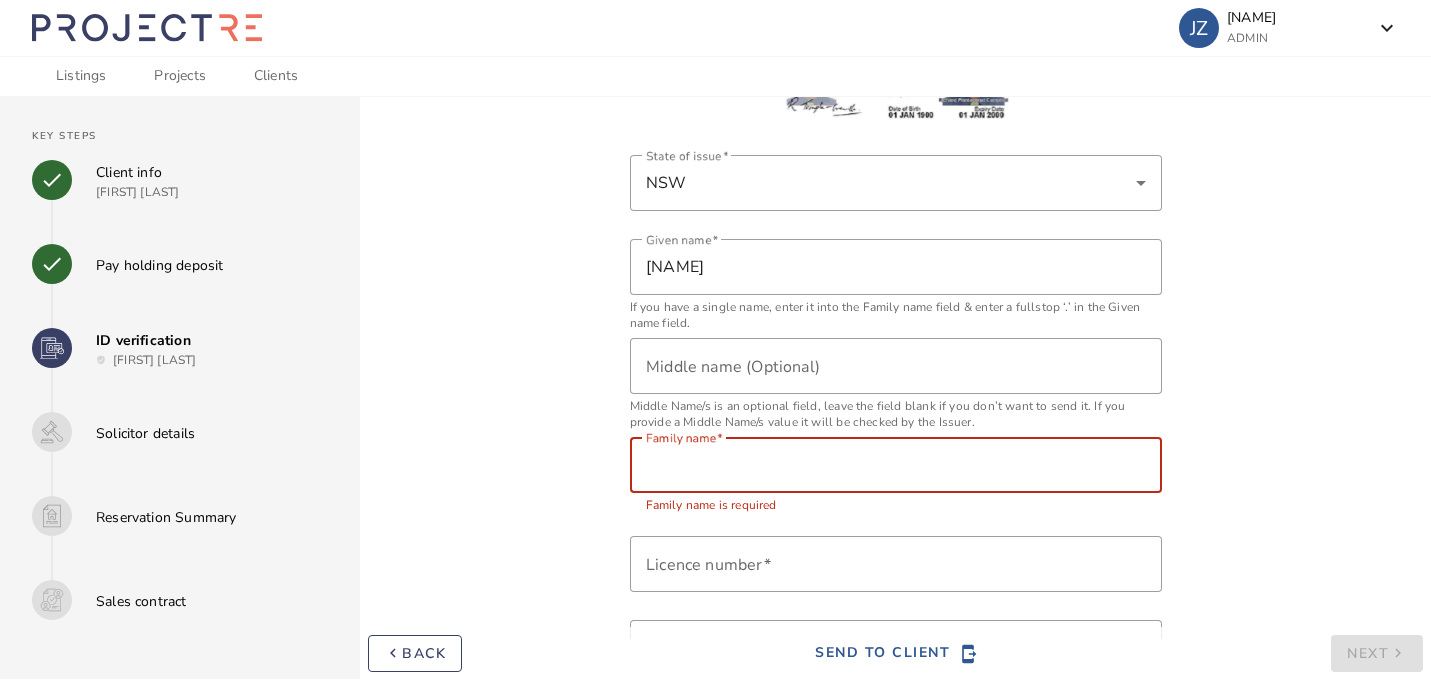 paste on "[NAME]" 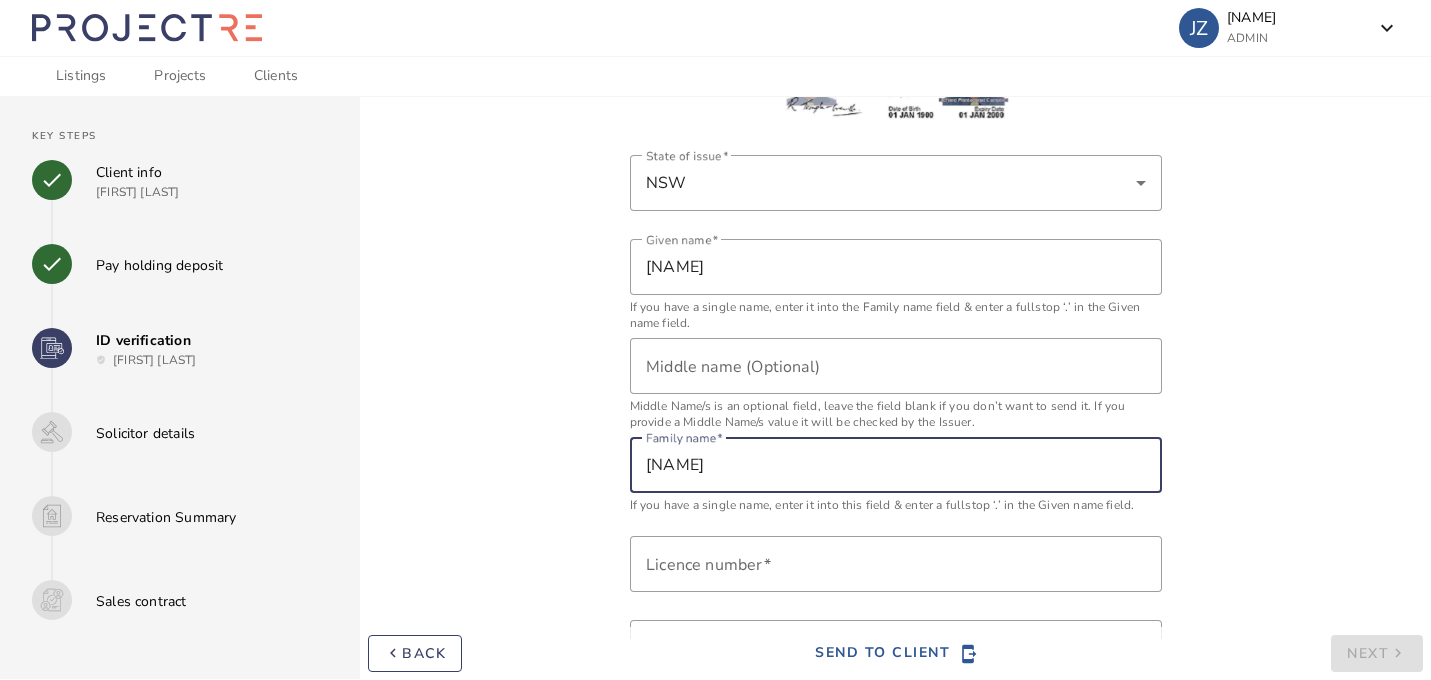 type on "[NAME]" 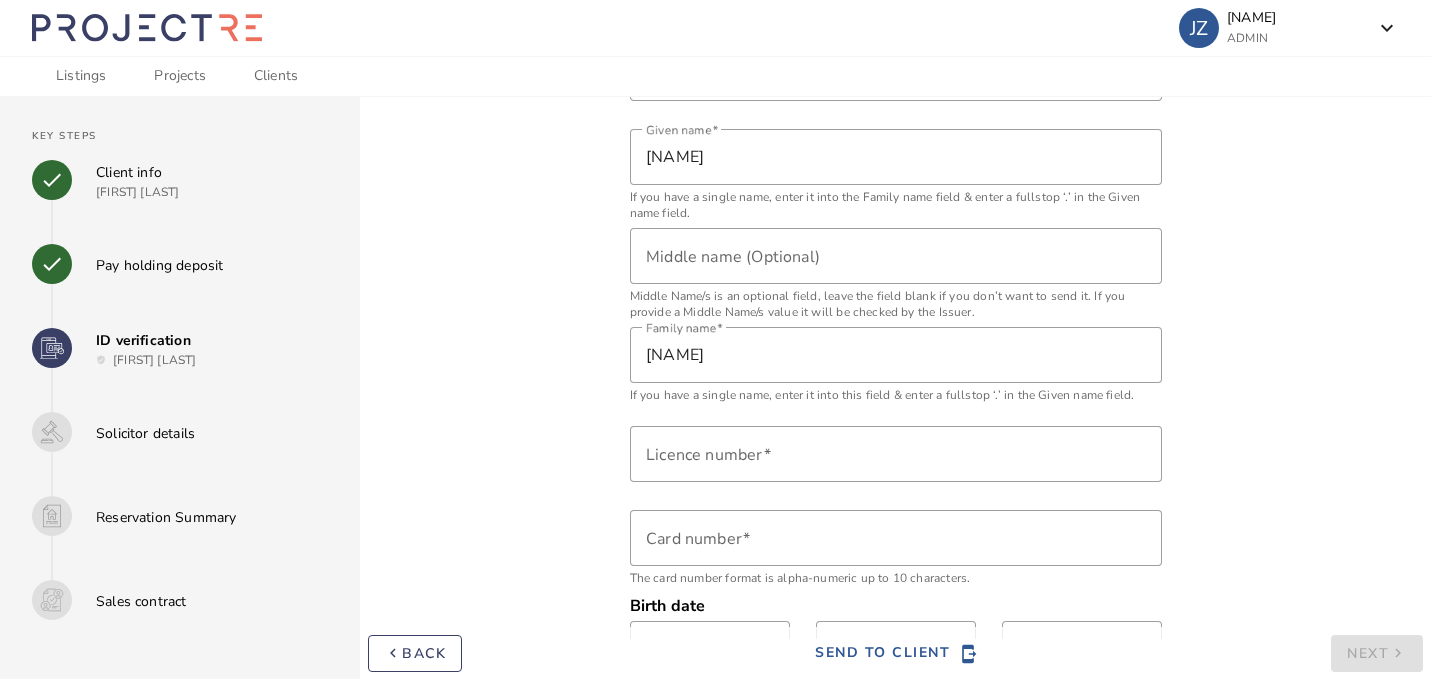 scroll, scrollTop: 481, scrollLeft: 0, axis: vertical 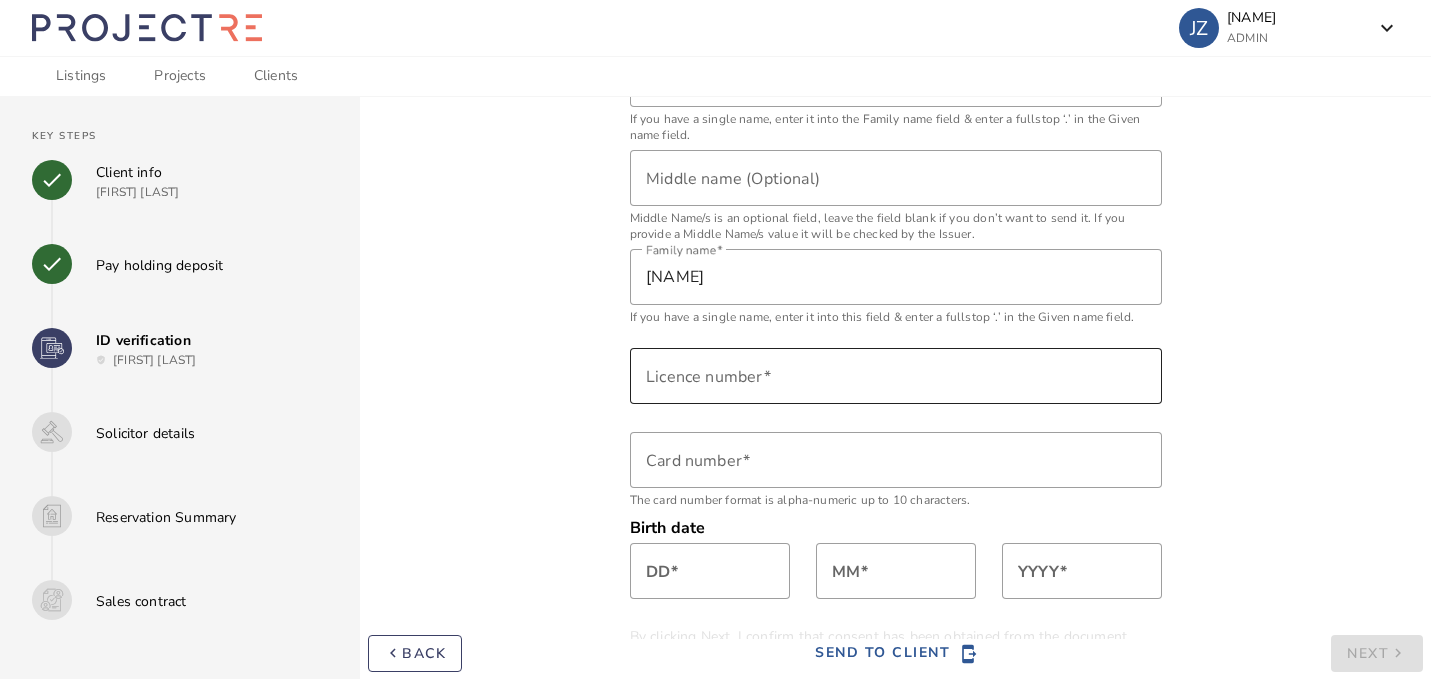 click on "Licence number" at bounding box center [896, 376] 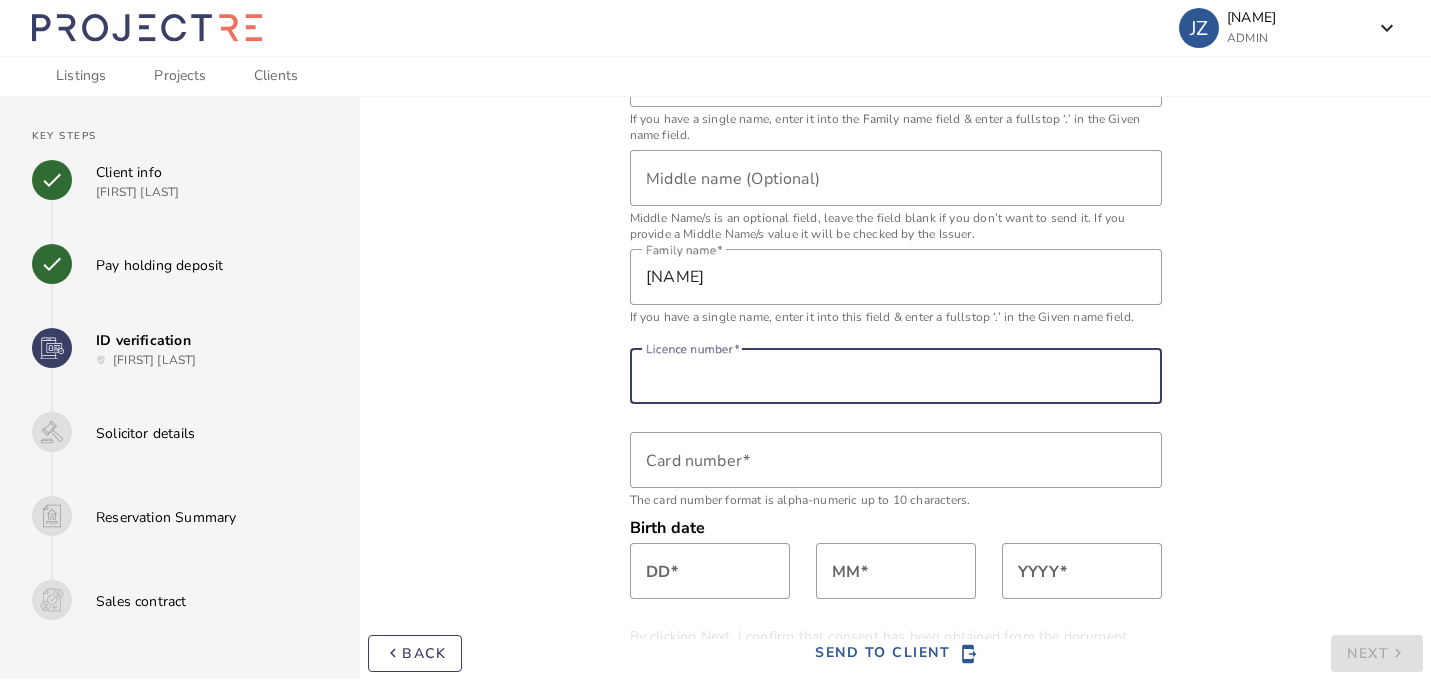 click on "ID Verification  Type of document Driver Licence  State of issue [STATE] Given name [NAME]  If you have a single name, enter it into the Family name field & enter a fullstop ‘.’ in the Given name field.  Middle name (Optional)  Middle Name/s is an optional field, leave the field blank if you don’t want to send it. If you provide a Middle Name/s value it will be checked by the Issuer.  Family name [NAME]  If you have a single name, enter it into this field & enter a fullstop ‘.’ in the Given name field.  Licence number Card number  The card number format is alpha-numeric up to 10 characters.  Birth date DD MM YYYY  By clicking Next, I confirm that consent has been obtained from the document holder to check the identifying information with the Issuer/Official record holder for the purpose of confirming their identity." at bounding box center (895, 177) 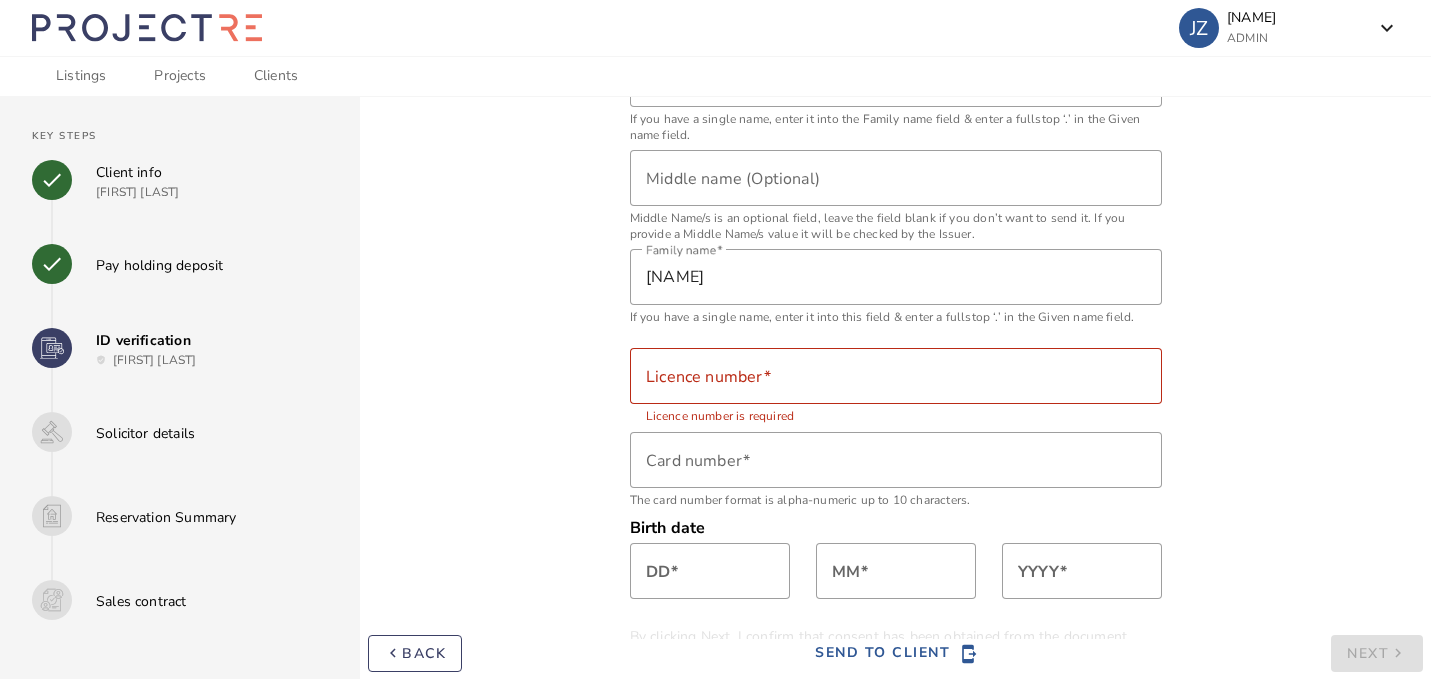 scroll, scrollTop: 502, scrollLeft: 0, axis: vertical 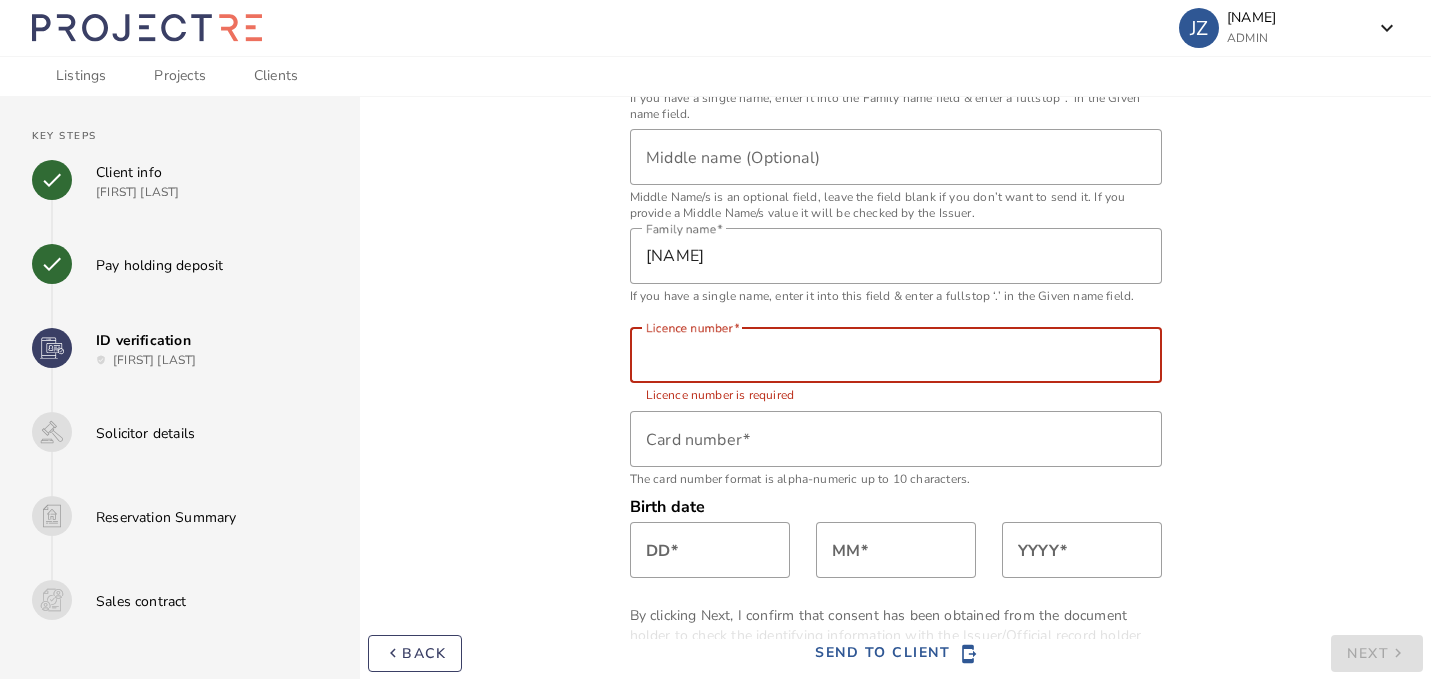 click on "Licence number" at bounding box center (896, 355) 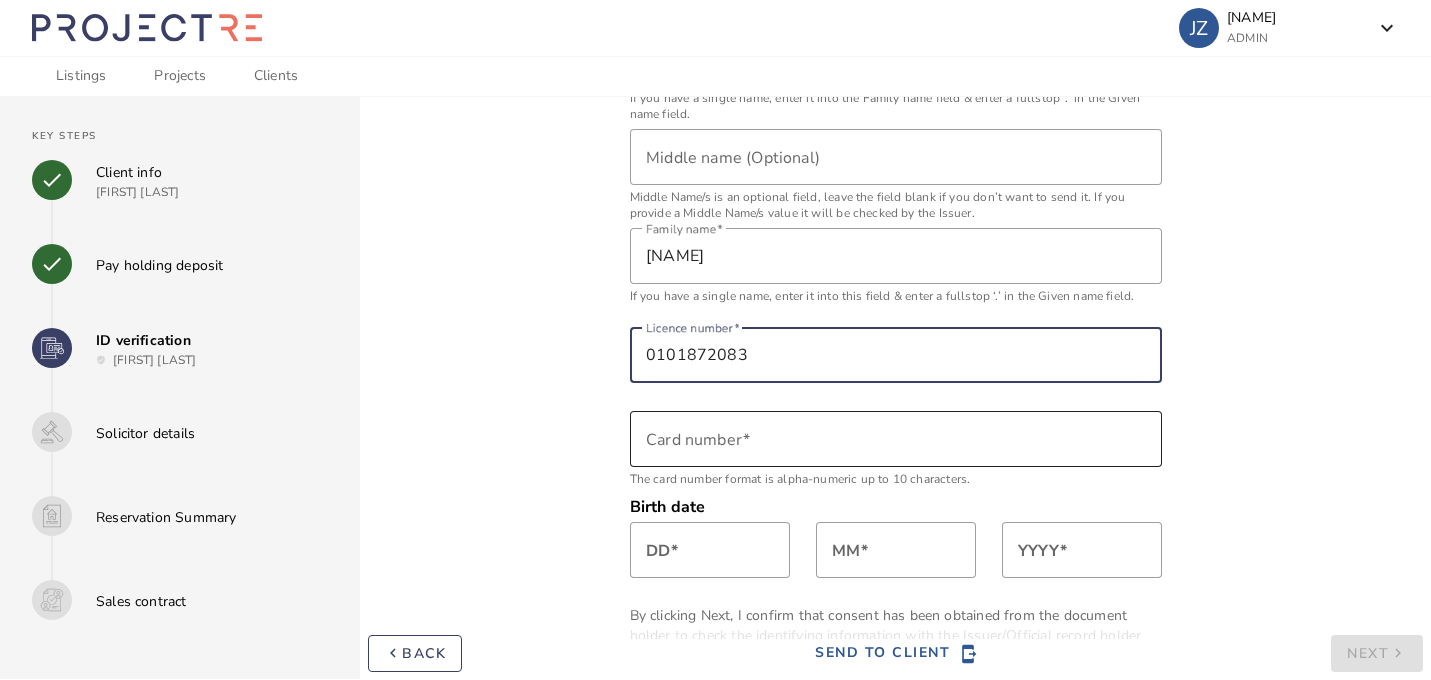 type on "0101872083" 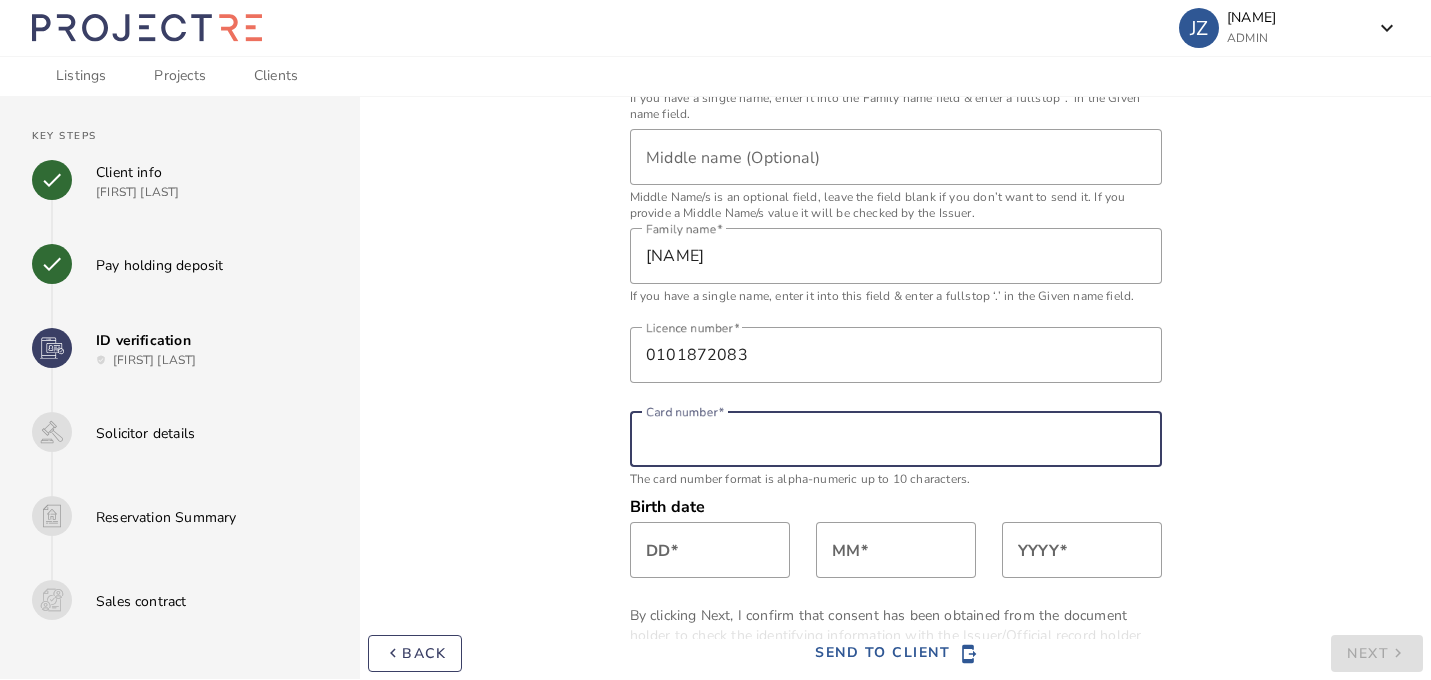 click on "Card number" at bounding box center (896, 439) 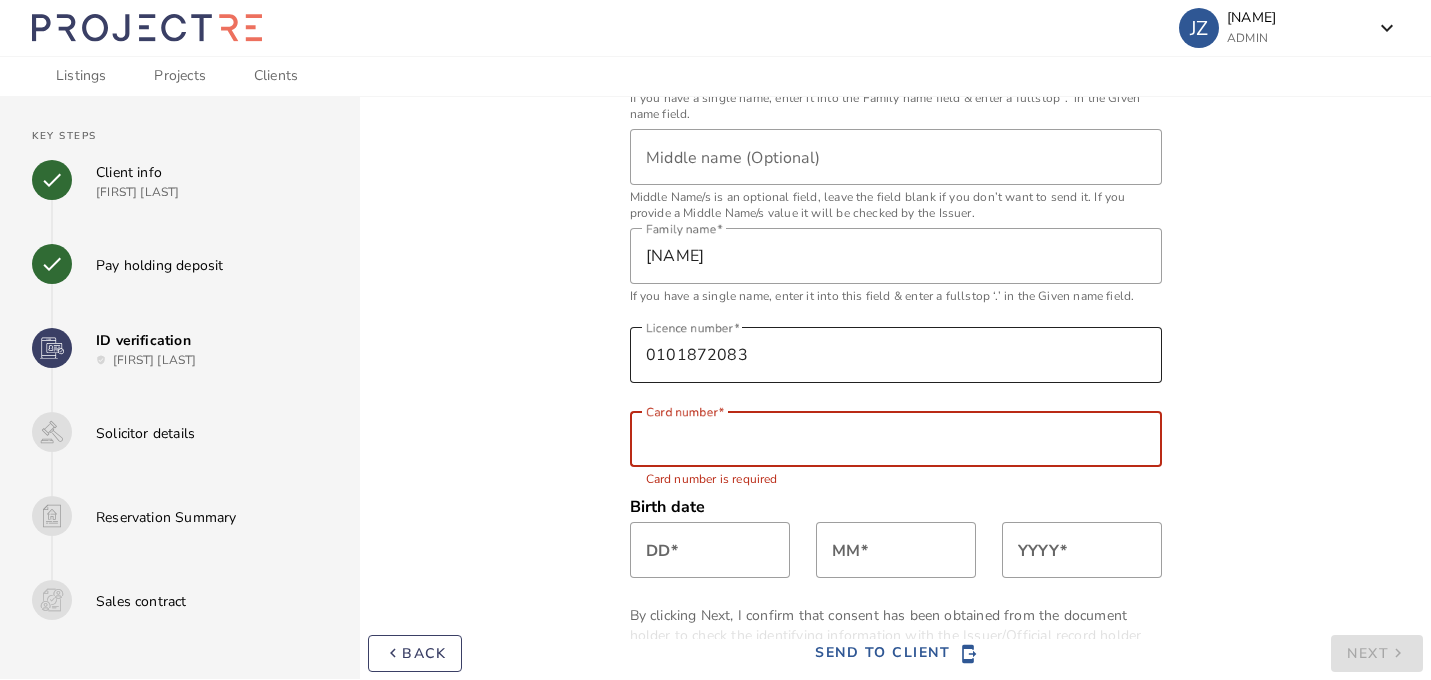 paste on "2056482565" 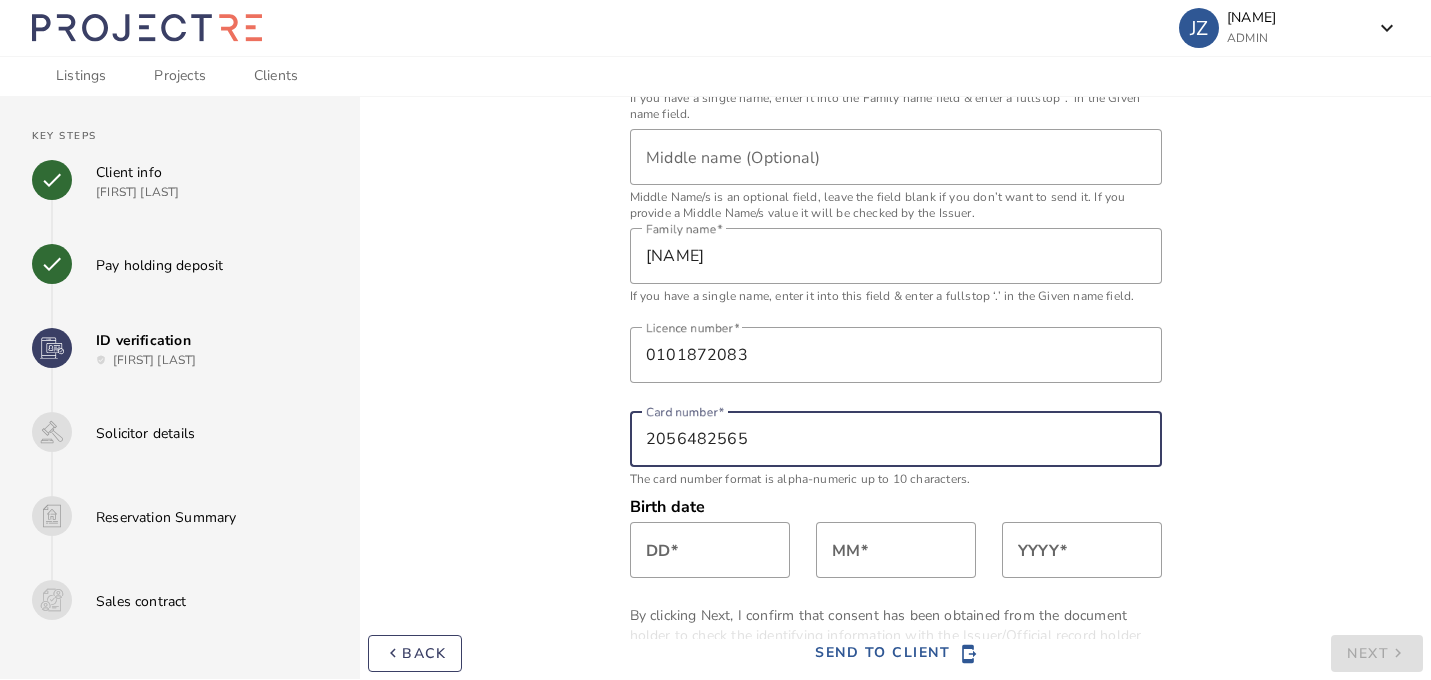 type on "2056482565" 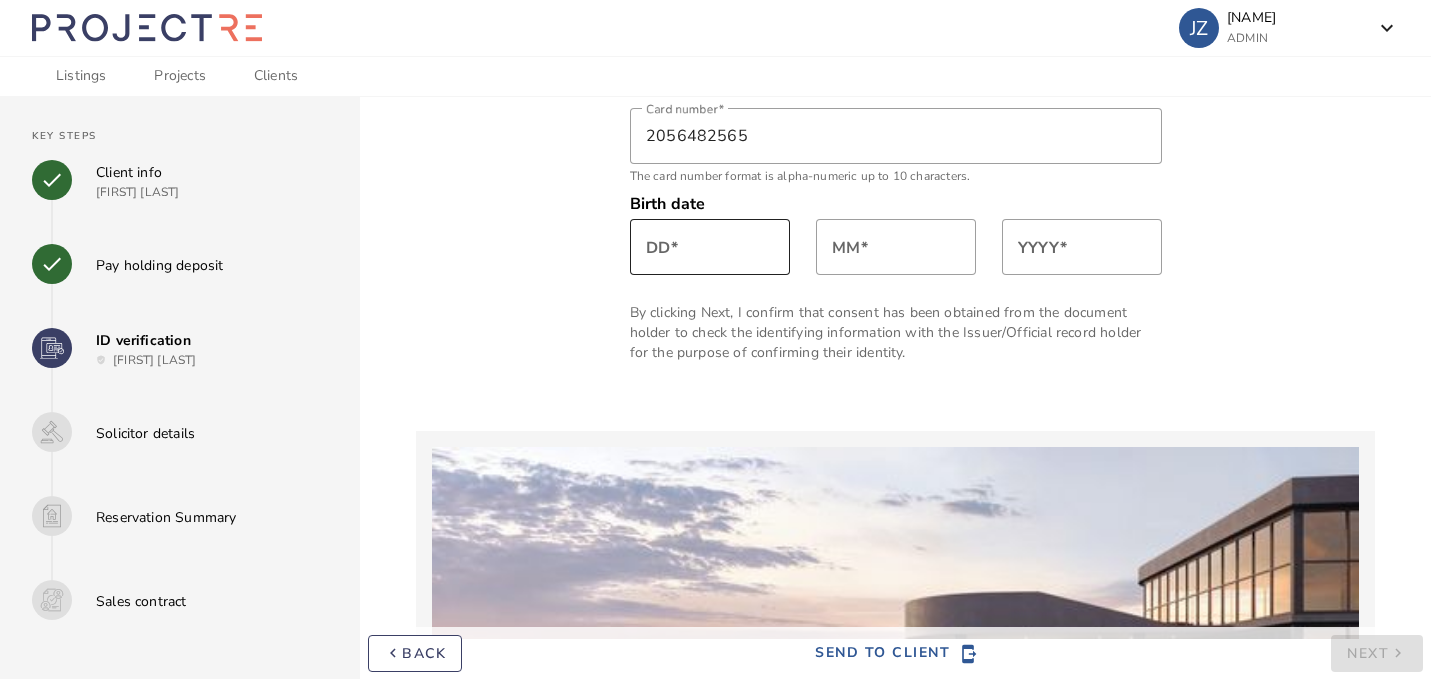 scroll, scrollTop: 767, scrollLeft: 0, axis: vertical 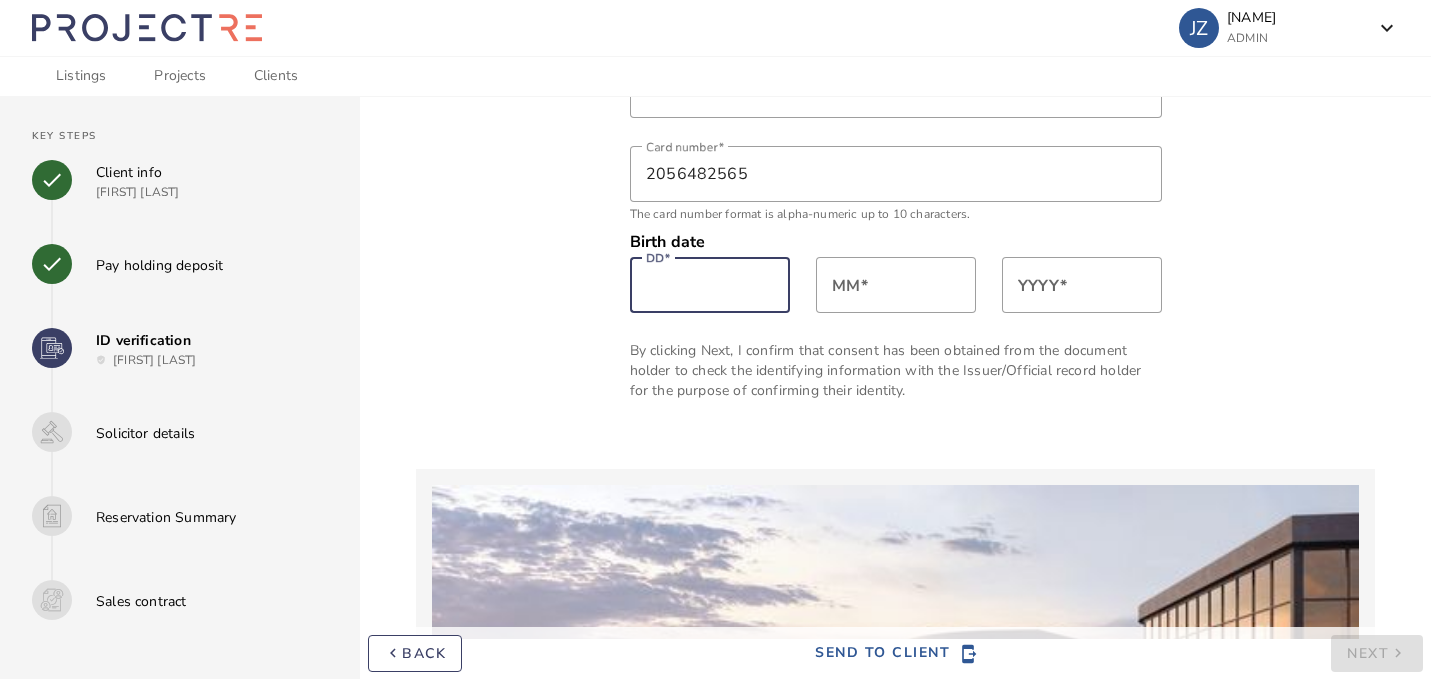 click on "DD" at bounding box center (710, 285) 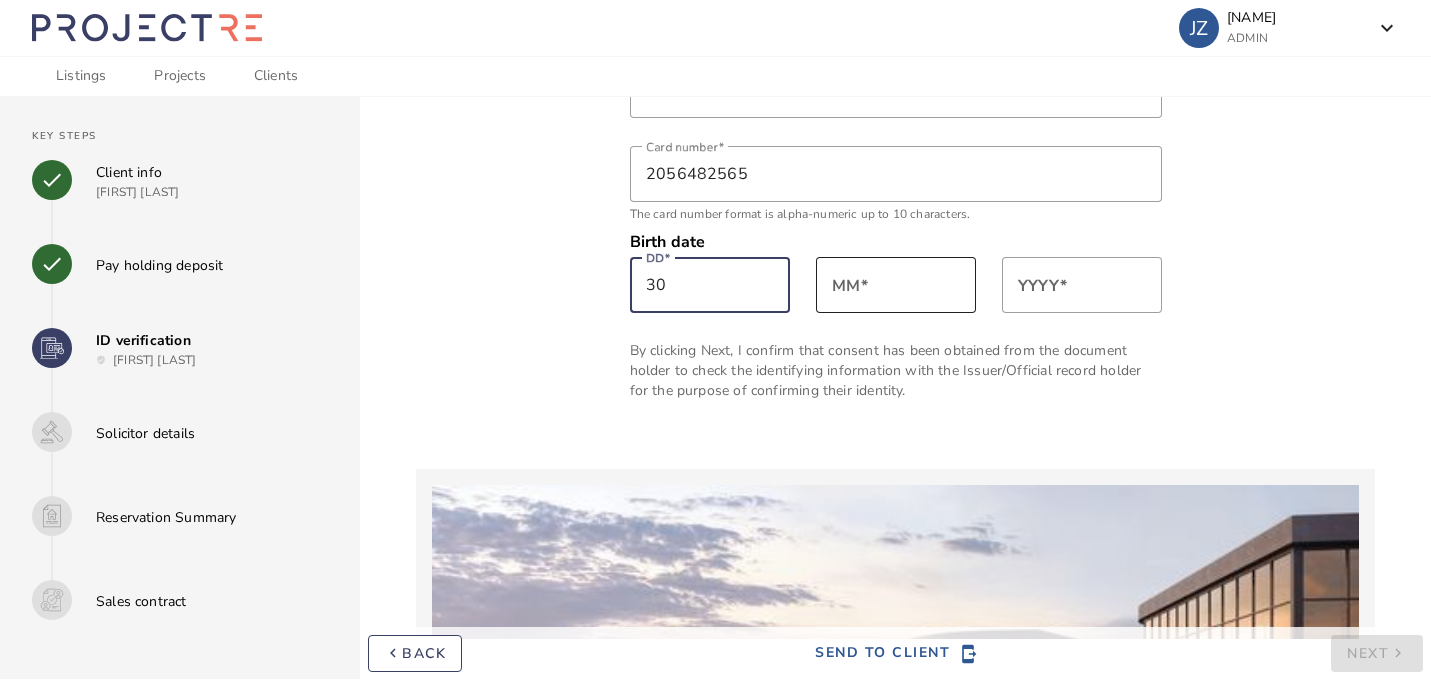type on "30" 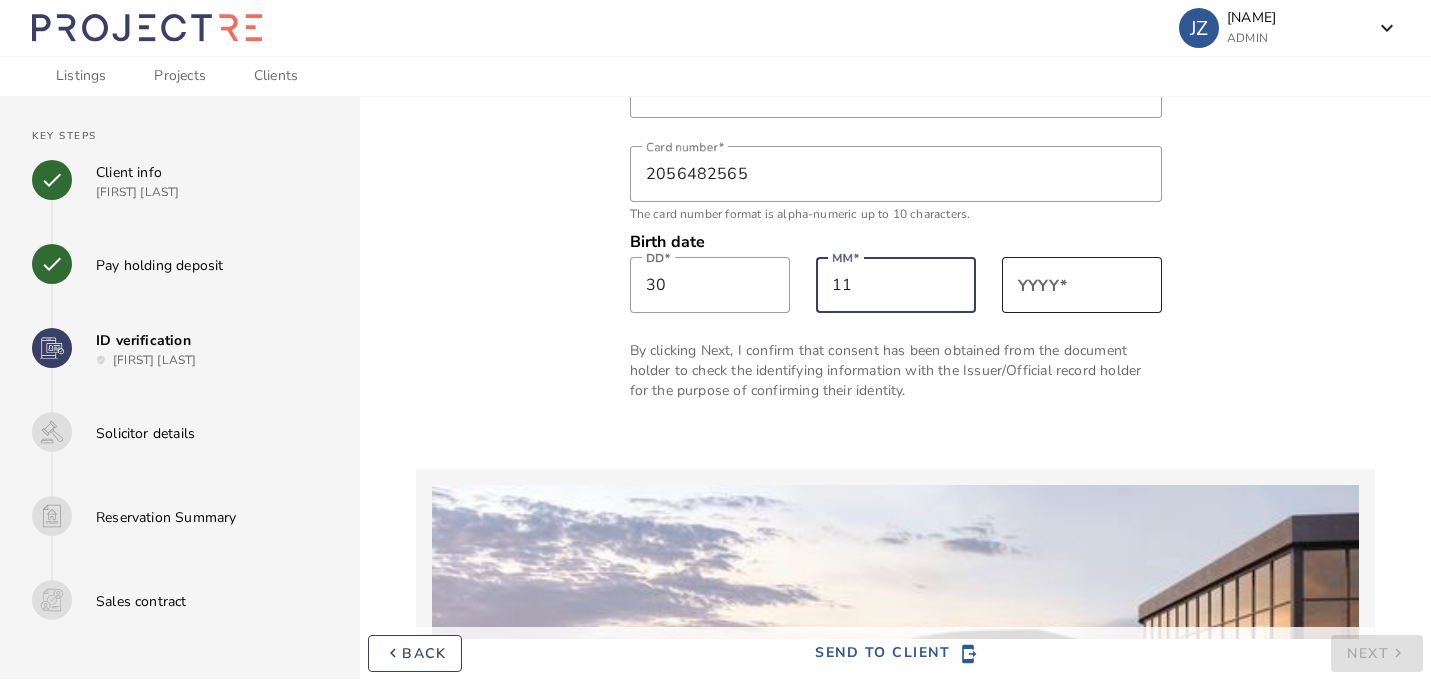 type on "11" 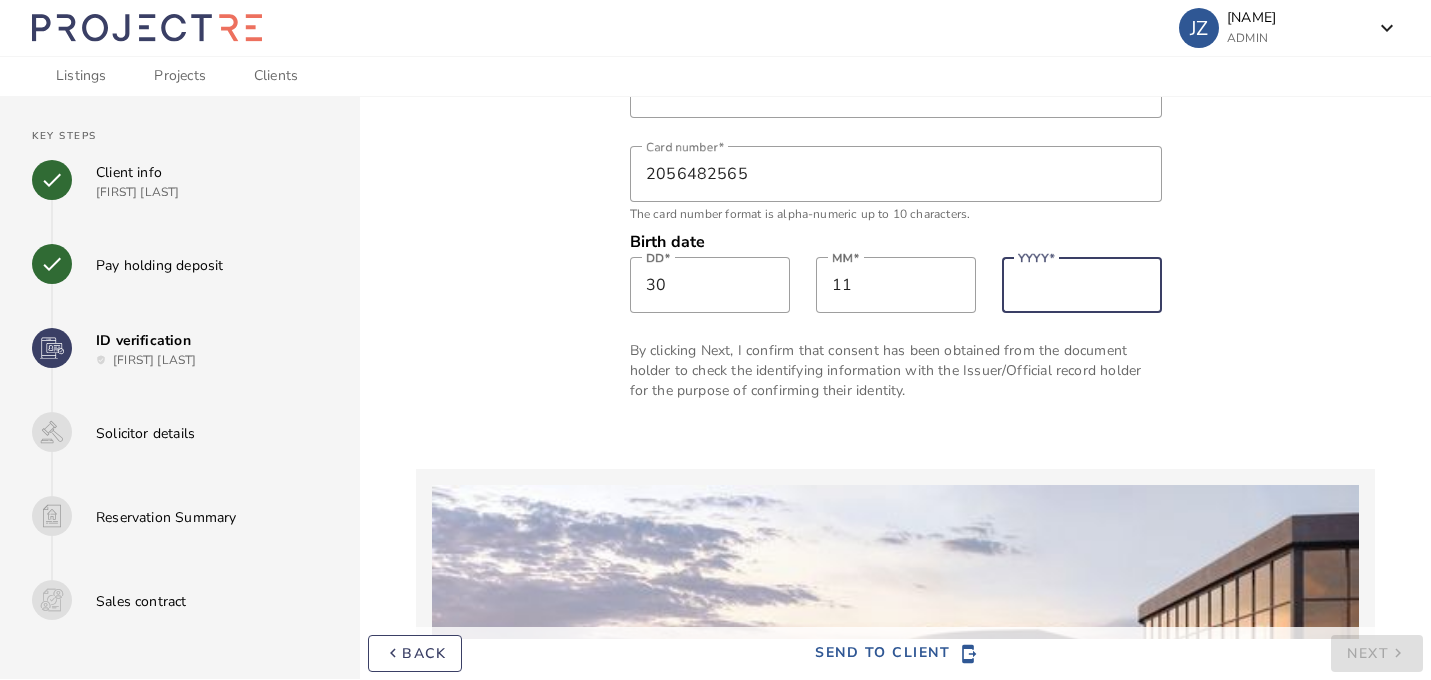 click on "YYYY" at bounding box center (1082, 285) 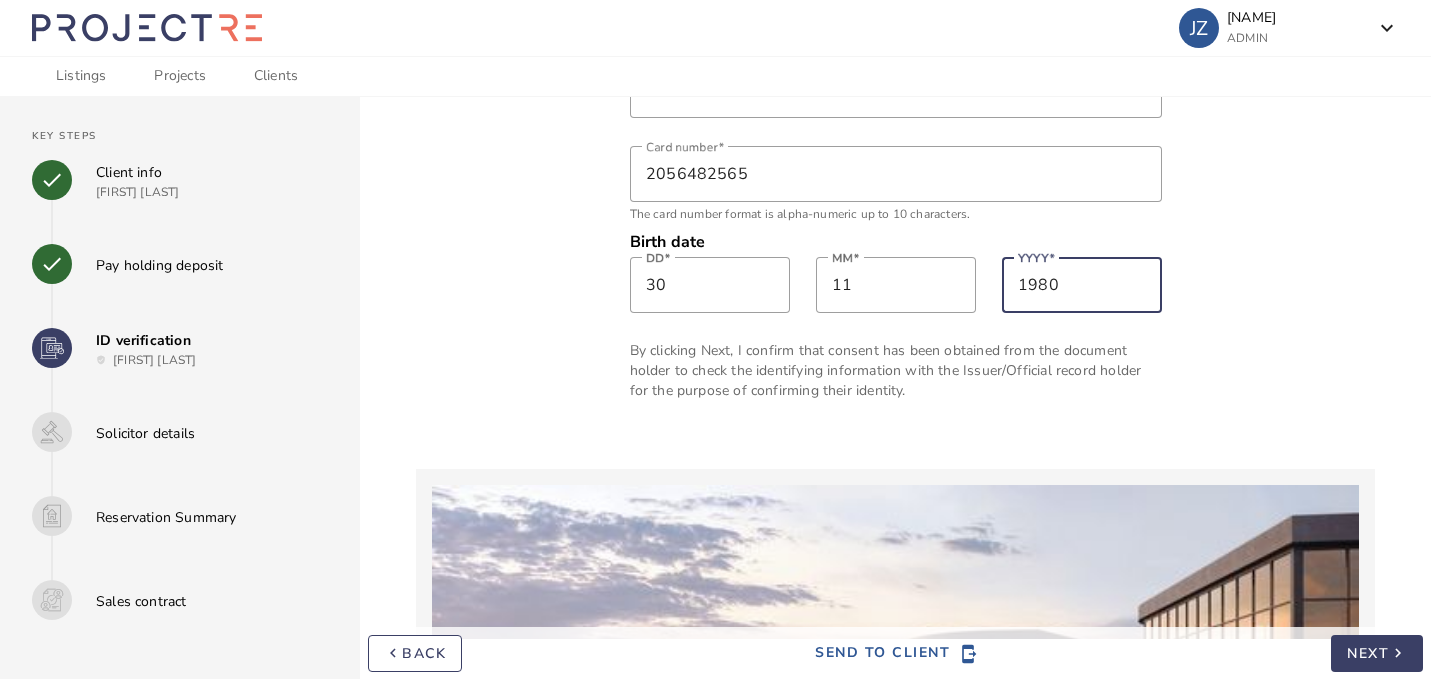 type on "1980" 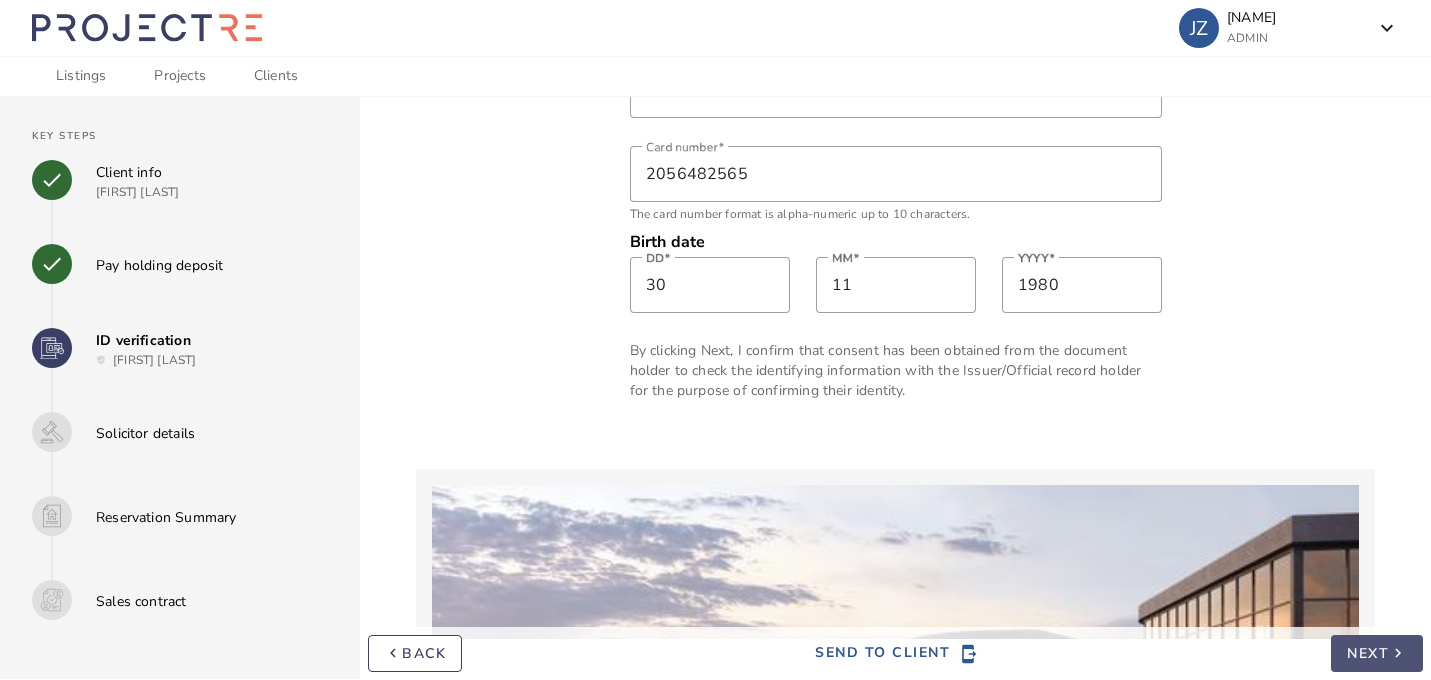 click on "keyboard_arrow_right" at bounding box center (1398, 654) 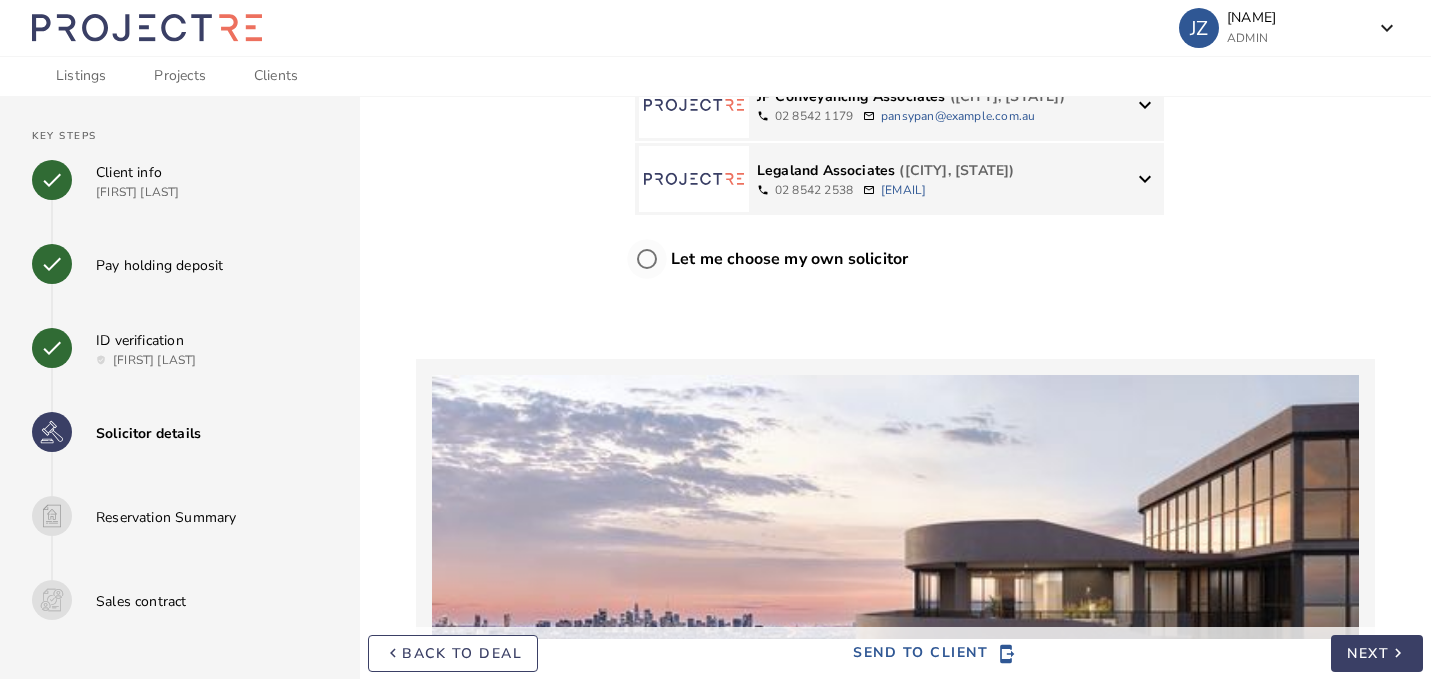 scroll, scrollTop: 0, scrollLeft: 0, axis: both 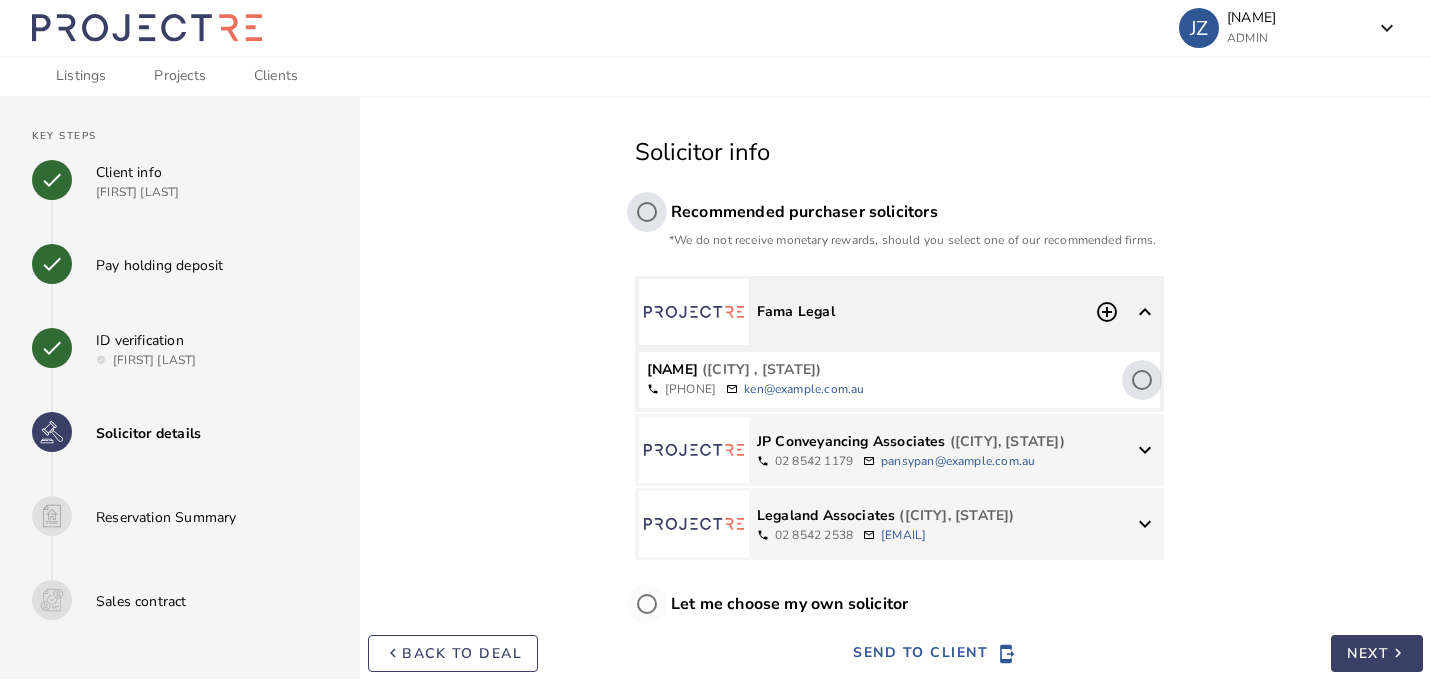 click on "Fama Legal add_circle_outline keyboard_arrow_up" at bounding box center (899, 312) 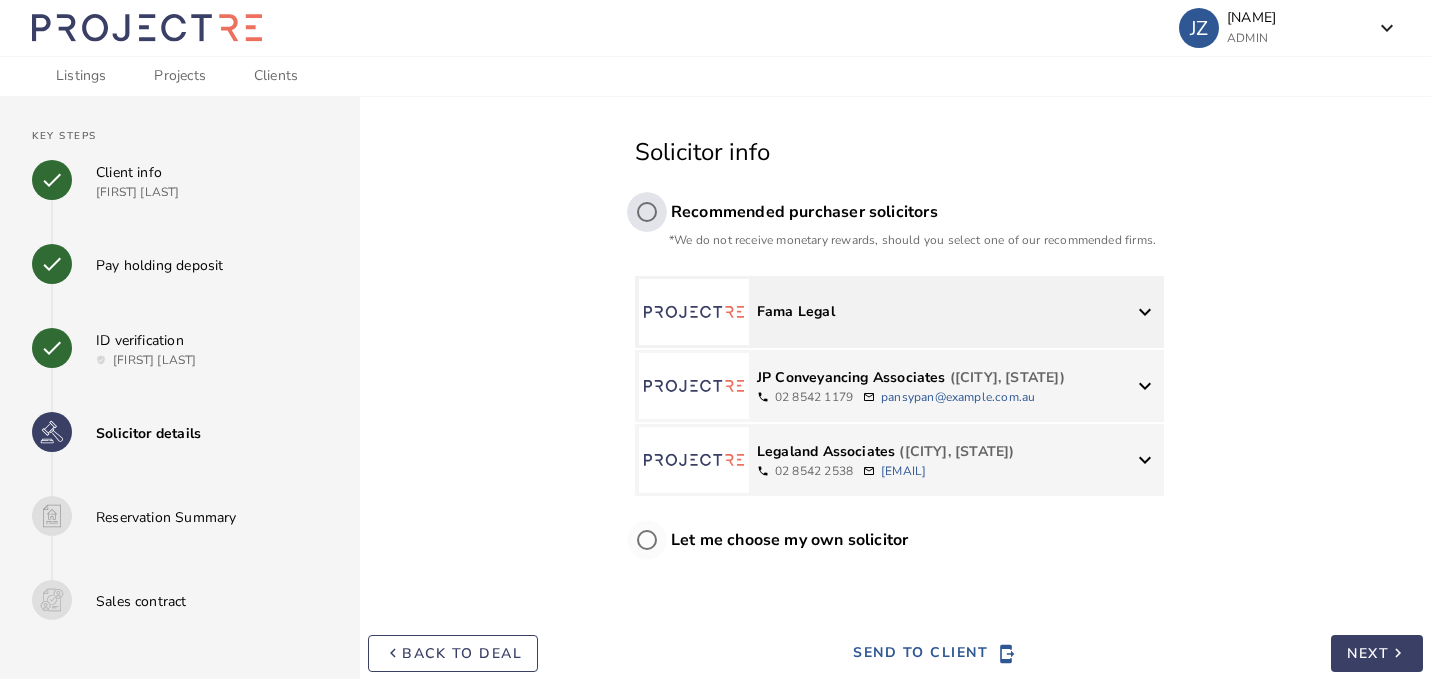 click on "keyboard_arrow_down" at bounding box center (1145, 312) 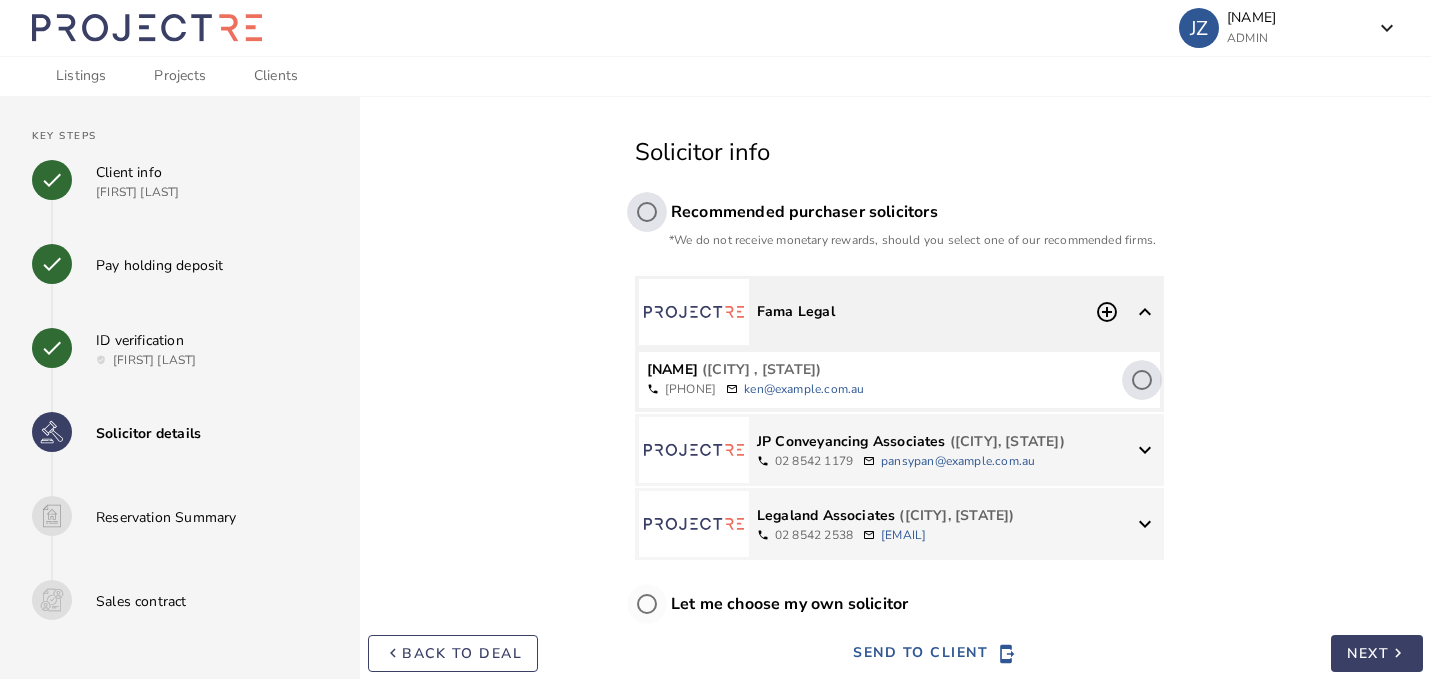 click on "([CITY] , [STATE])" at bounding box center [912, 370] 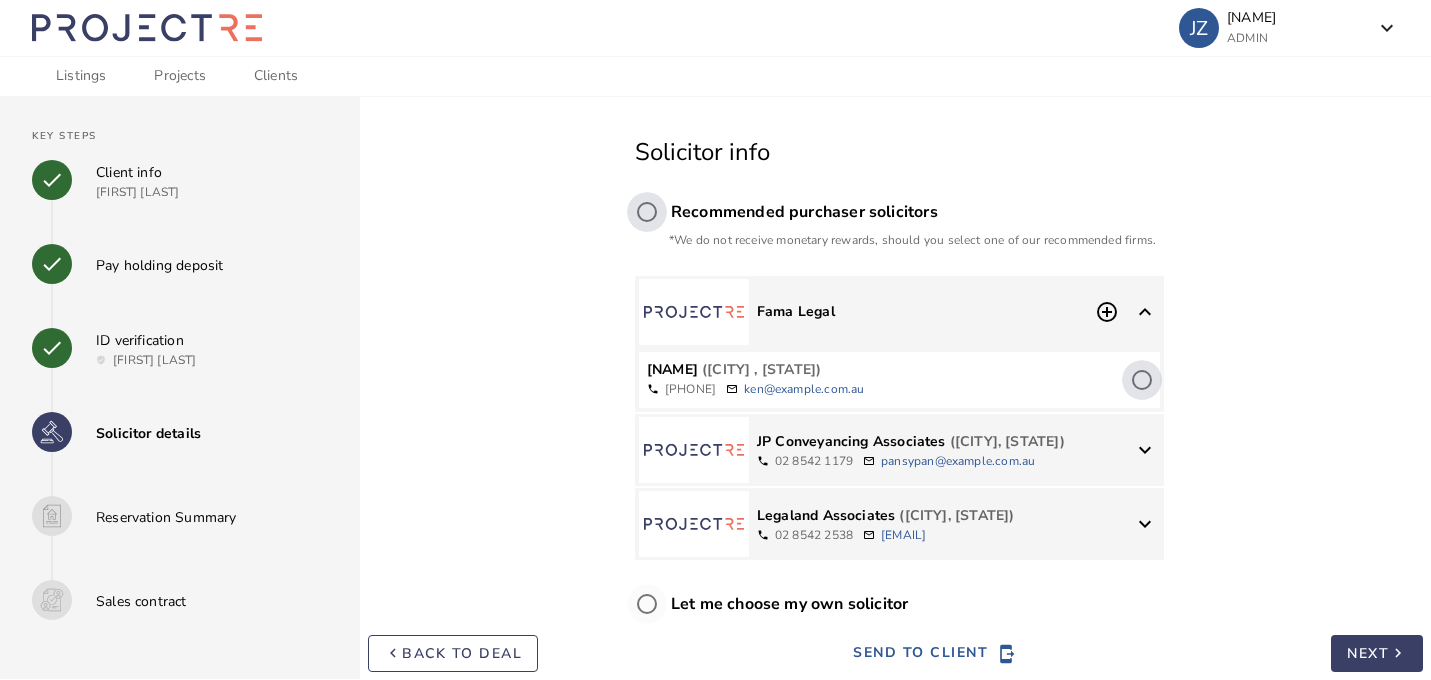 click on "keyboard_arrow_right" at bounding box center [1398, 654] 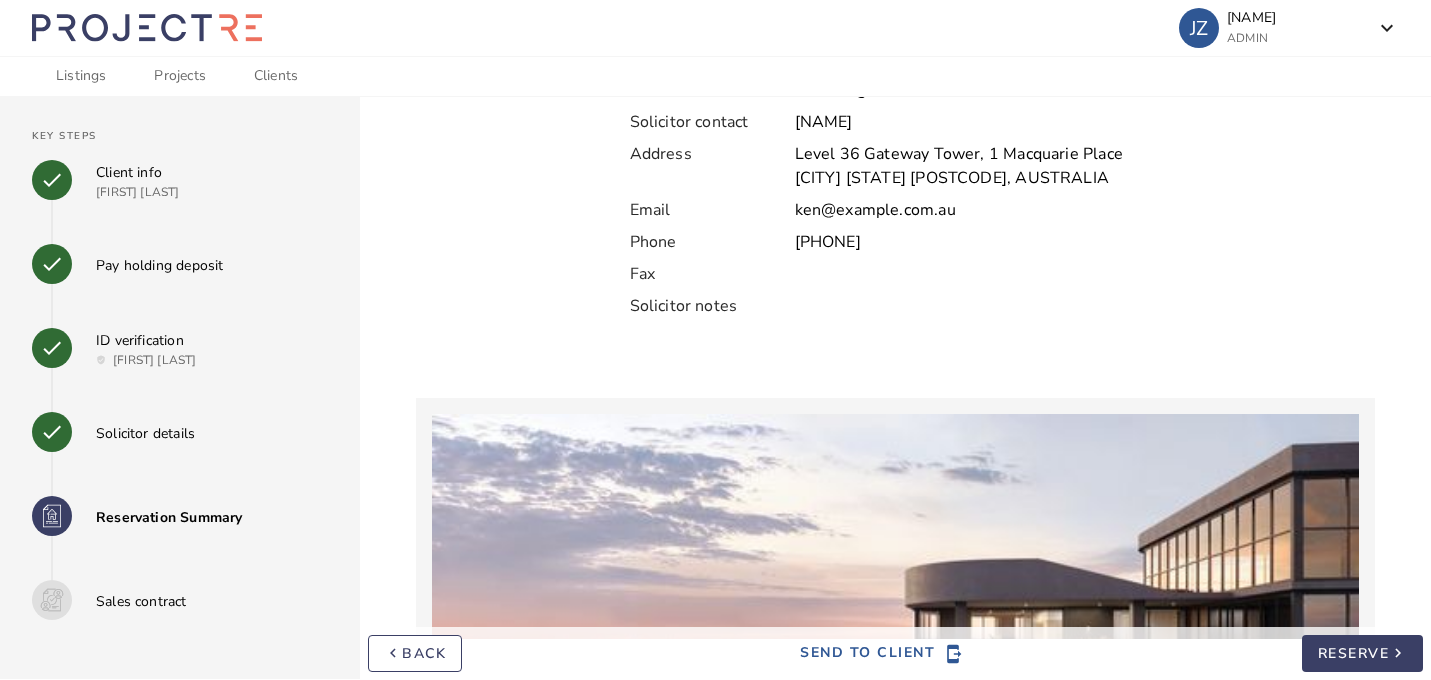 scroll, scrollTop: 1255, scrollLeft: 0, axis: vertical 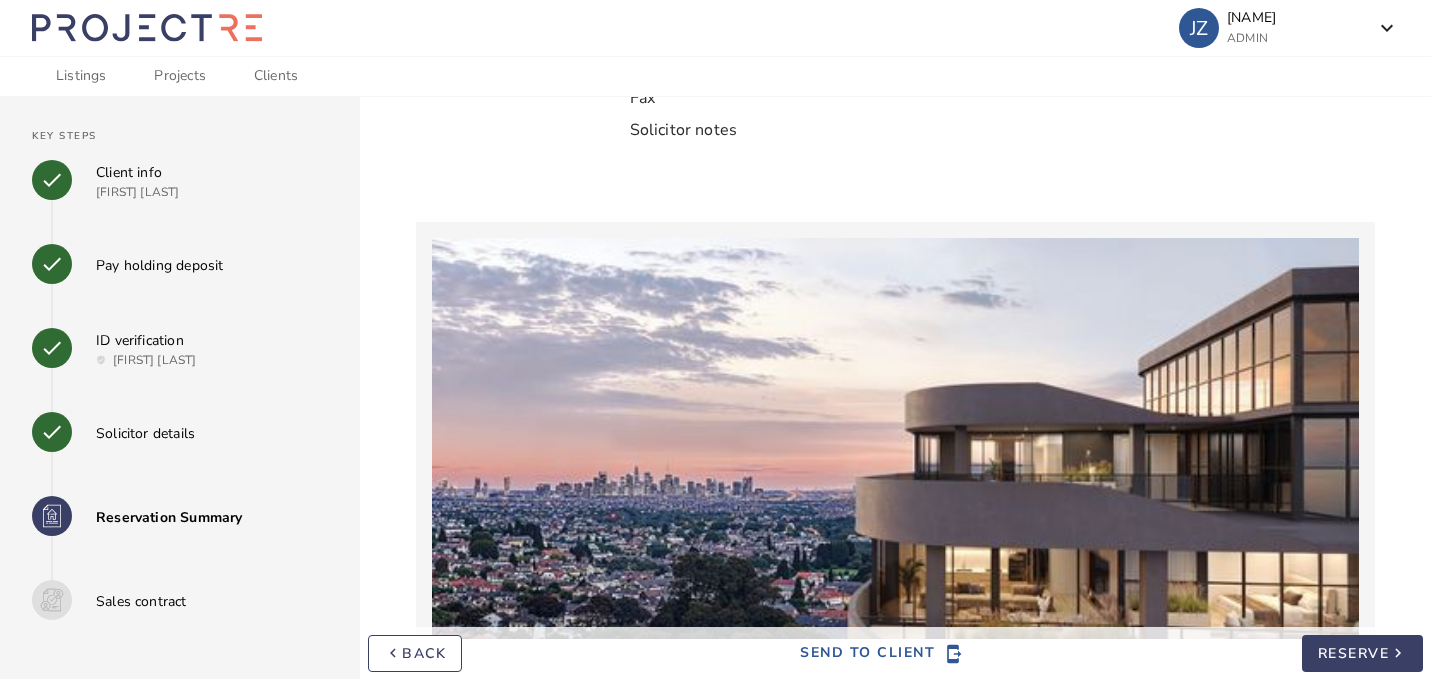click on "RESERVE" at bounding box center [1354, 653] 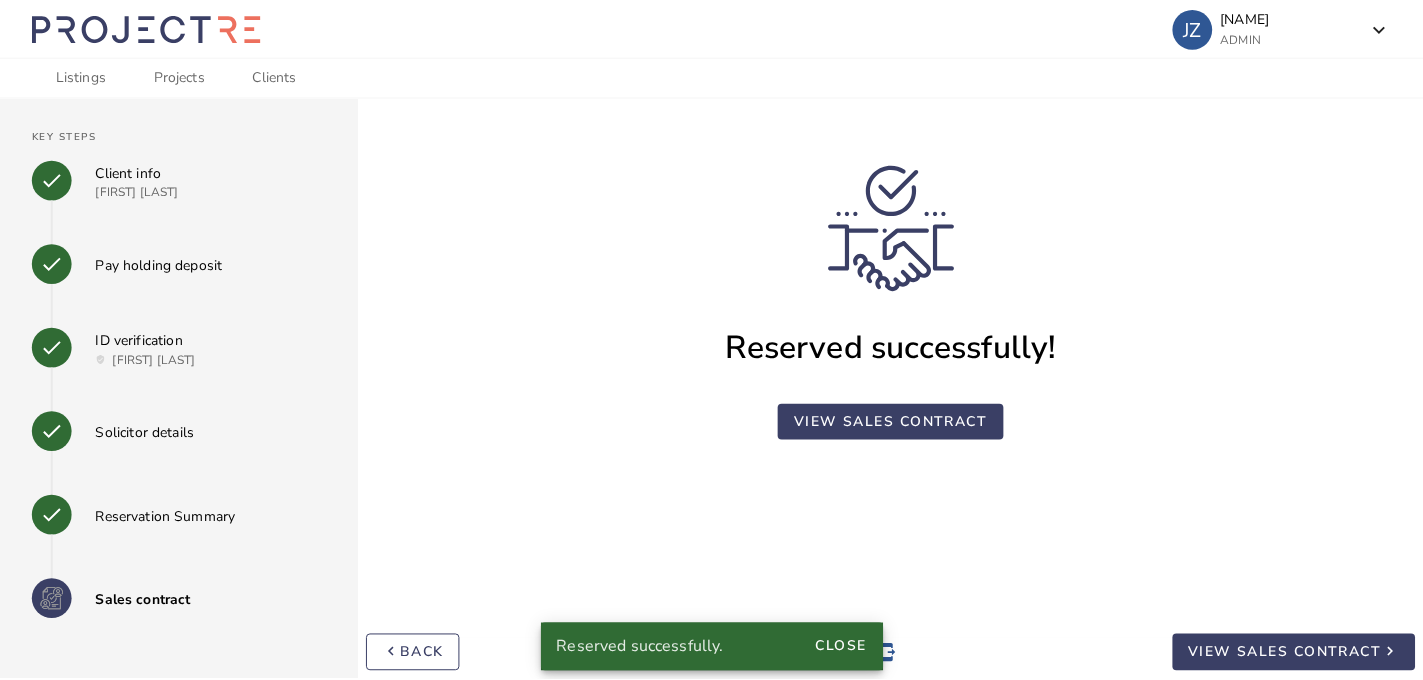 scroll, scrollTop: 116, scrollLeft: 0, axis: vertical 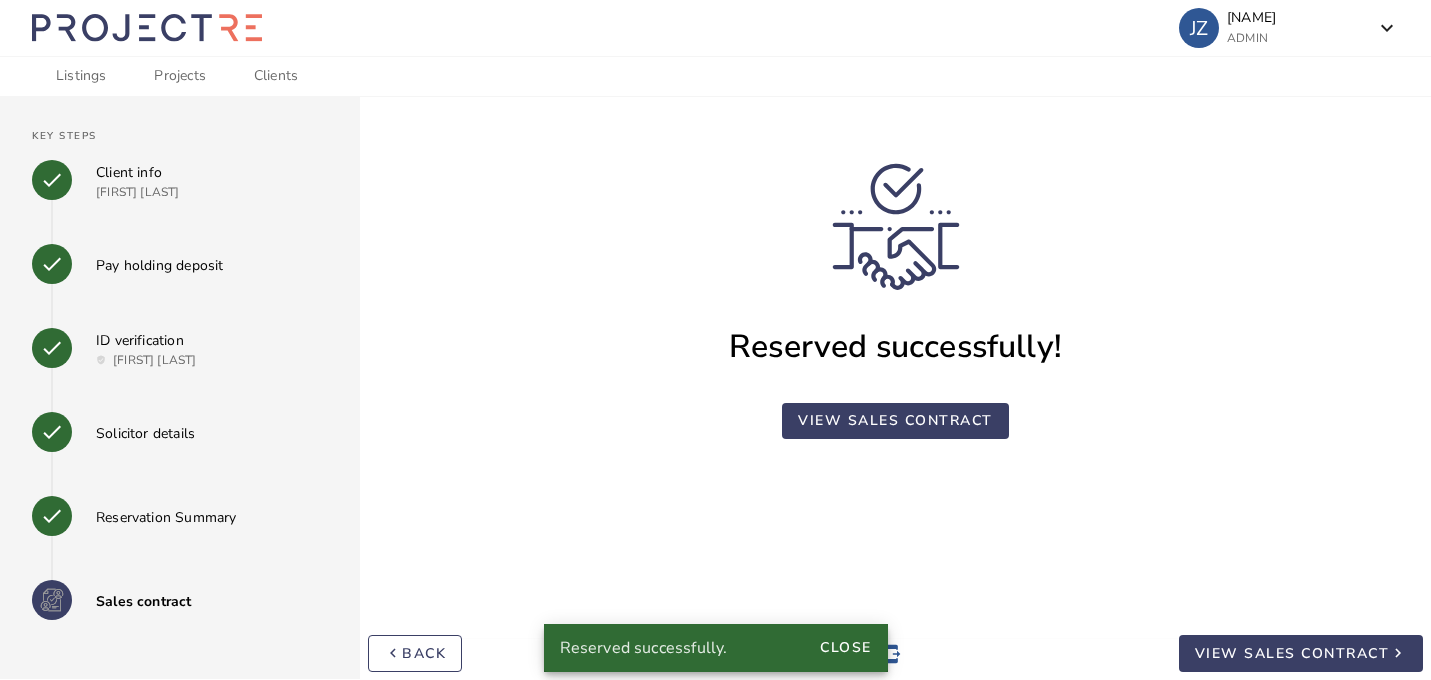 click on "view sales contract" at bounding box center [895, 420] 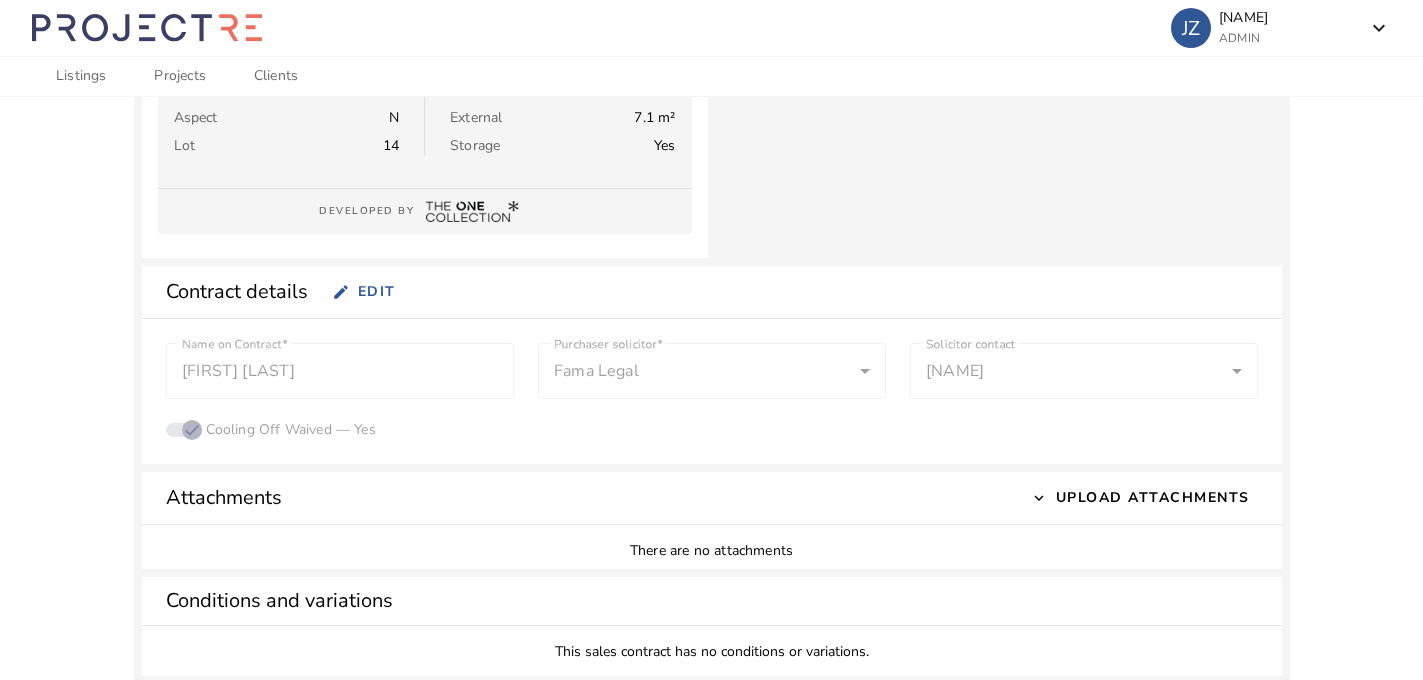 scroll, scrollTop: 0, scrollLeft: 0, axis: both 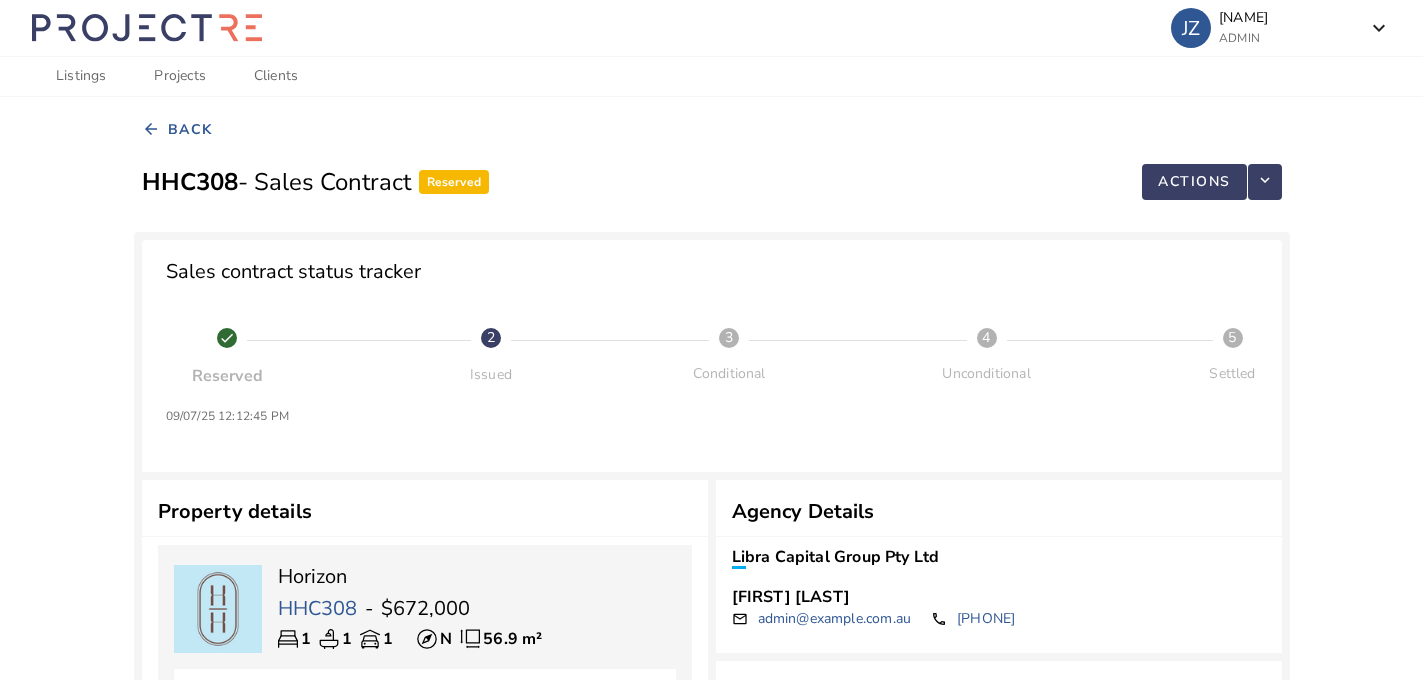 click on "Listings" at bounding box center [81, 76] 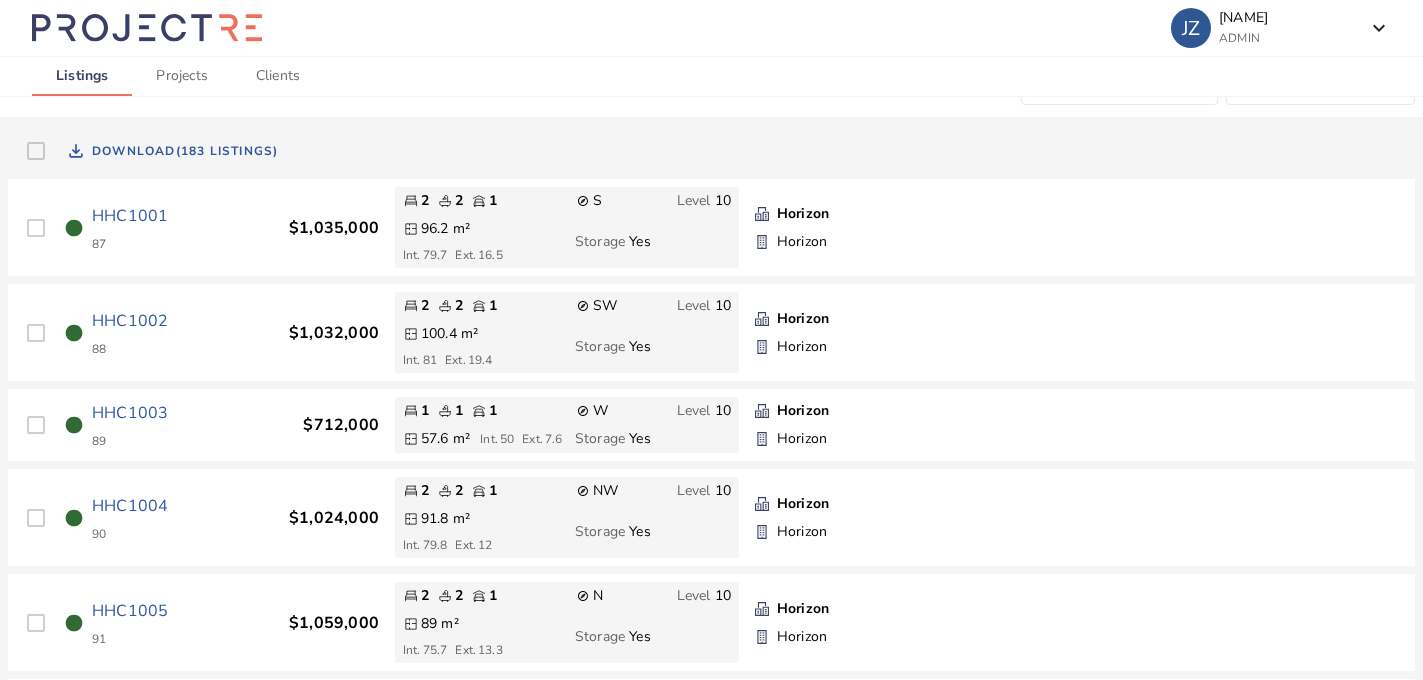 scroll, scrollTop: 0, scrollLeft: 0, axis: both 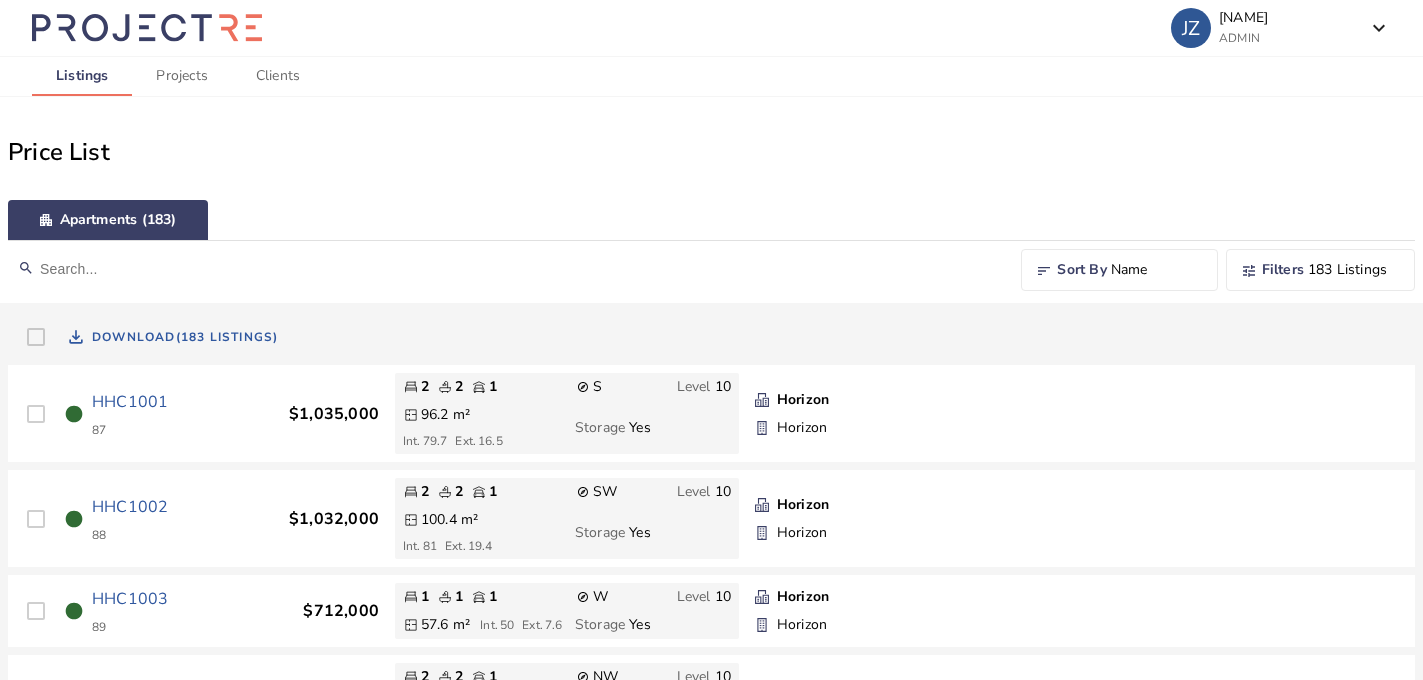 click on "Listings" at bounding box center [82, 76] 